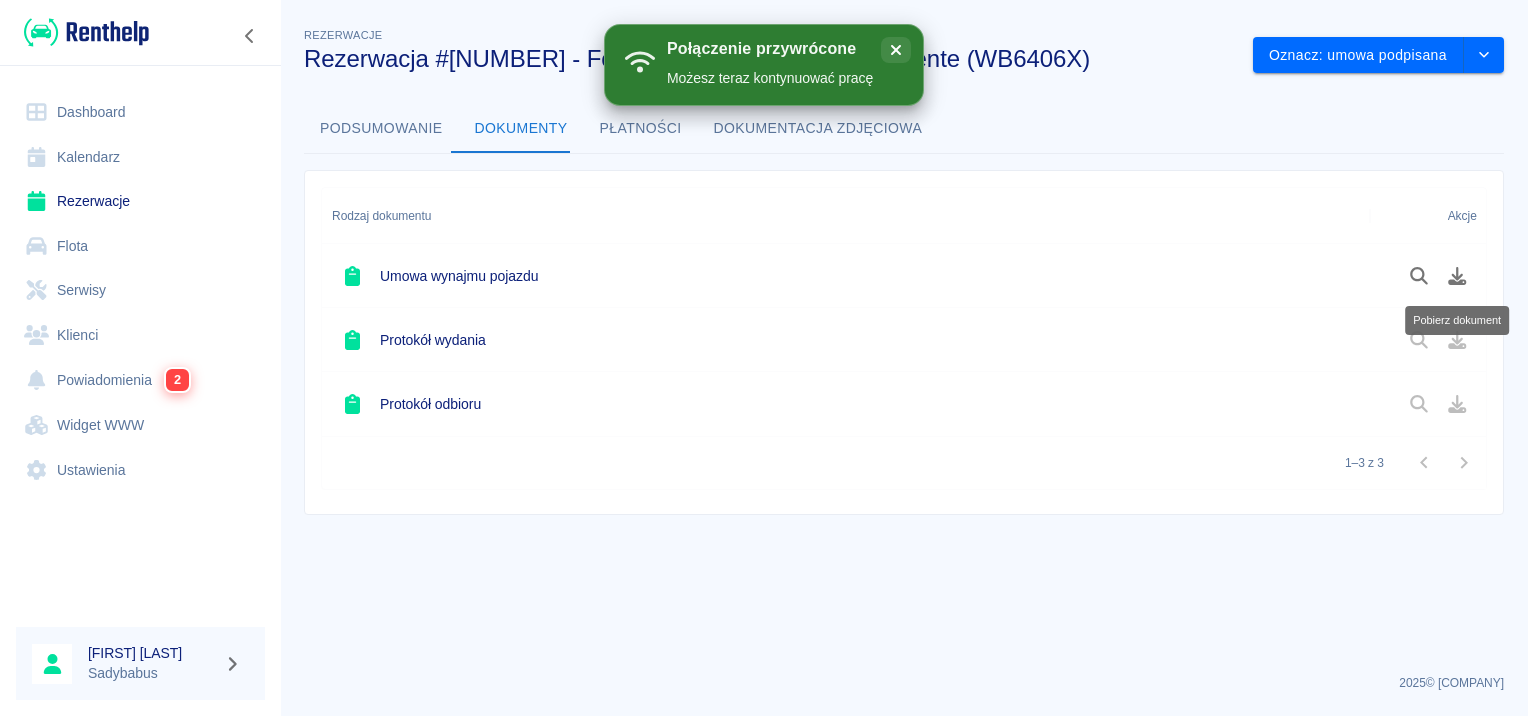 scroll, scrollTop: 0, scrollLeft: 0, axis: both 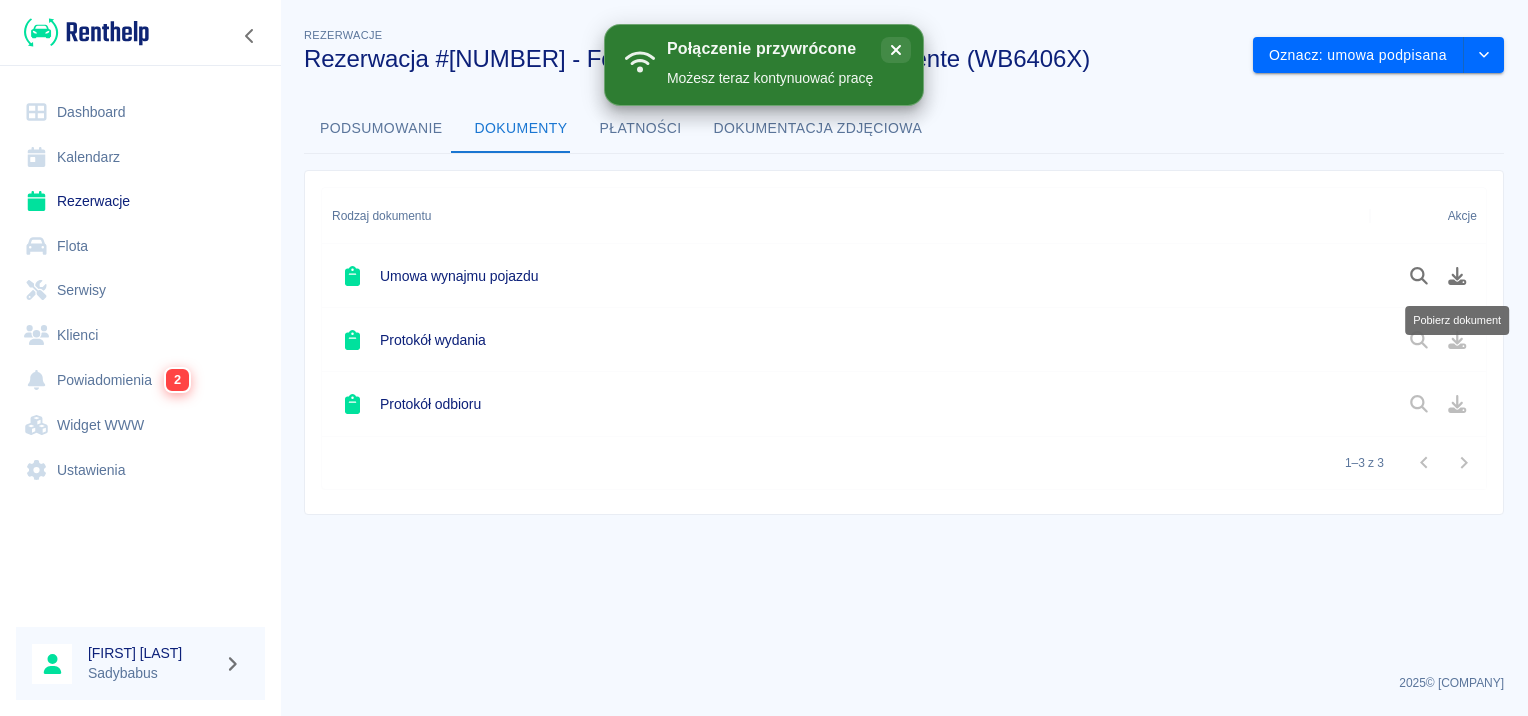 click on "Rezerwacje" at bounding box center (140, 201) 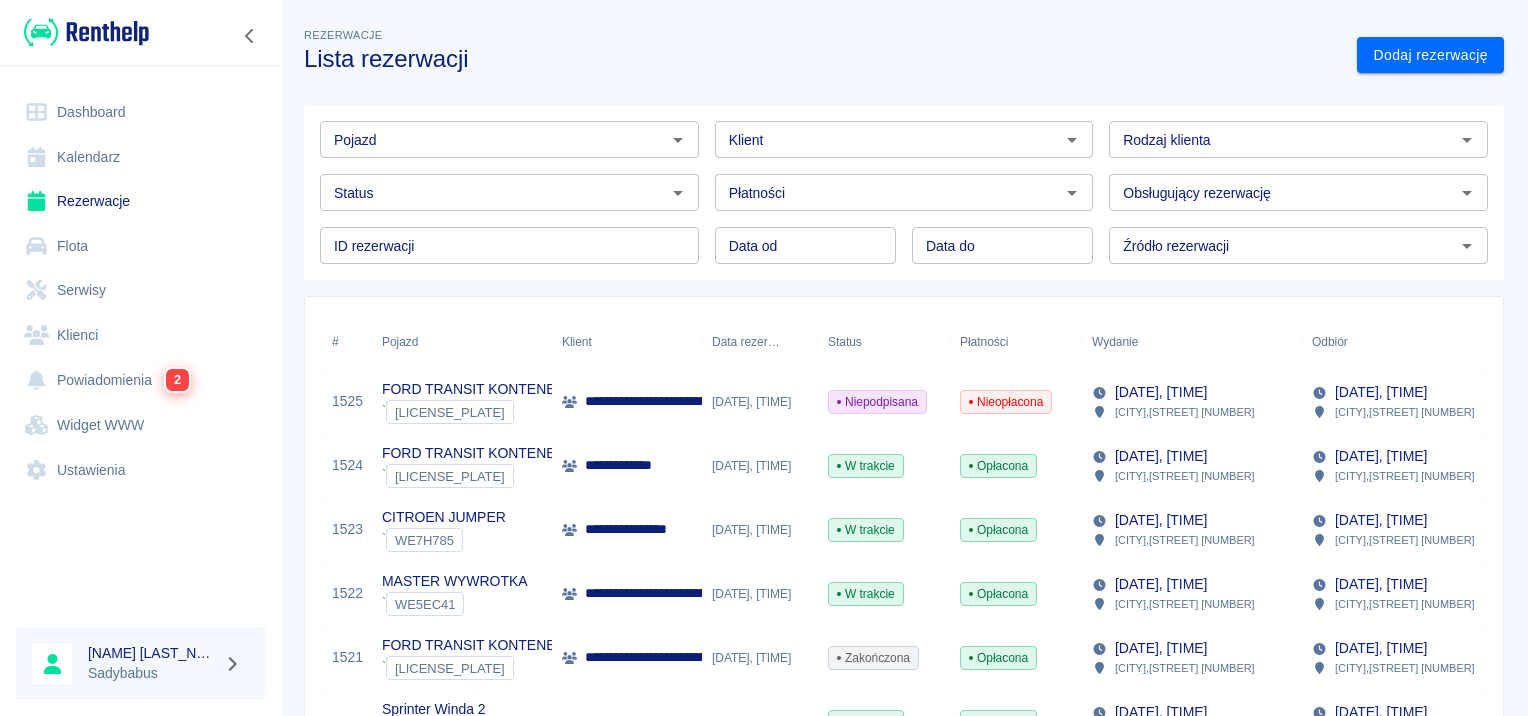 scroll, scrollTop: 0, scrollLeft: 0, axis: both 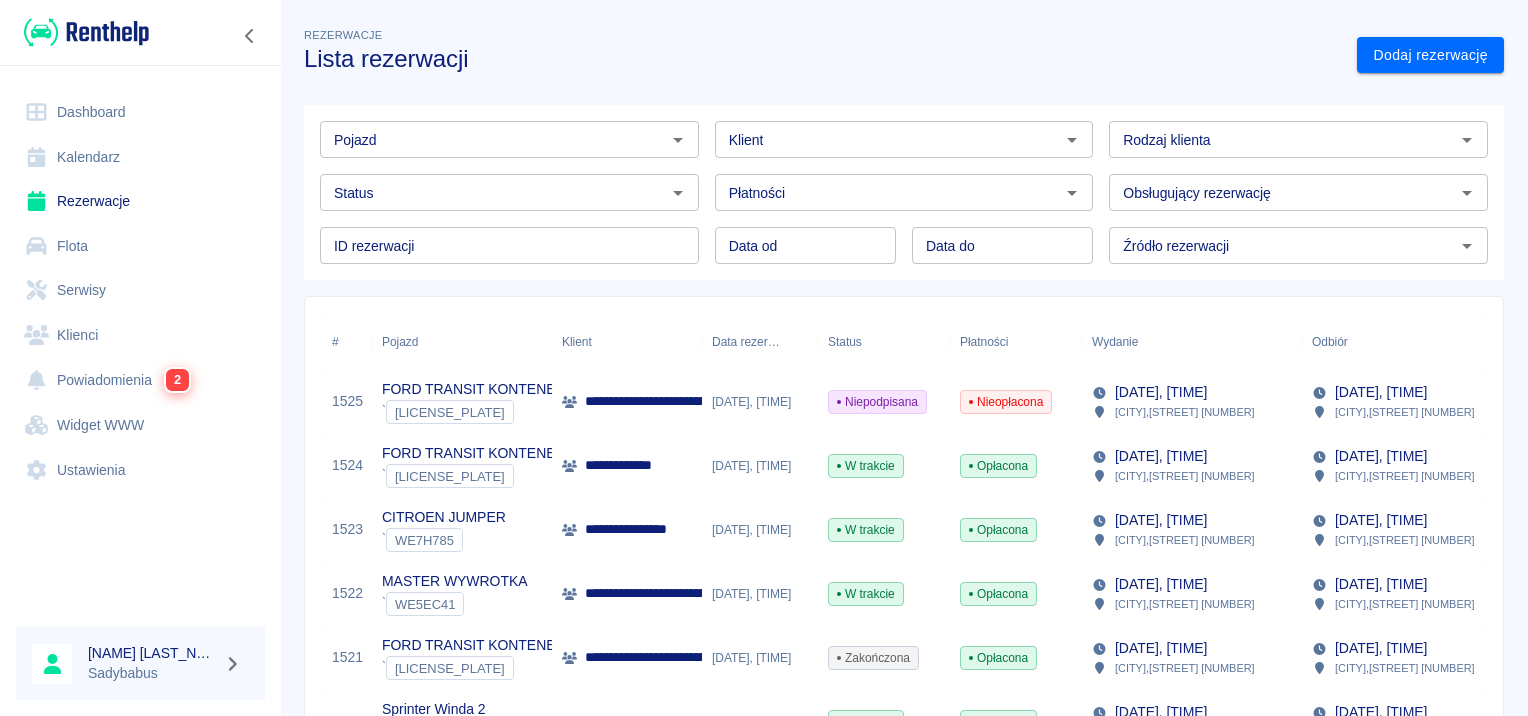 click on "**********" at bounding box center (632, 465) 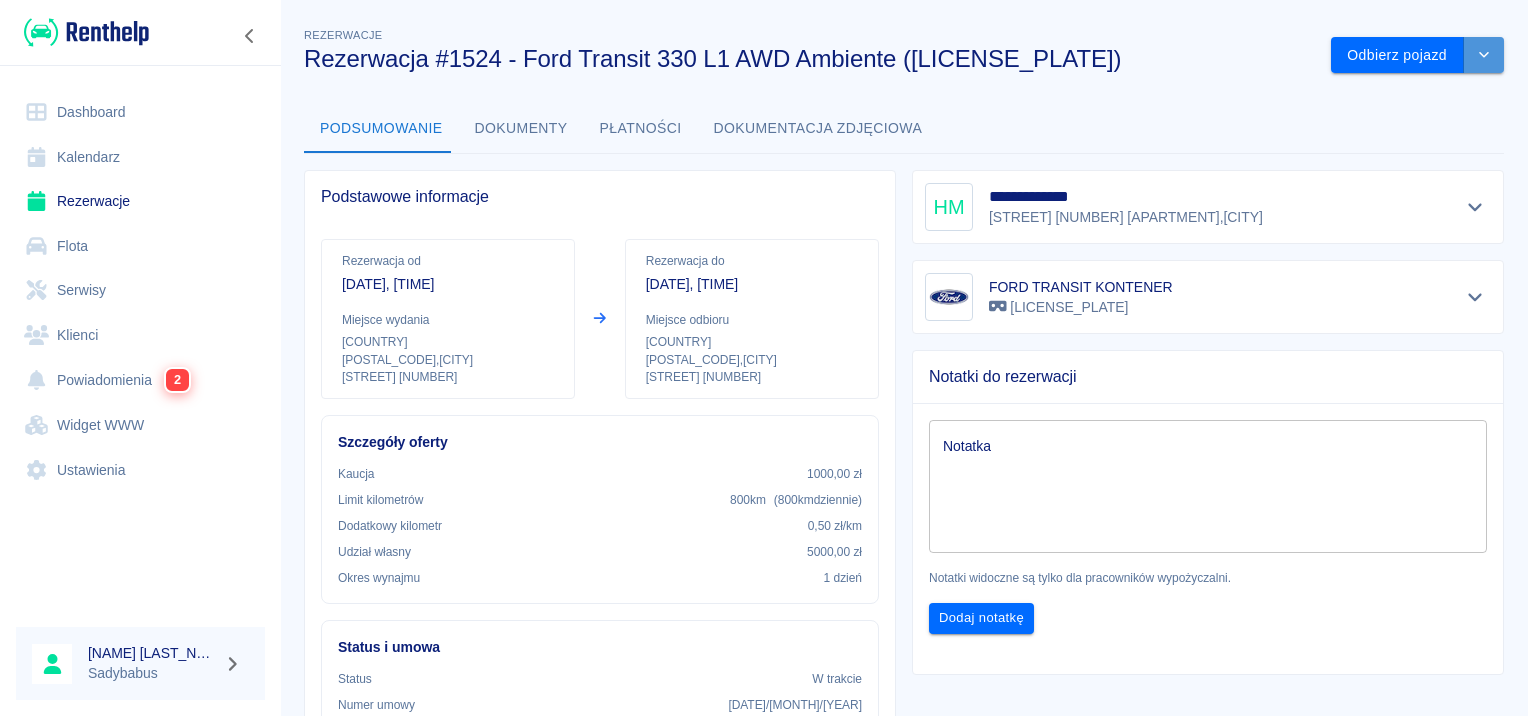 click 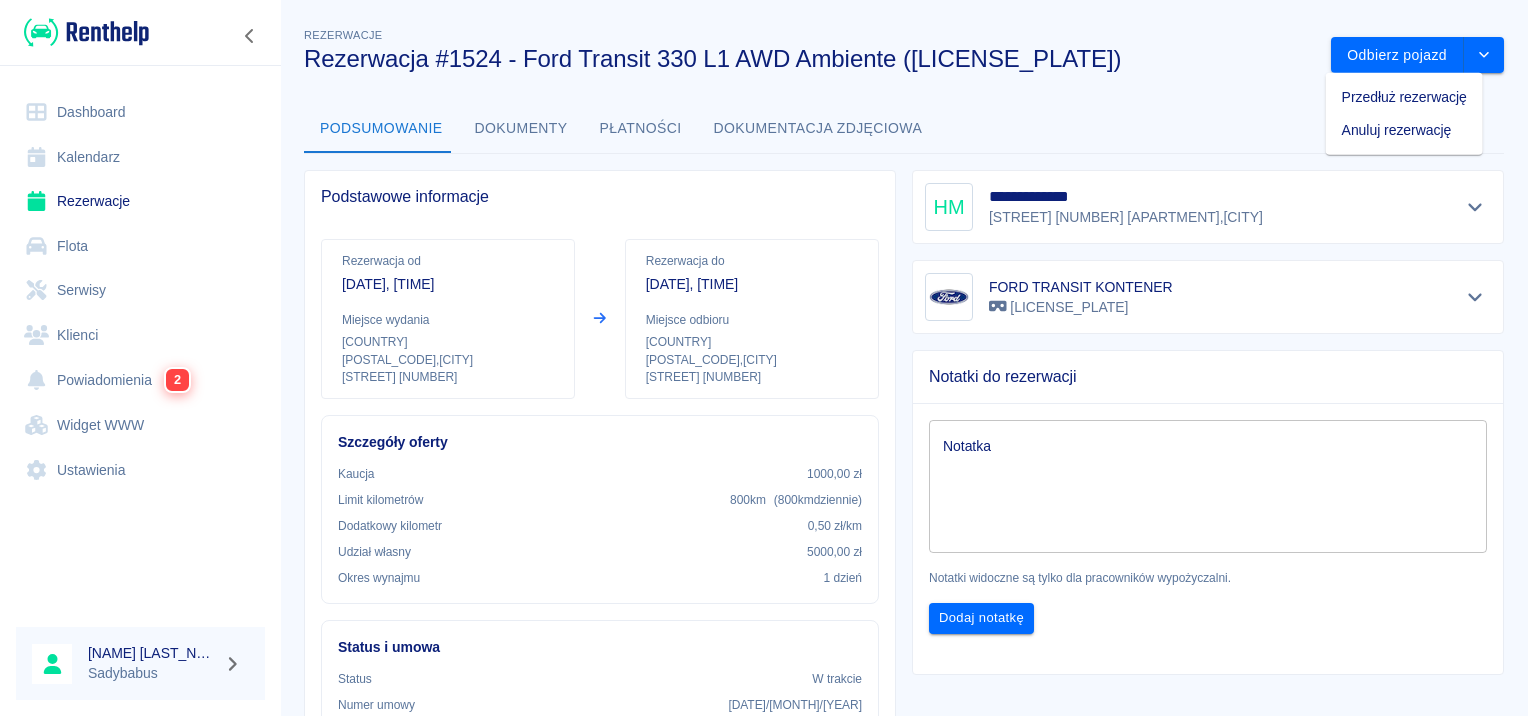click on "Anuluj rezerwację" at bounding box center (1404, 130) 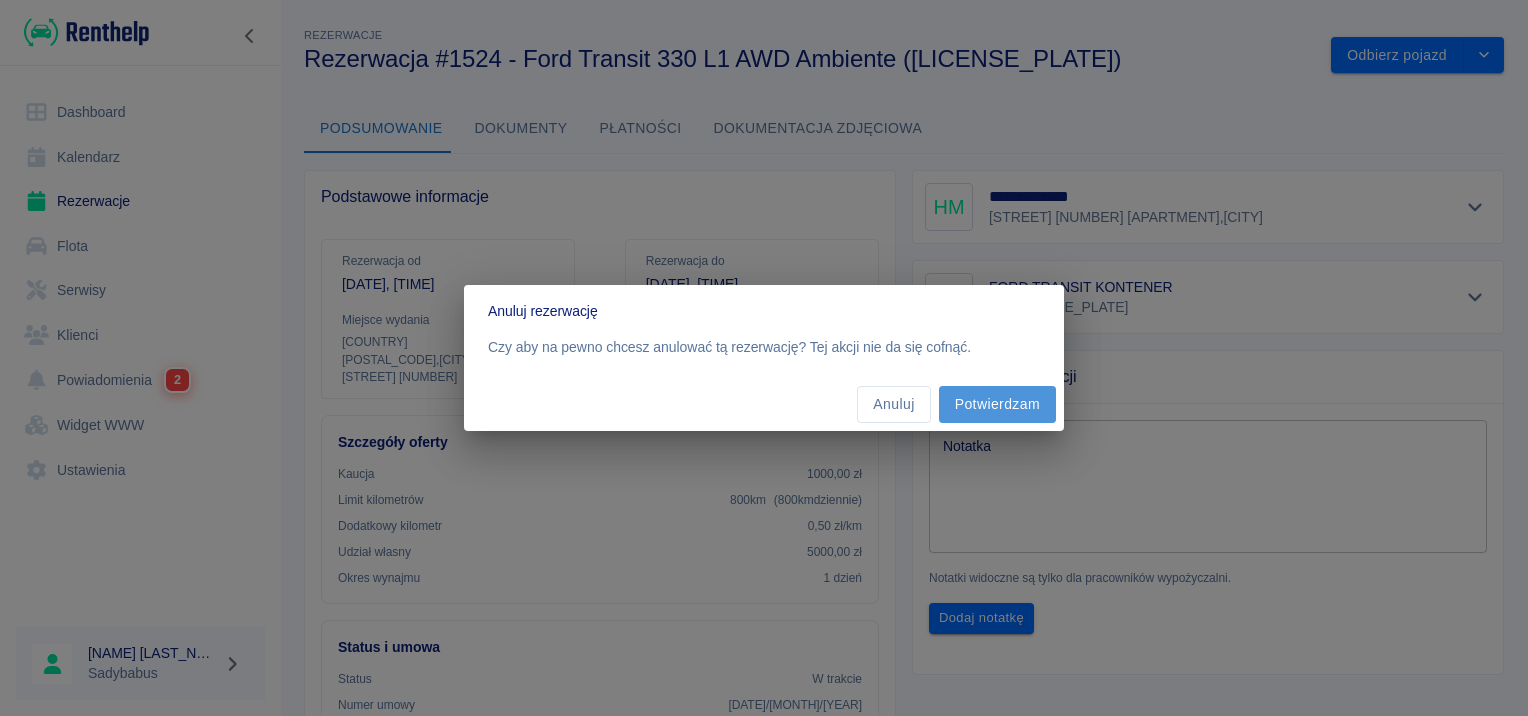click on "Potwierdzam" at bounding box center (997, 404) 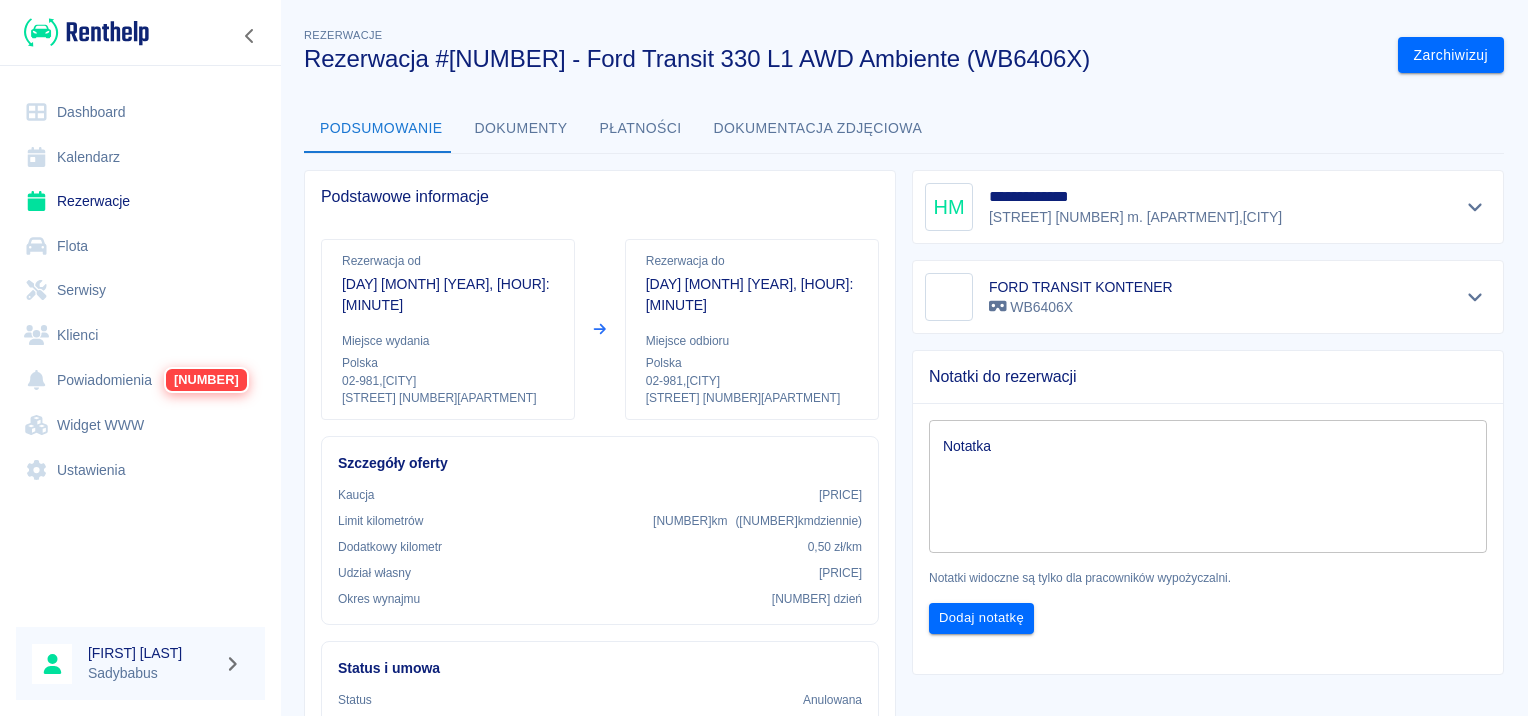 scroll, scrollTop: 0, scrollLeft: 0, axis: both 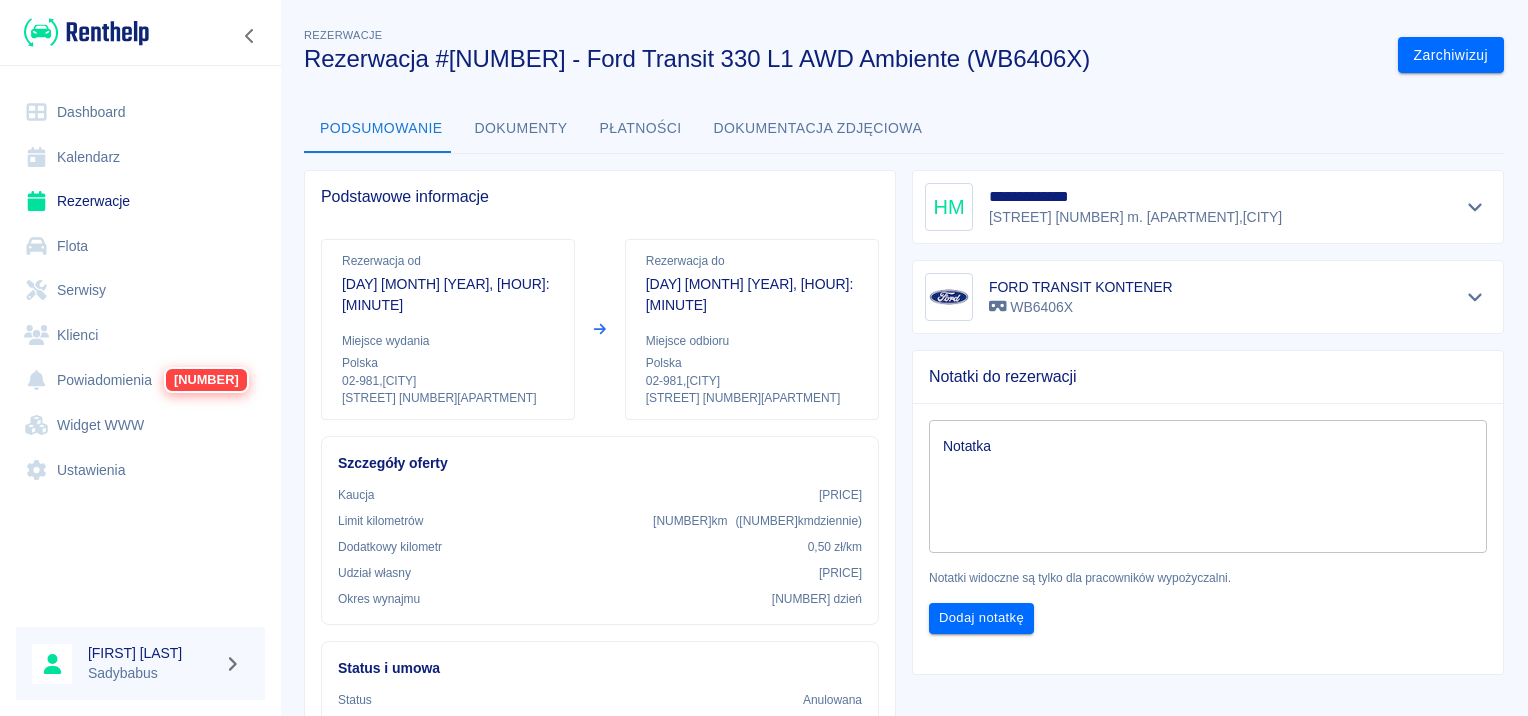 click on "Rezerwacje" at bounding box center (140, 201) 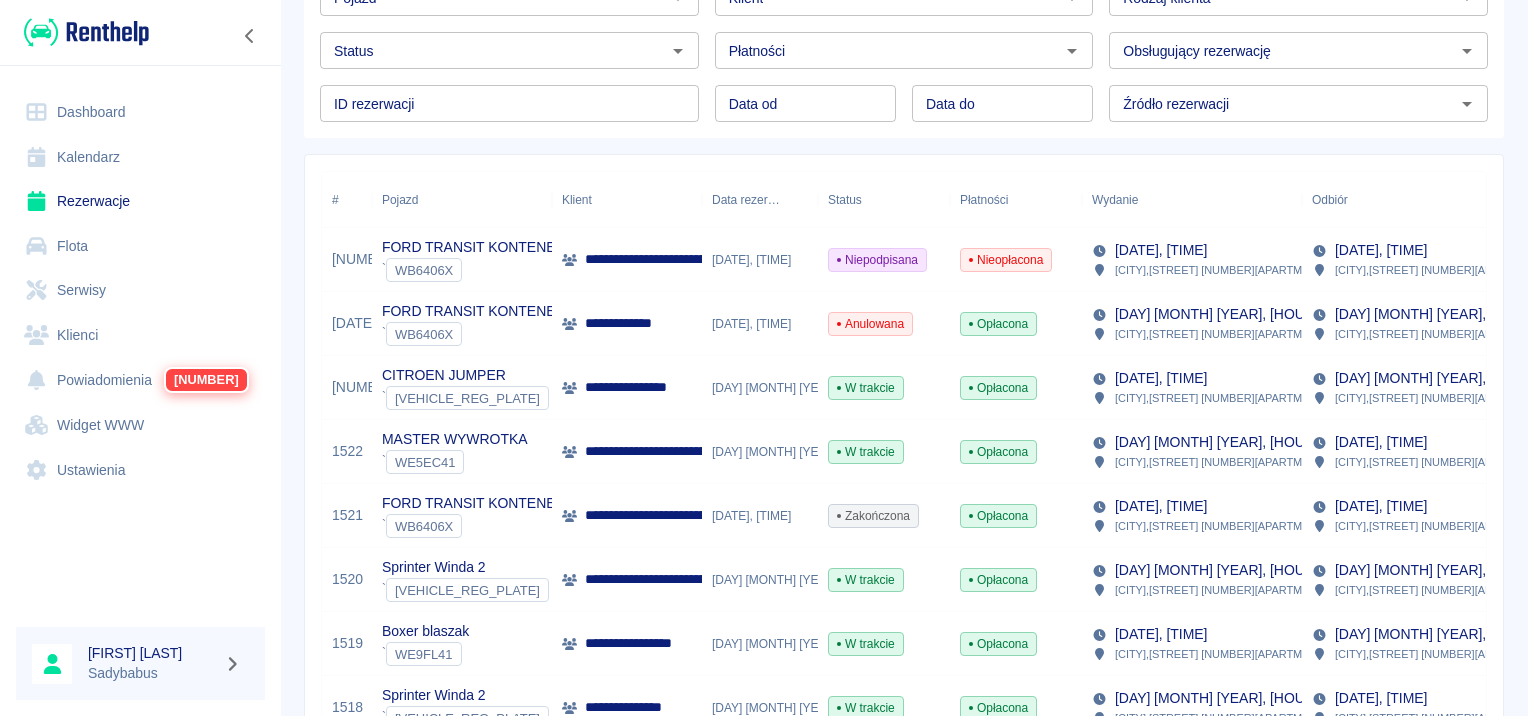 scroll, scrollTop: 200, scrollLeft: 0, axis: vertical 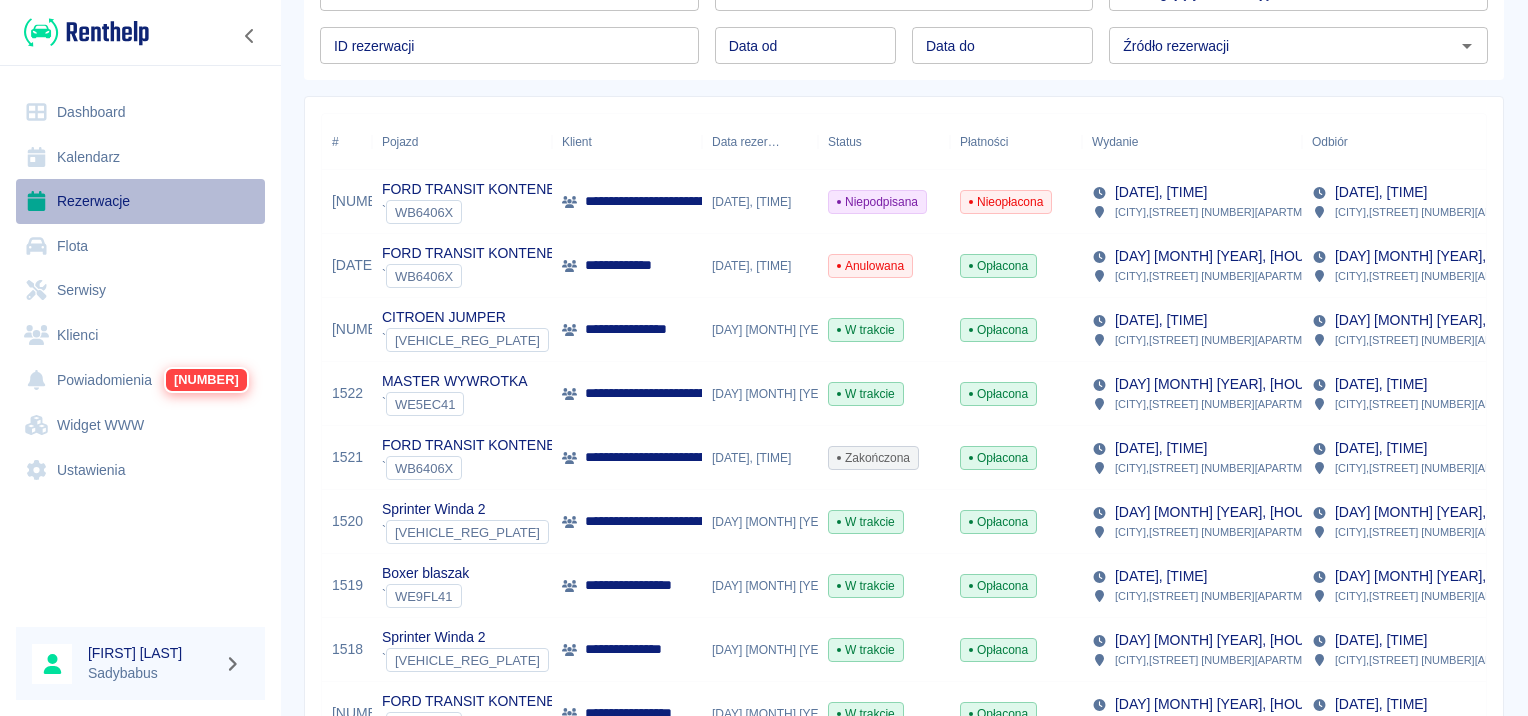 click on "Rezerwacje" at bounding box center (140, 201) 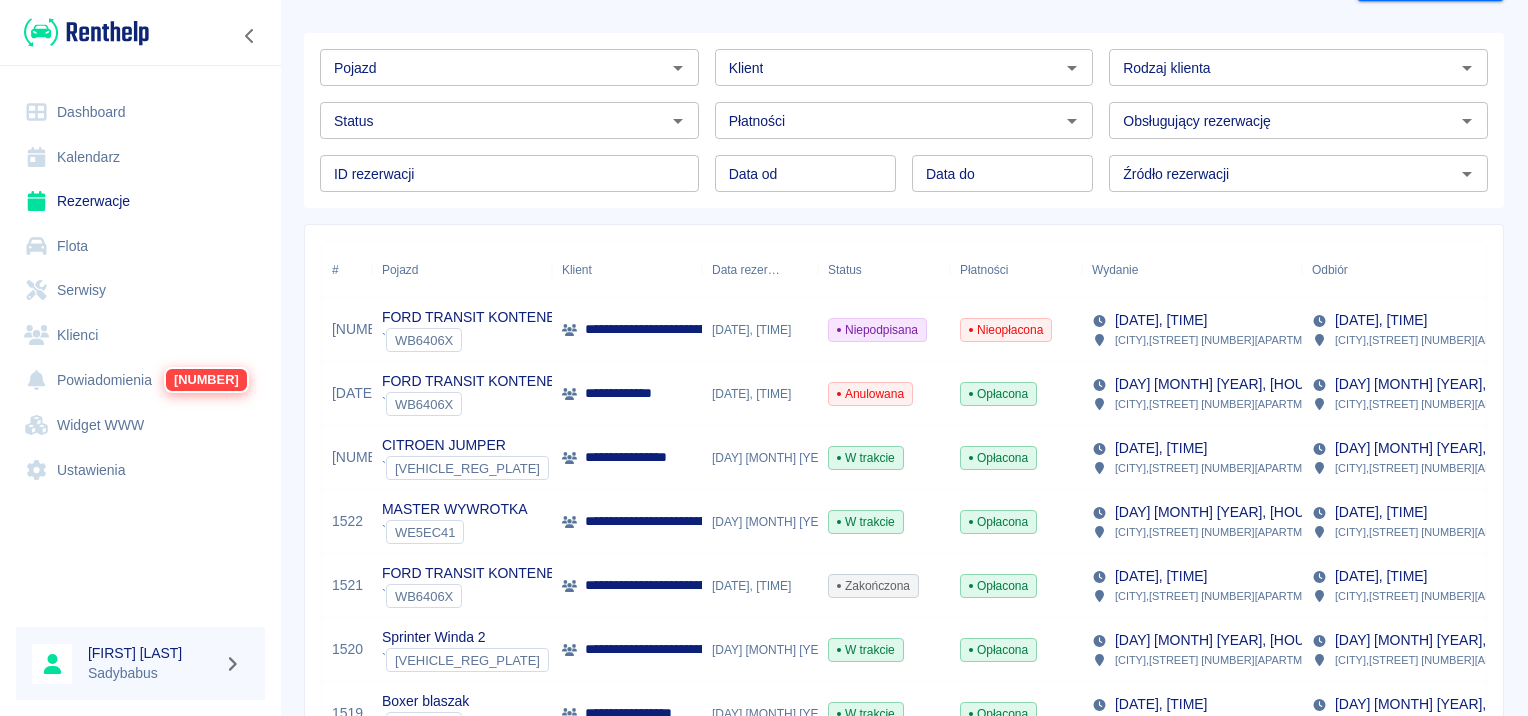 scroll, scrollTop: 0, scrollLeft: 0, axis: both 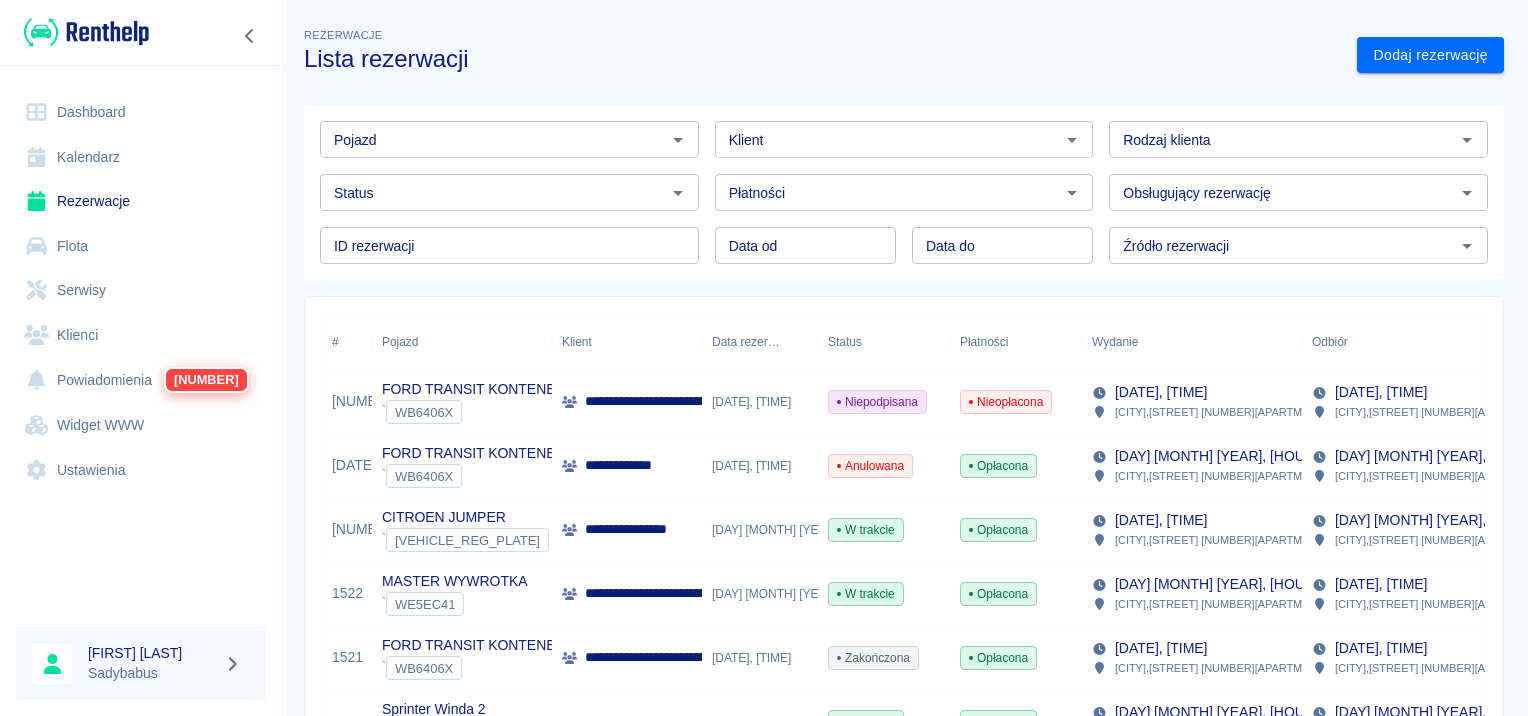 click on "Pojazd Pojazd Klient Klient Rodzaj klienta Rodzaj klienta Status Status Płatności Płatności Obsługujący rezerwację Obsługujący rezerwację ID rezerwacji ID rezerwacji Data od Data od Data do Data do Źródło rezerwacji Źródło rezerwacji" at bounding box center [896, 184] 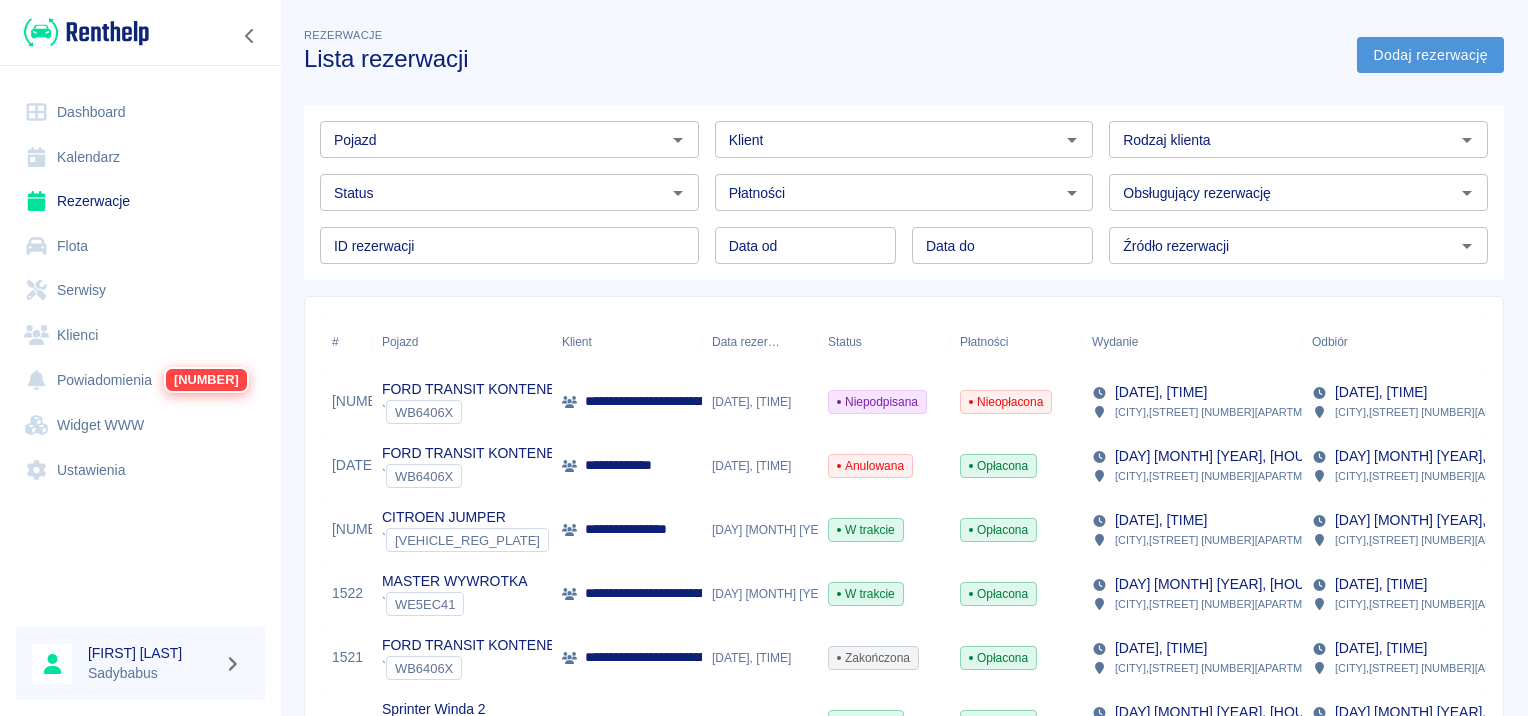 click on "Dodaj rezerwację" at bounding box center [1430, 55] 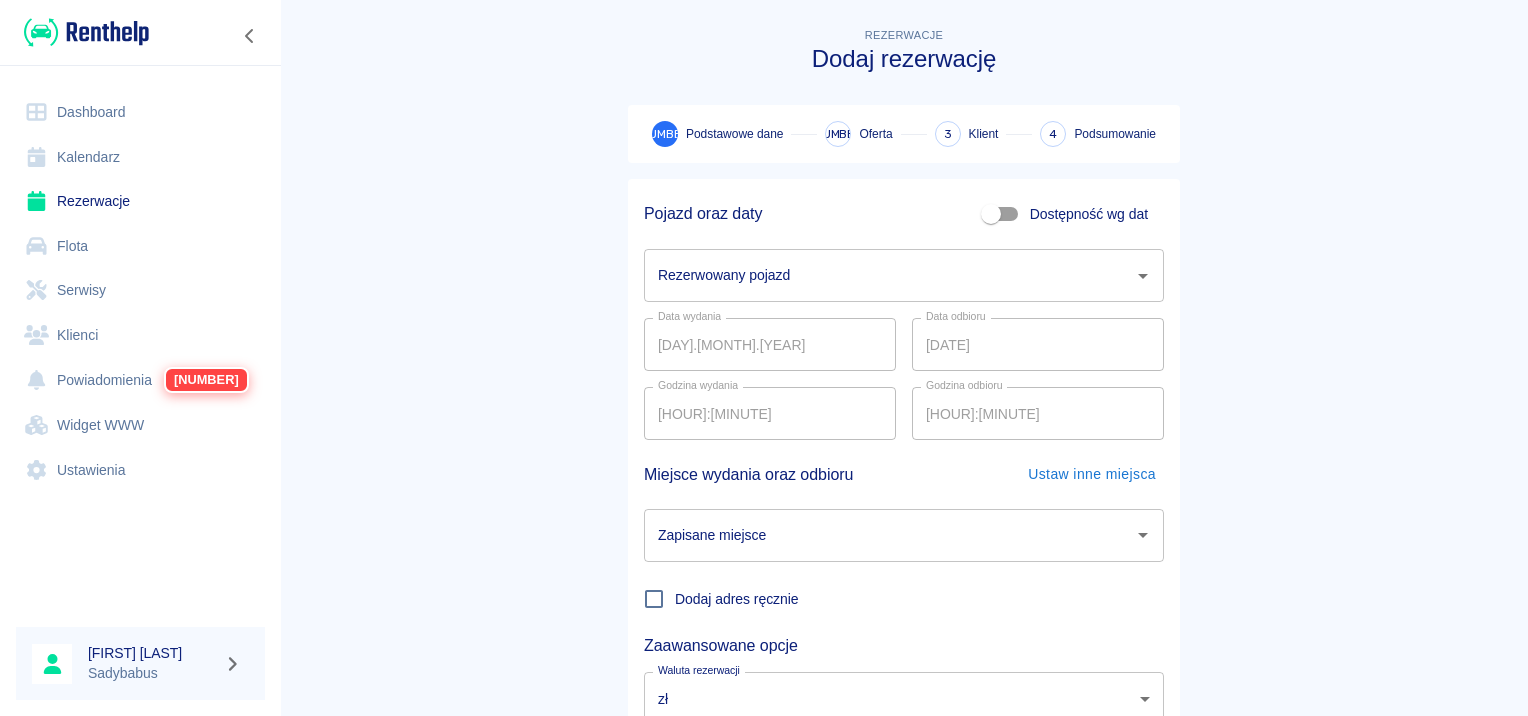 click on "Rezerwowany pojazd" at bounding box center (889, 275) 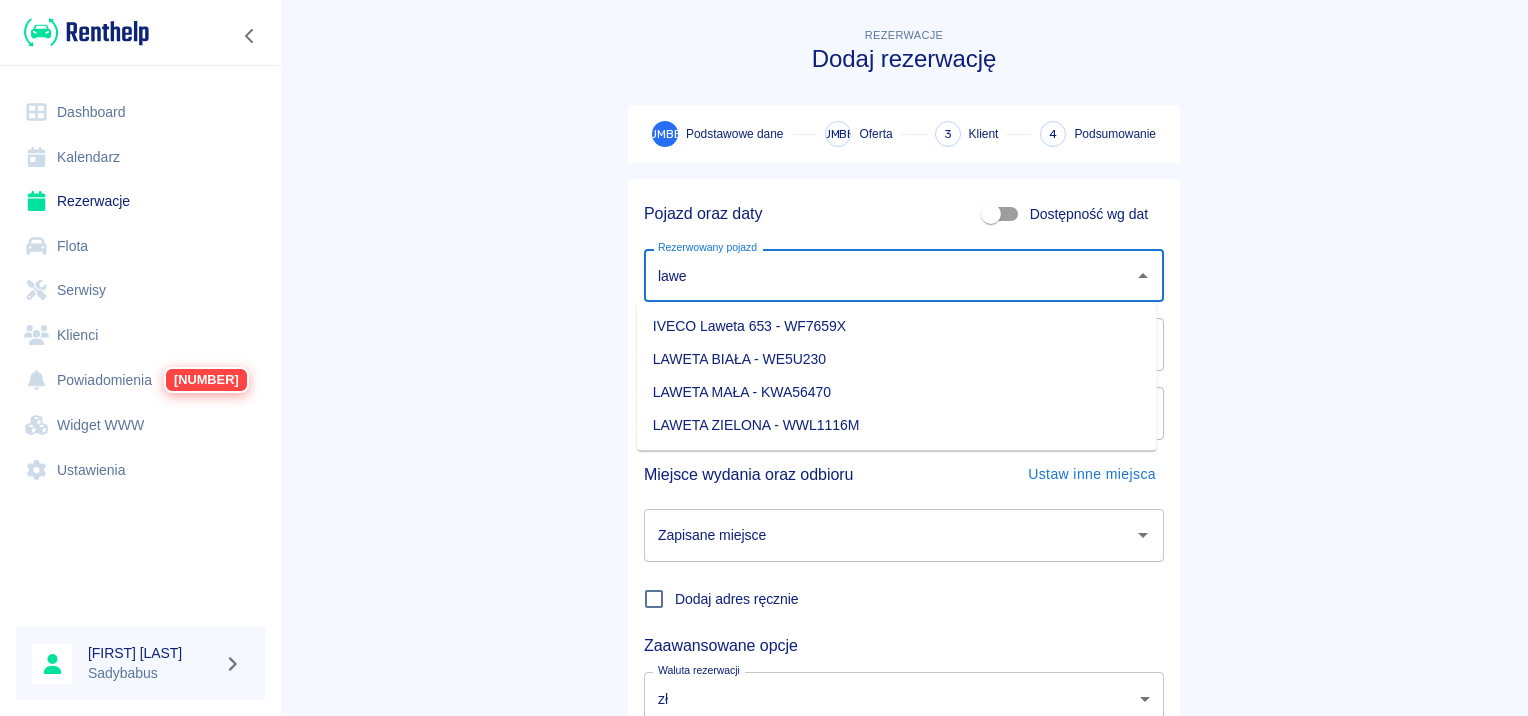 click on "IVECO Laweta 653 - WF7659X" at bounding box center (897, 326) 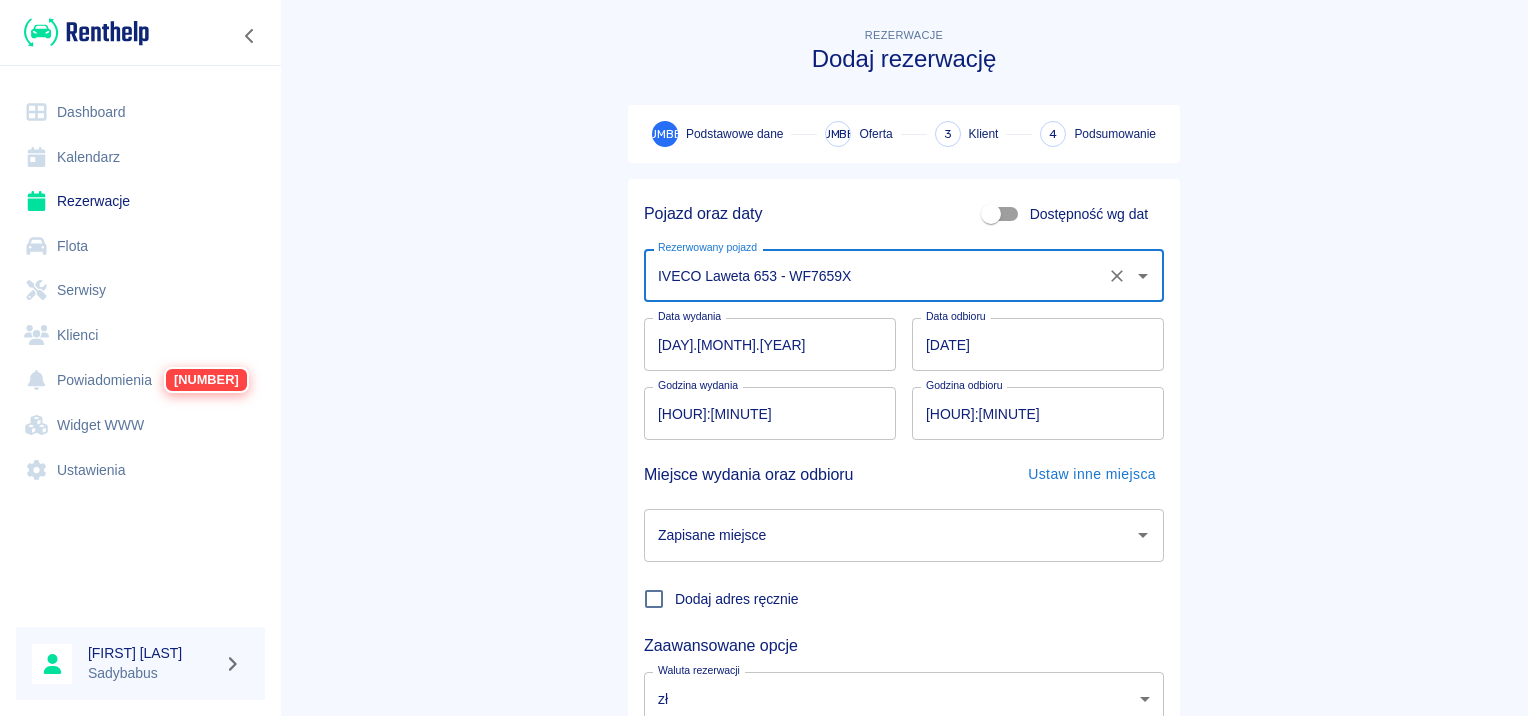 type on "IVECO Laweta 653 - WF7659X" 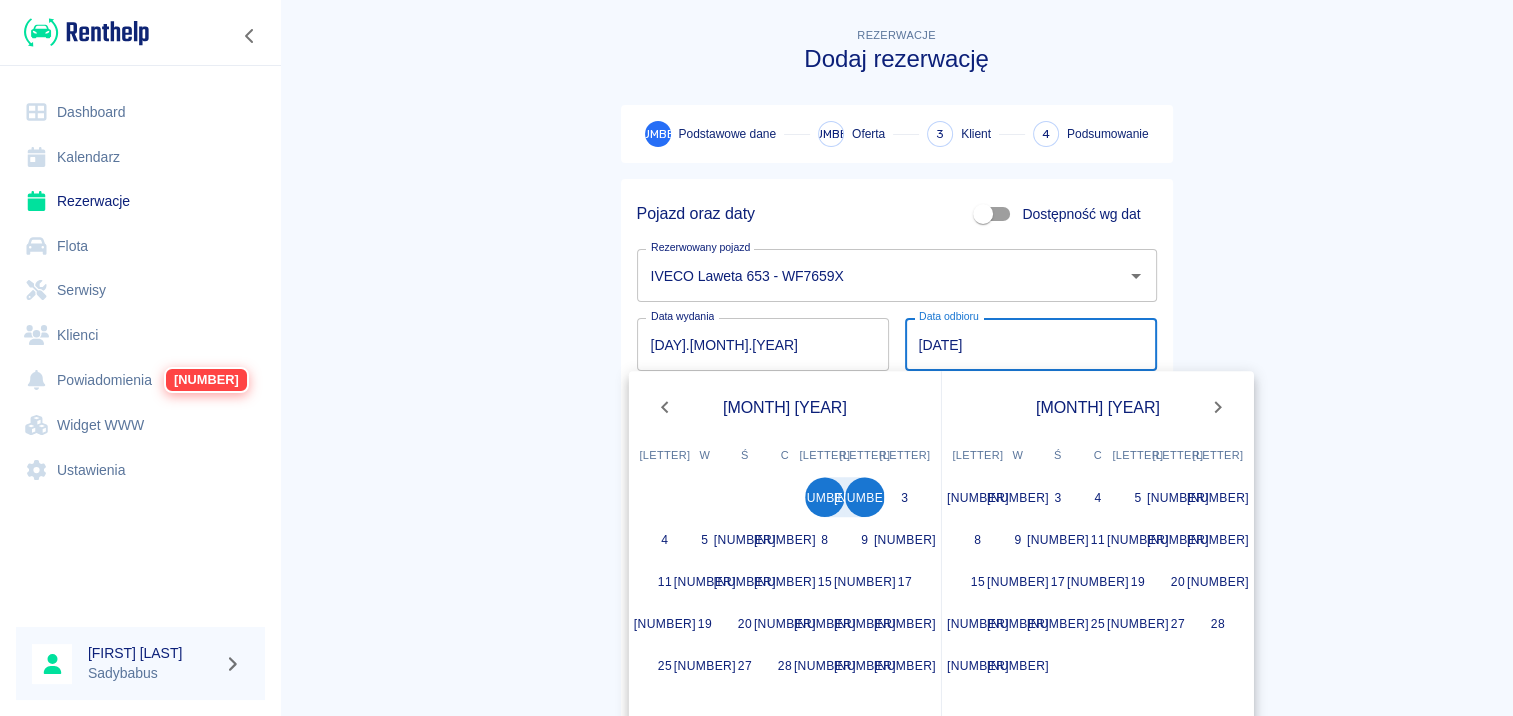 click on "[DATE]" at bounding box center (1031, 344) 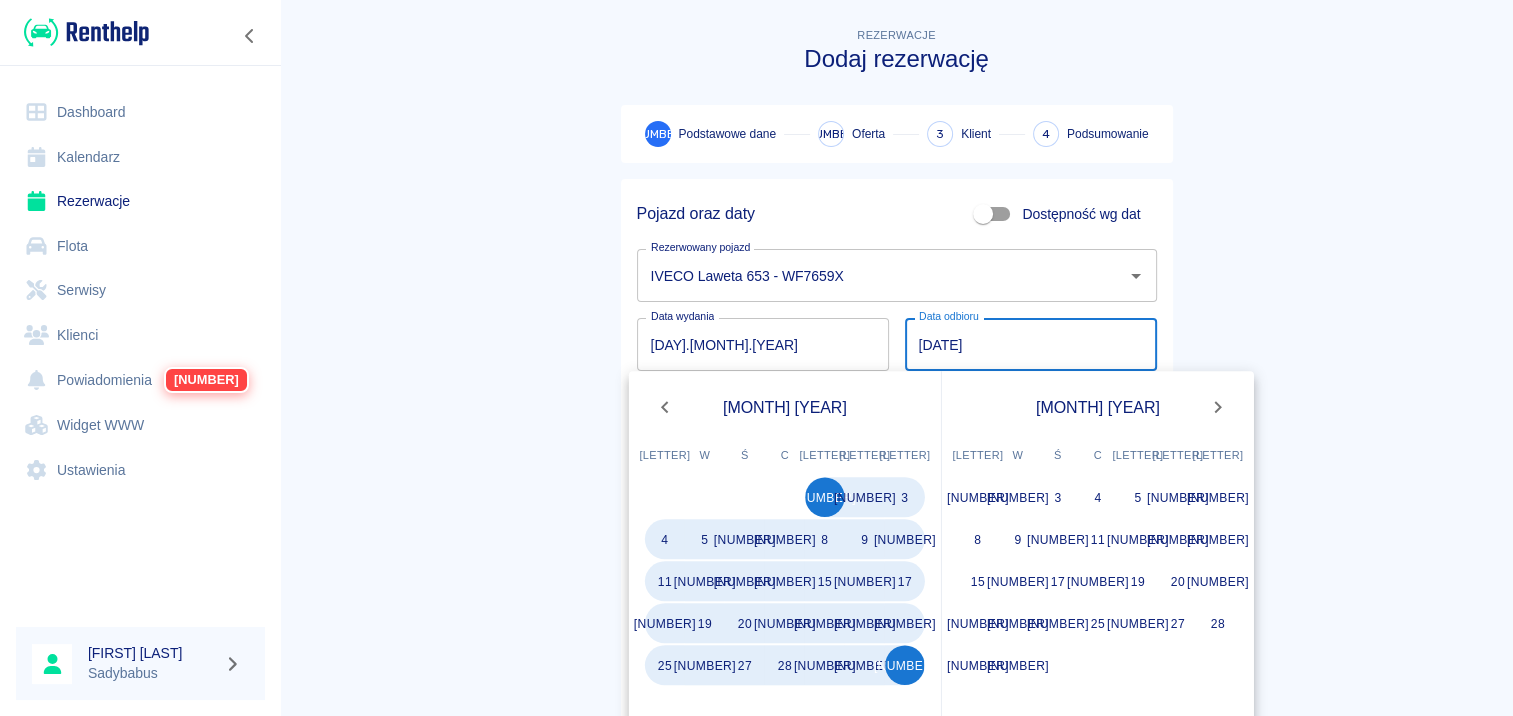 type on "[DATE]" 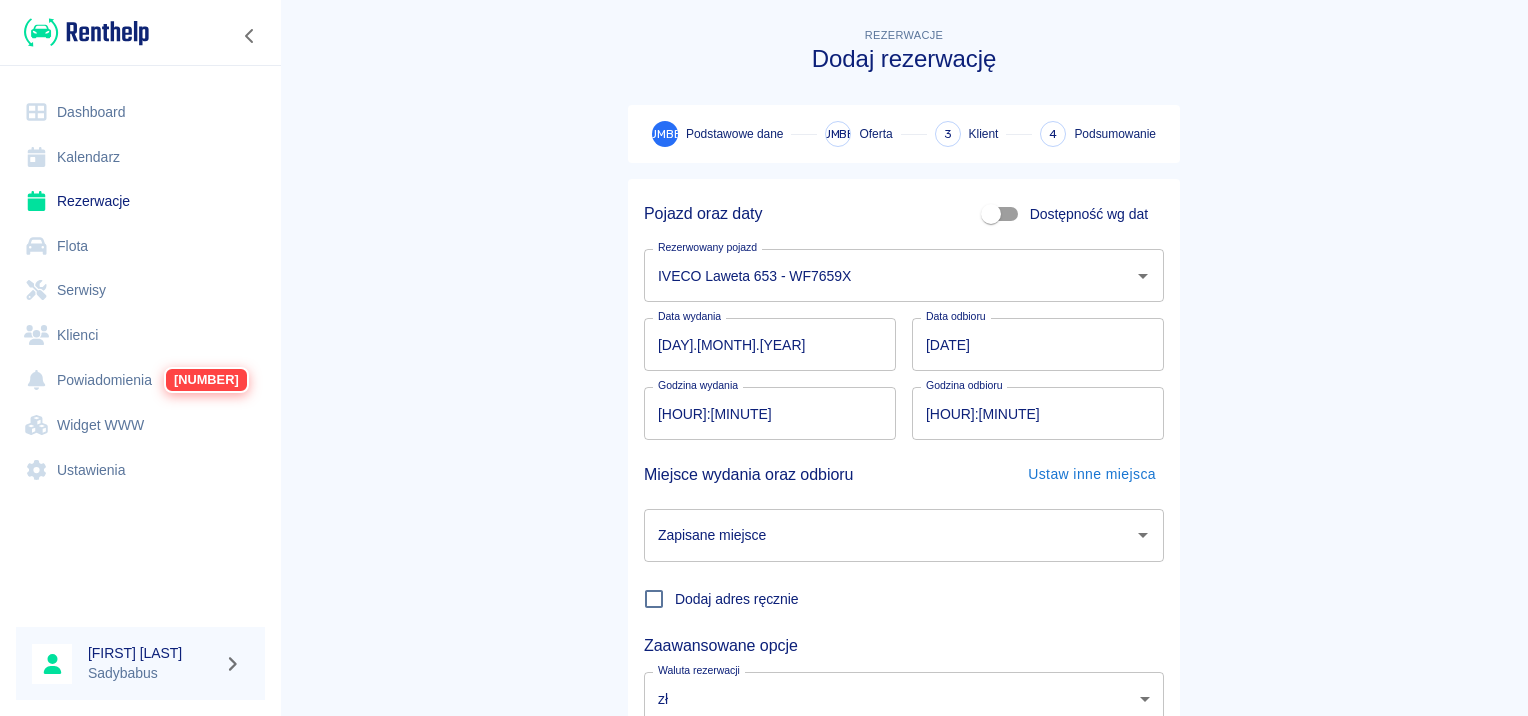 click on "[HOUR]:[MINUTE]" at bounding box center (763, 413) 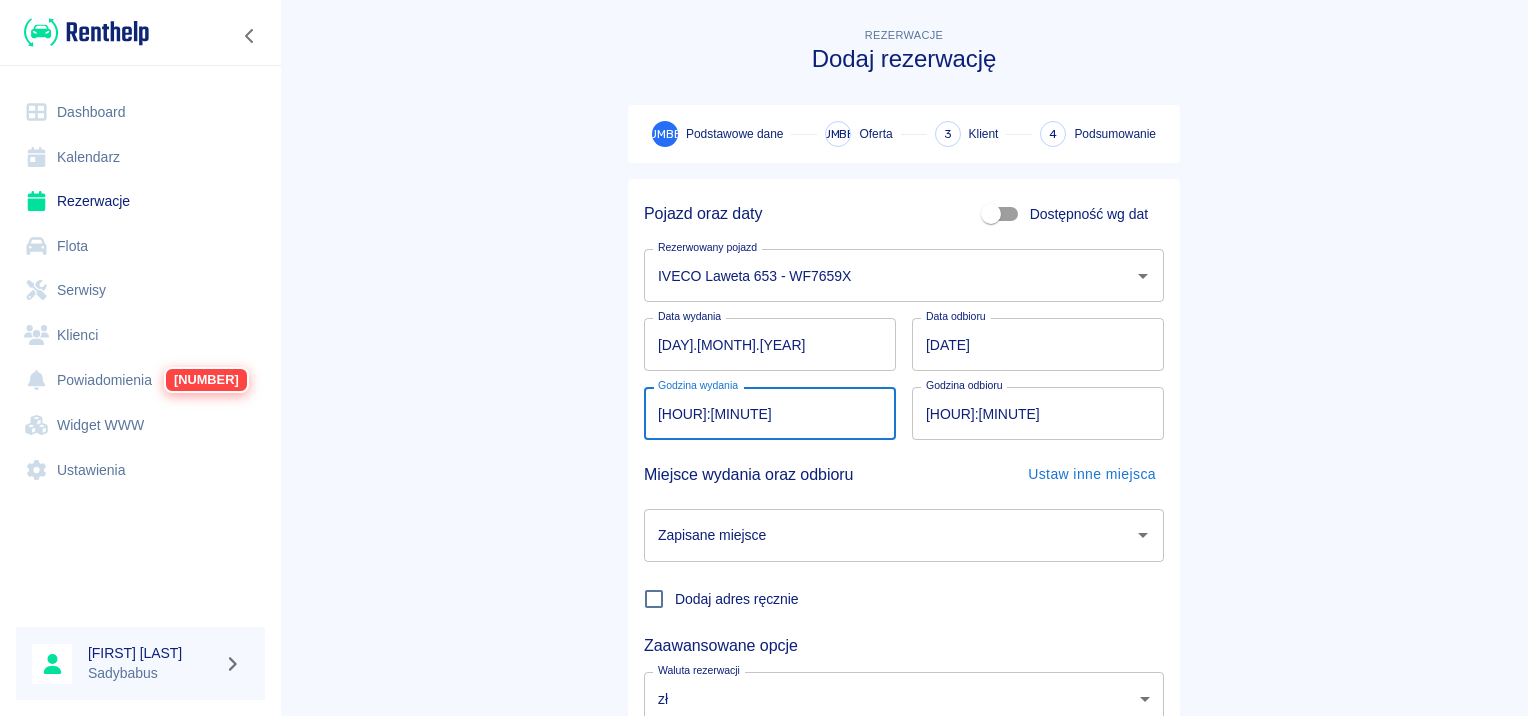 type on "[HOUR]:[MINUTE]" 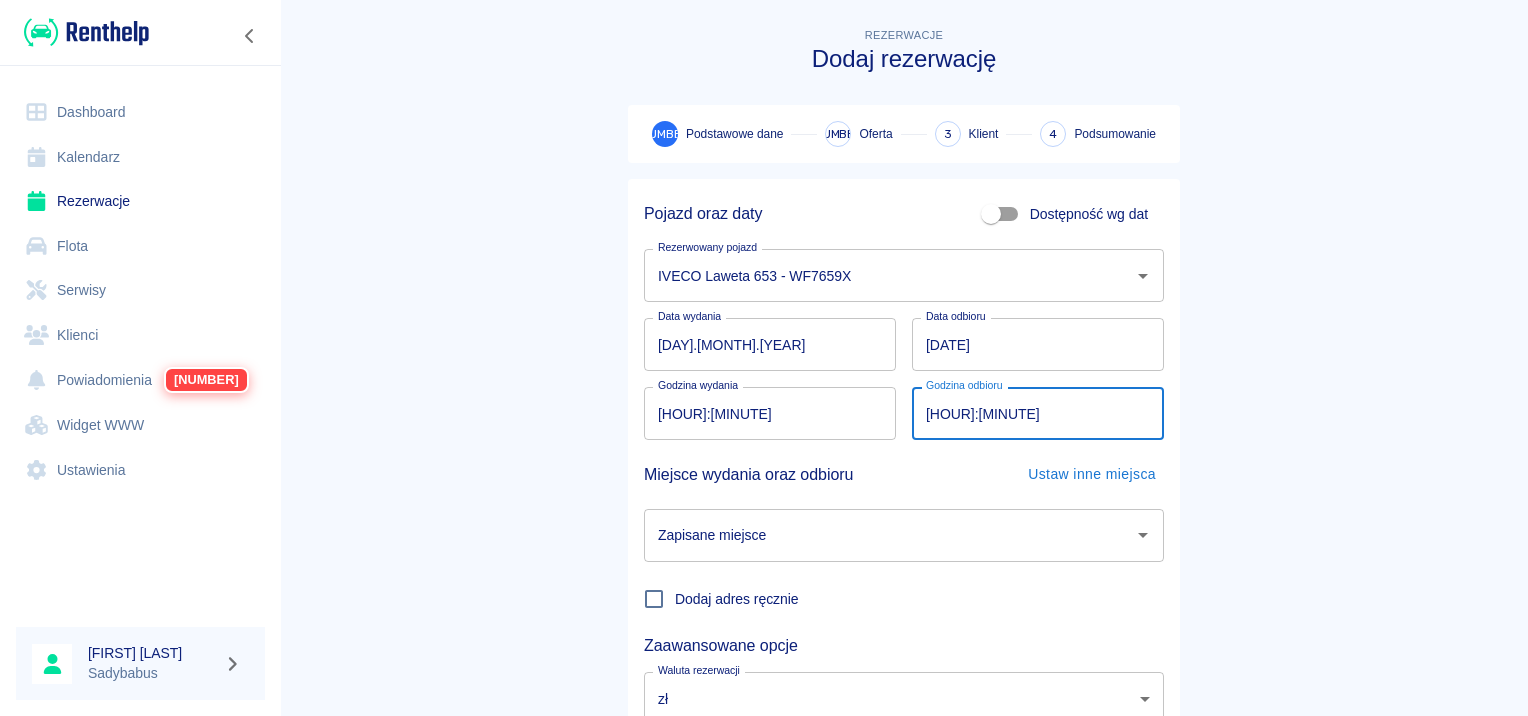 click on "[HOUR]:[MINUTE]" at bounding box center [1031, 413] 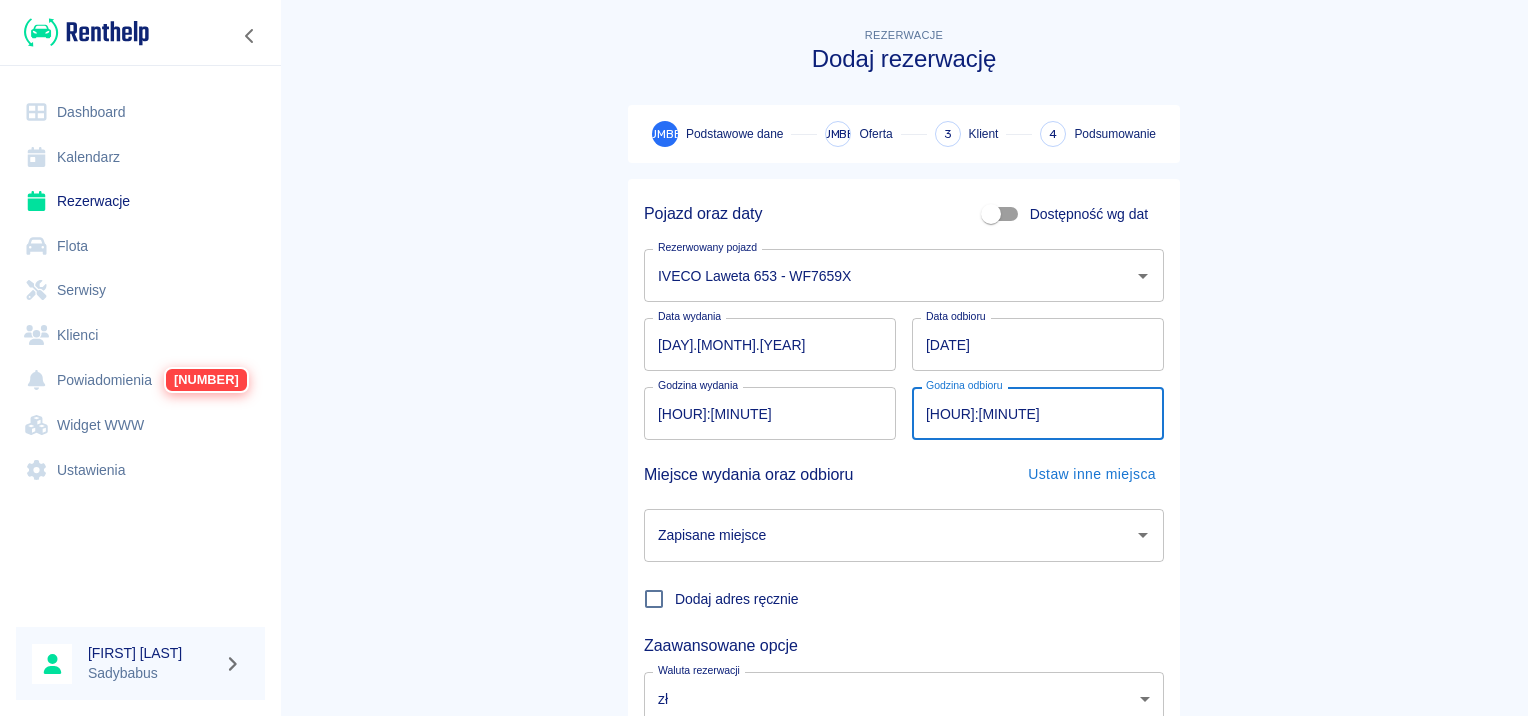 type on "[HOUR]:[MINUTE]" 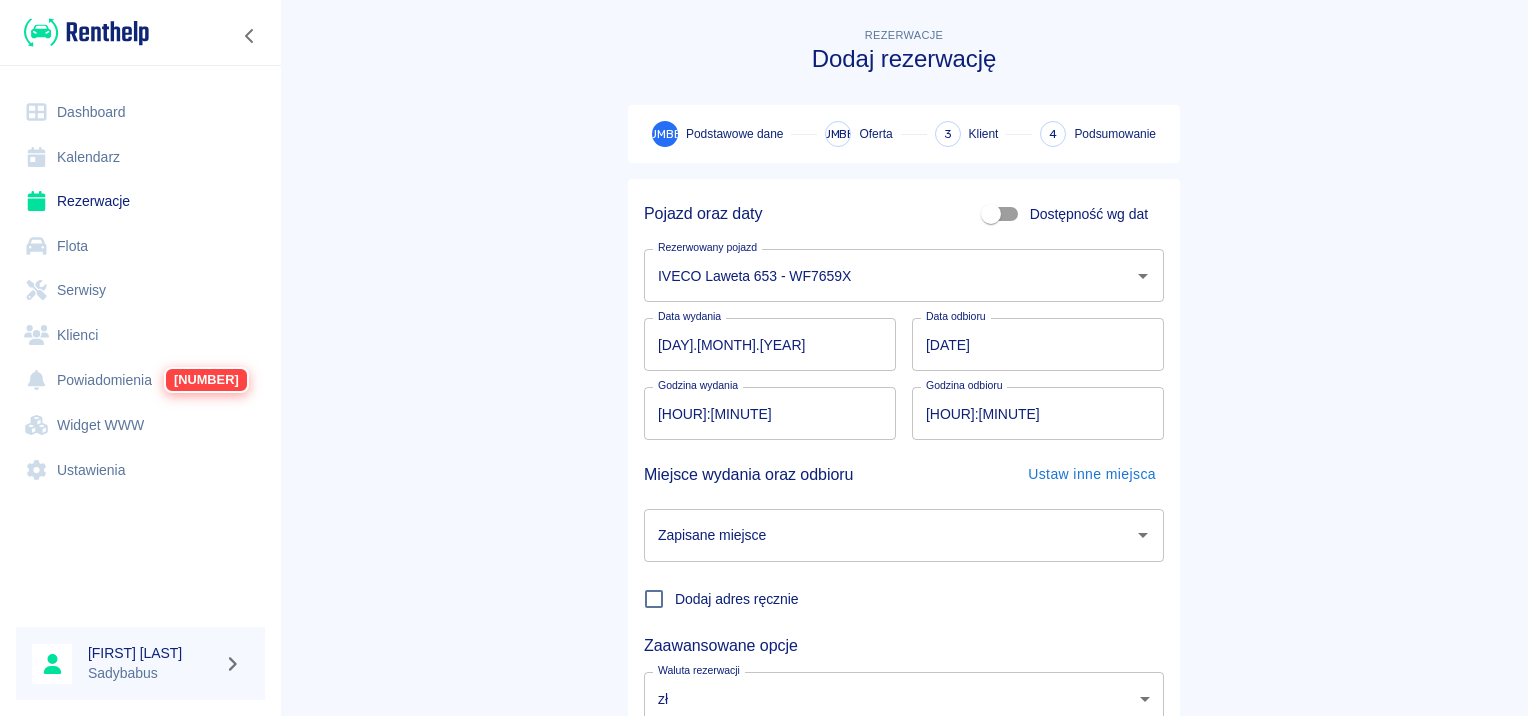 click on "Zapisane miejsce" at bounding box center (889, 535) 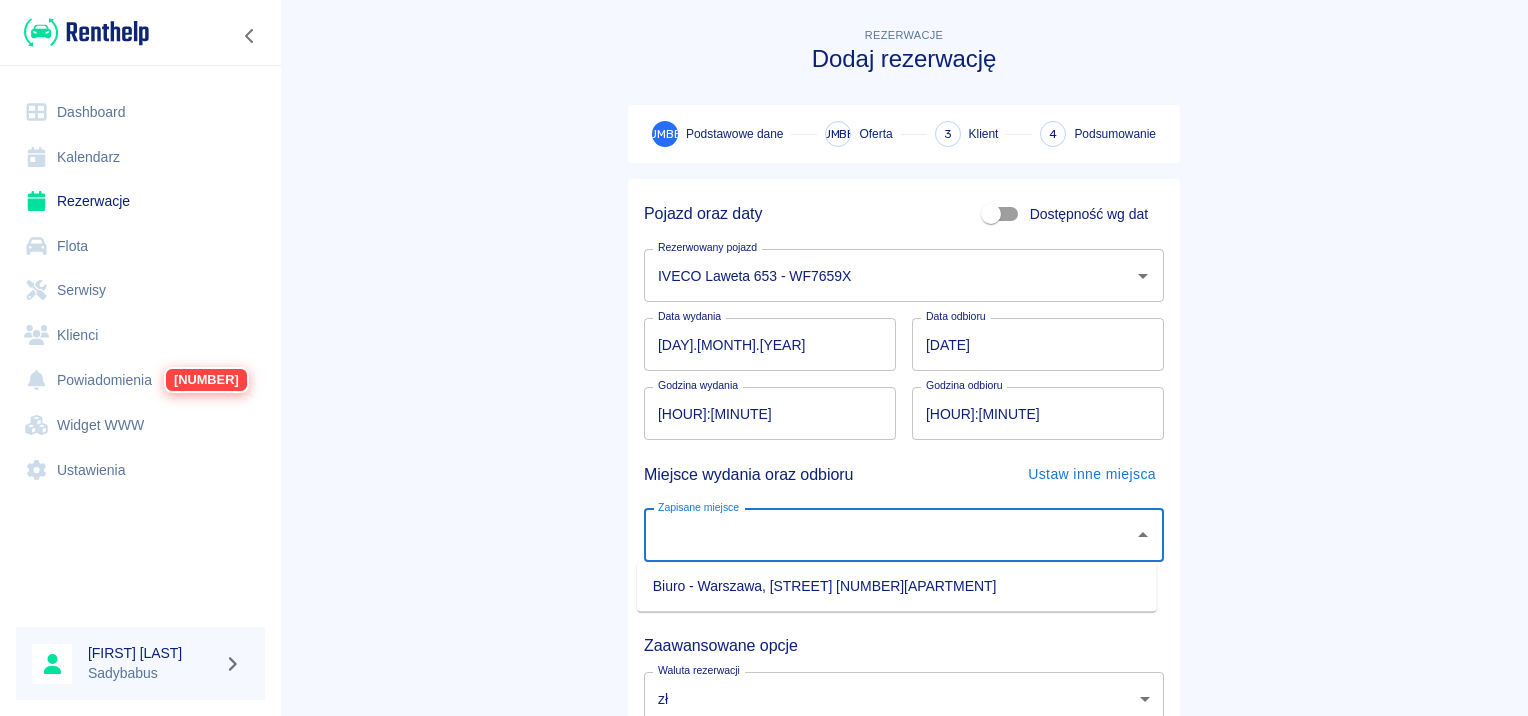 click on "Biuro - Warszawa, [STREET] [NUMBER][APARTMENT]" at bounding box center [897, 586] 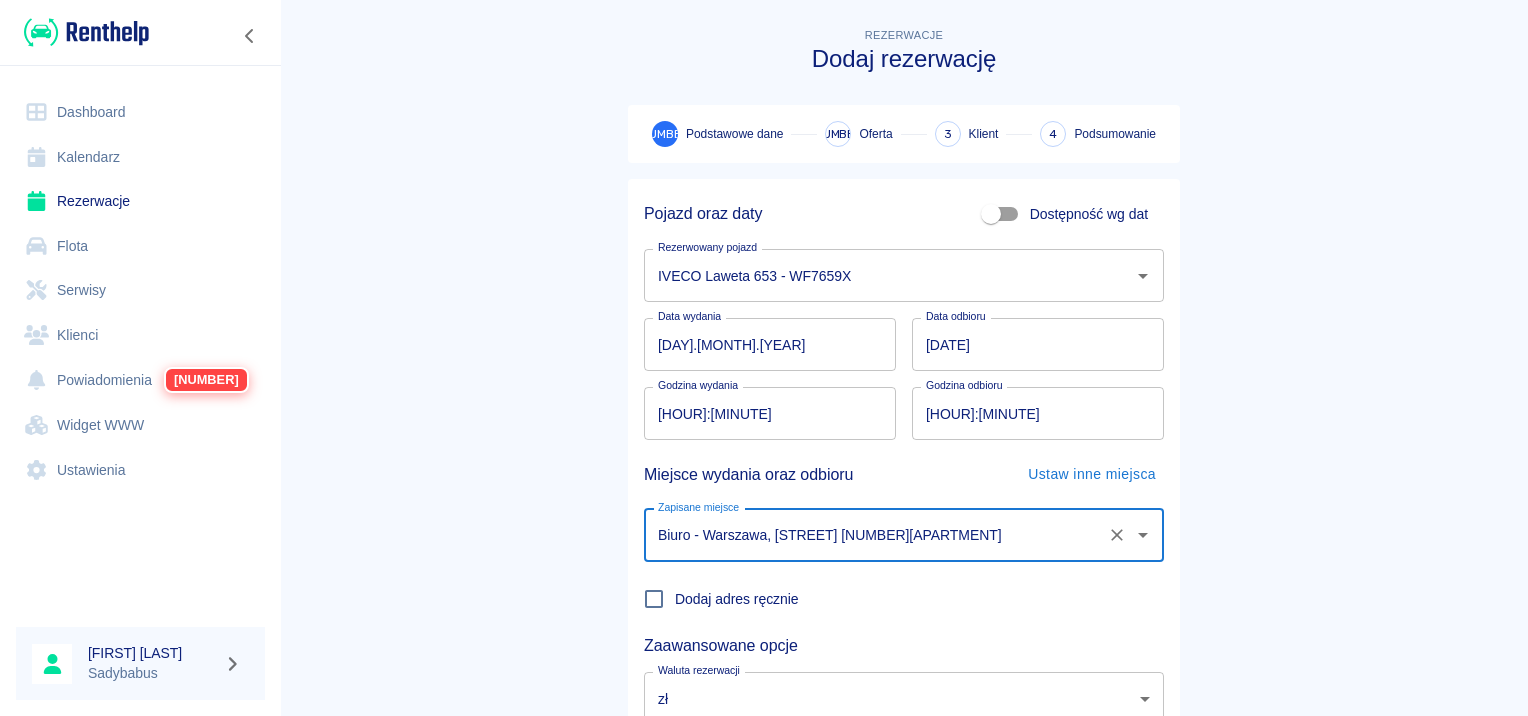 click on "Rezerwacje Dodaj rezerwację 1 Podstawowe dane 2 Oferta 3 Klient 4 Podsumowanie Pojazd oraz daty Dostępność wg dat Rezerwowany pojazd IVECO Laweta 653 - WF7659X Rezerwowany pojazd Data wydania 01.08.2025 Data wydania Data odbioru 31.08.2025 Data odbioru Godzina wydania 09:15 Godzina wydania Godzina odbioru 09:15 Godzina odbioru Miejsce wydania oraz odbioru Ustaw inne miejsca Zapisane miejsce Biuro - Warszawa, Augustówka 22A Zapisane miejsce Dodaj adres ręcznie Zaawansowane opcje Waluta rezerwacji zł PLN Waluta rezerwacji Następny krok" at bounding box center [904, 417] 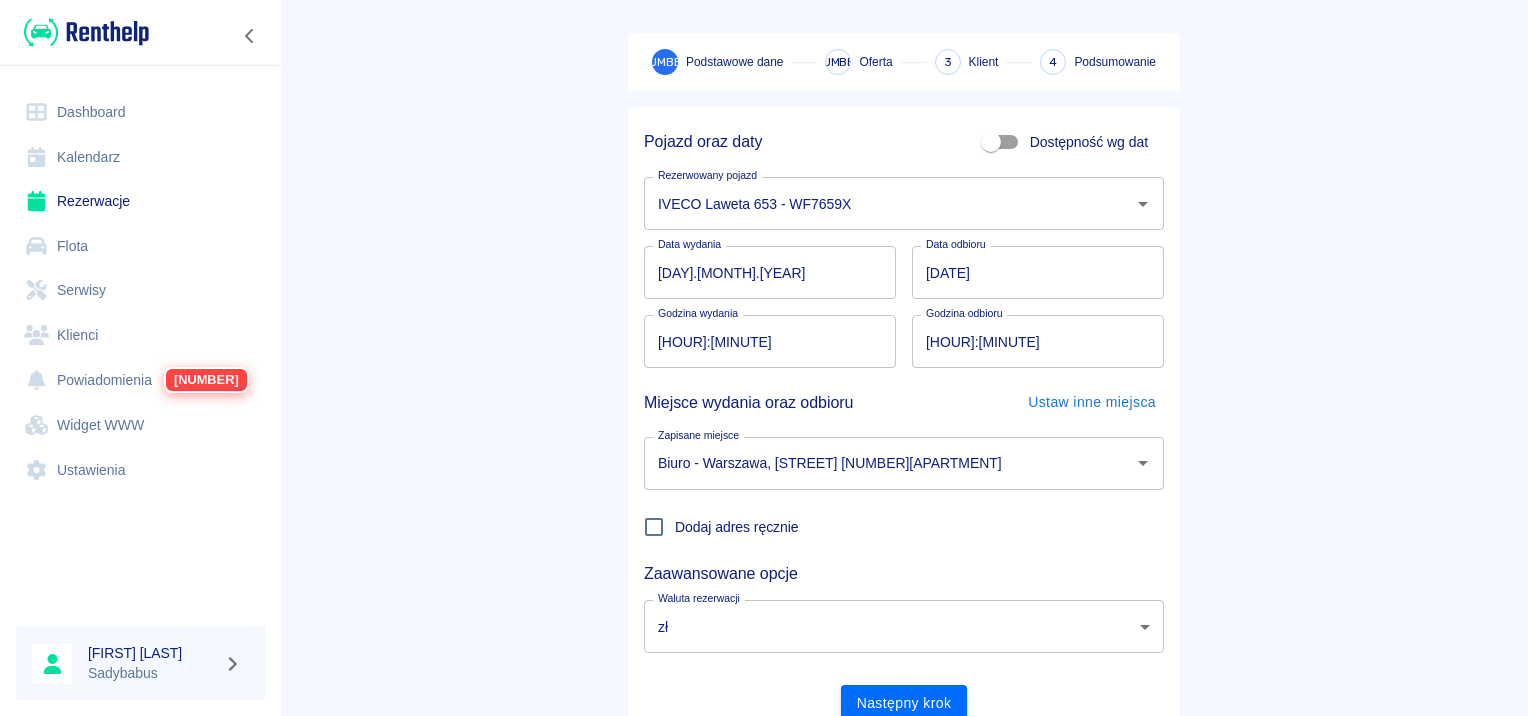 scroll, scrollTop: 152, scrollLeft: 0, axis: vertical 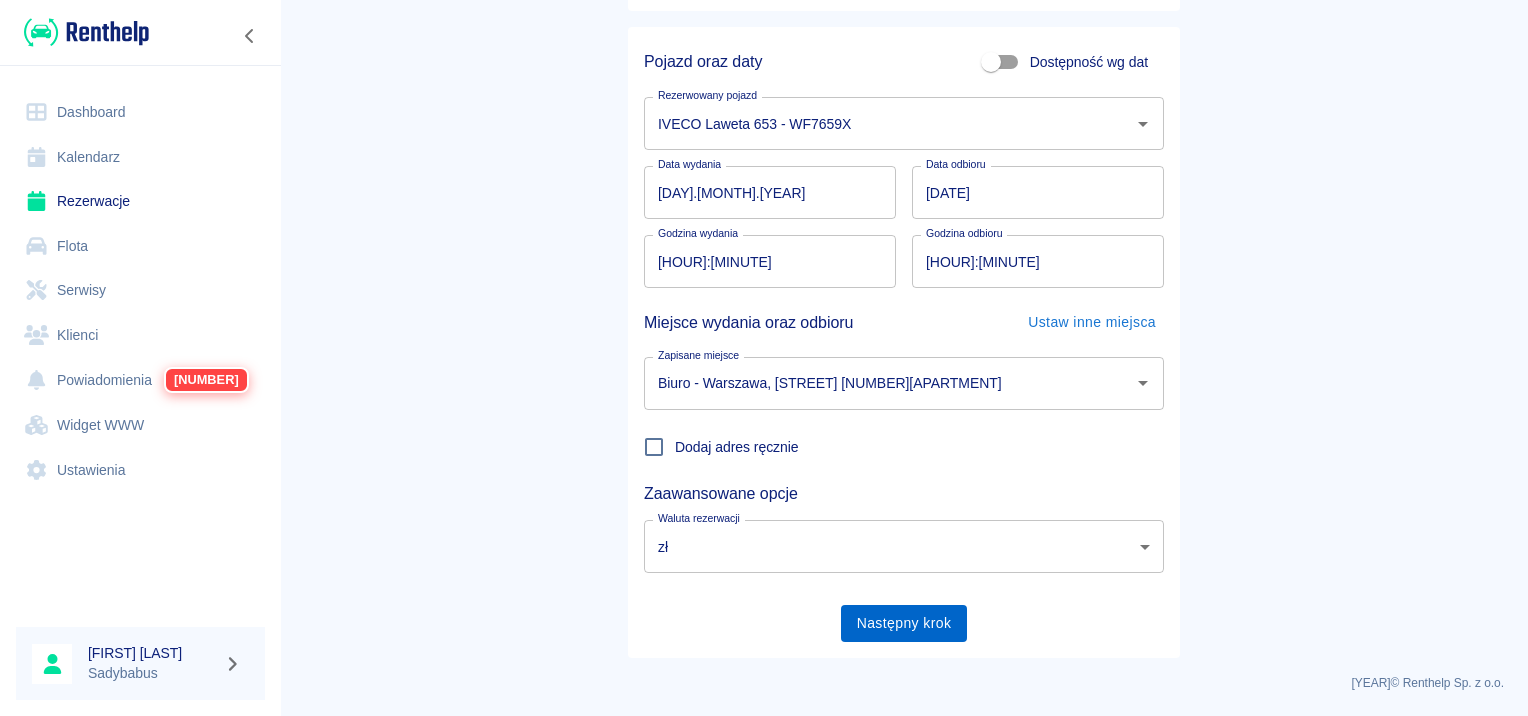click on "Następny krok" at bounding box center (904, 623) 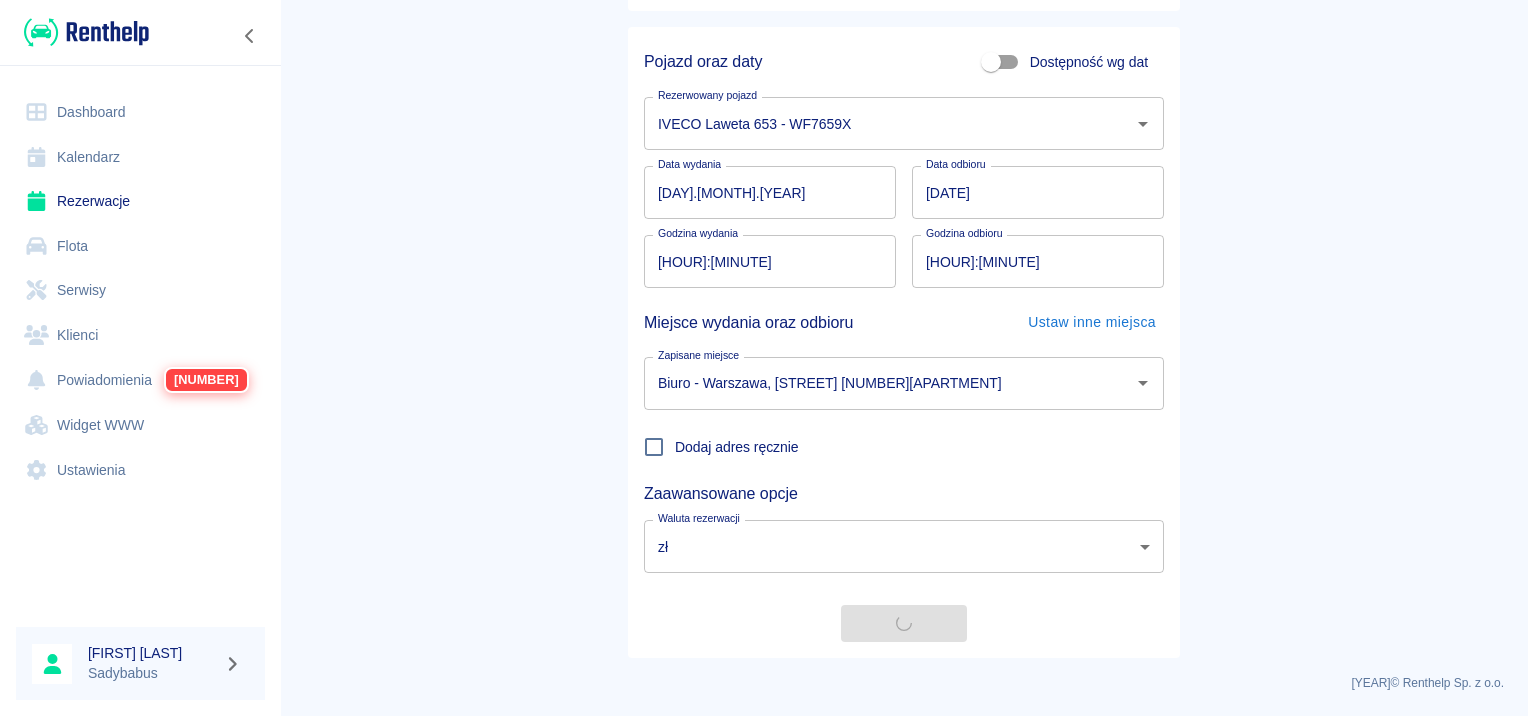 scroll, scrollTop: 0, scrollLeft: 0, axis: both 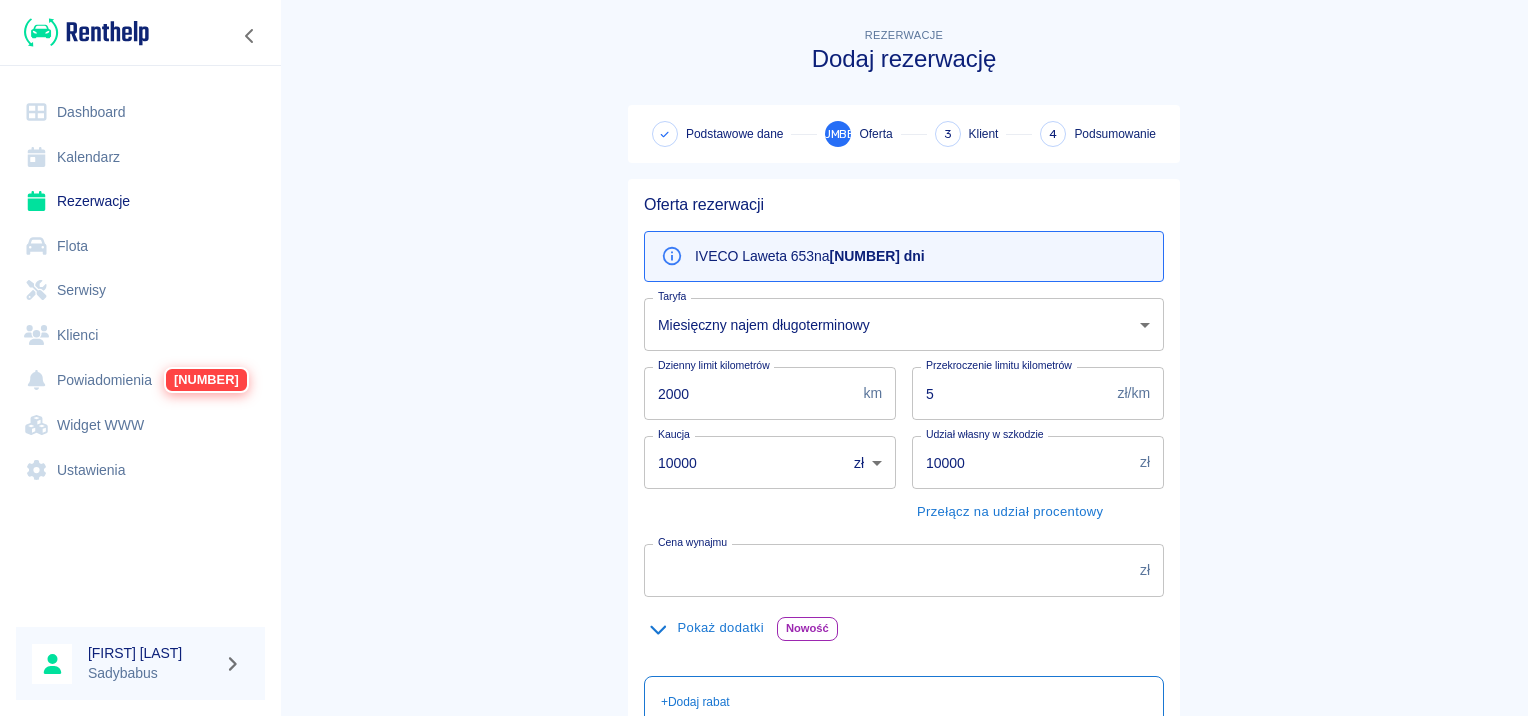 click on "2000" at bounding box center (749, 393) 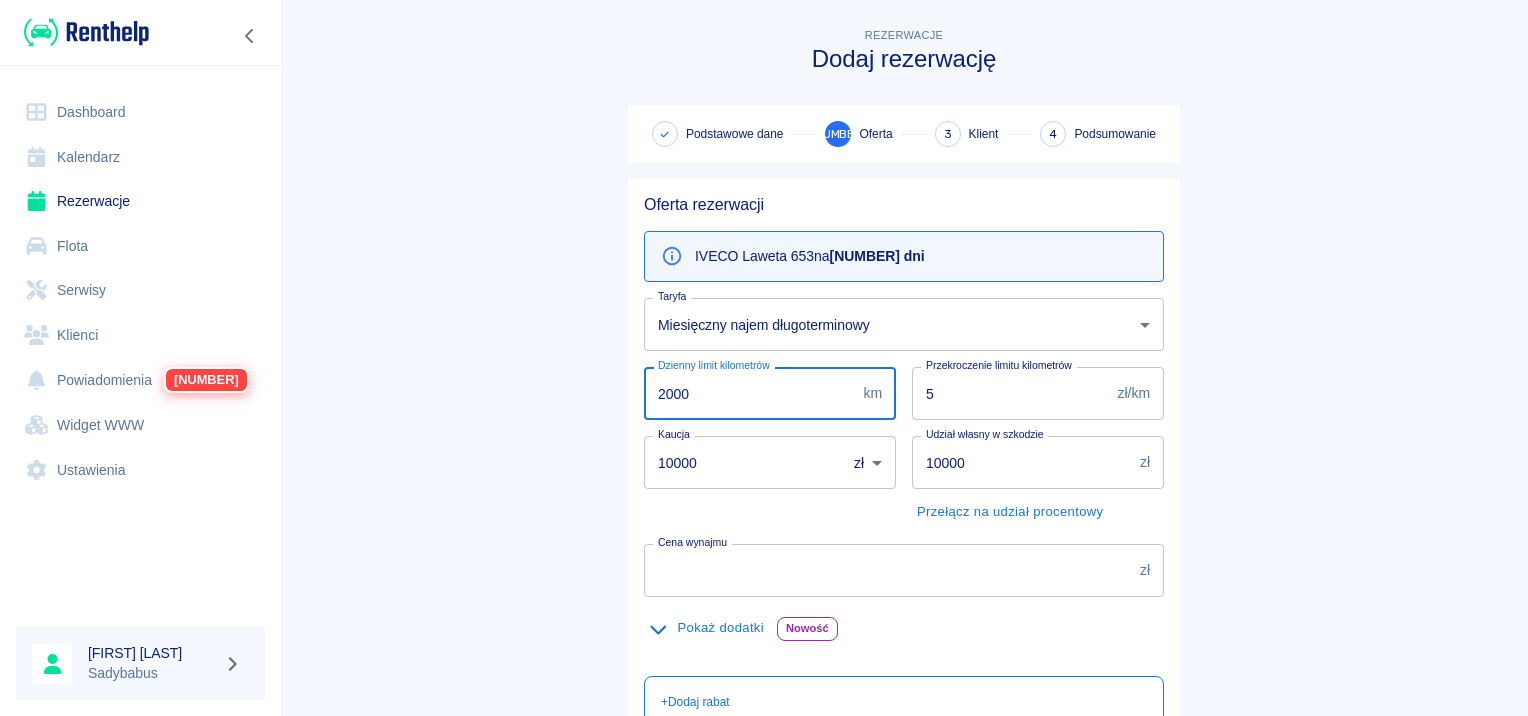 click on "2000" at bounding box center [749, 393] 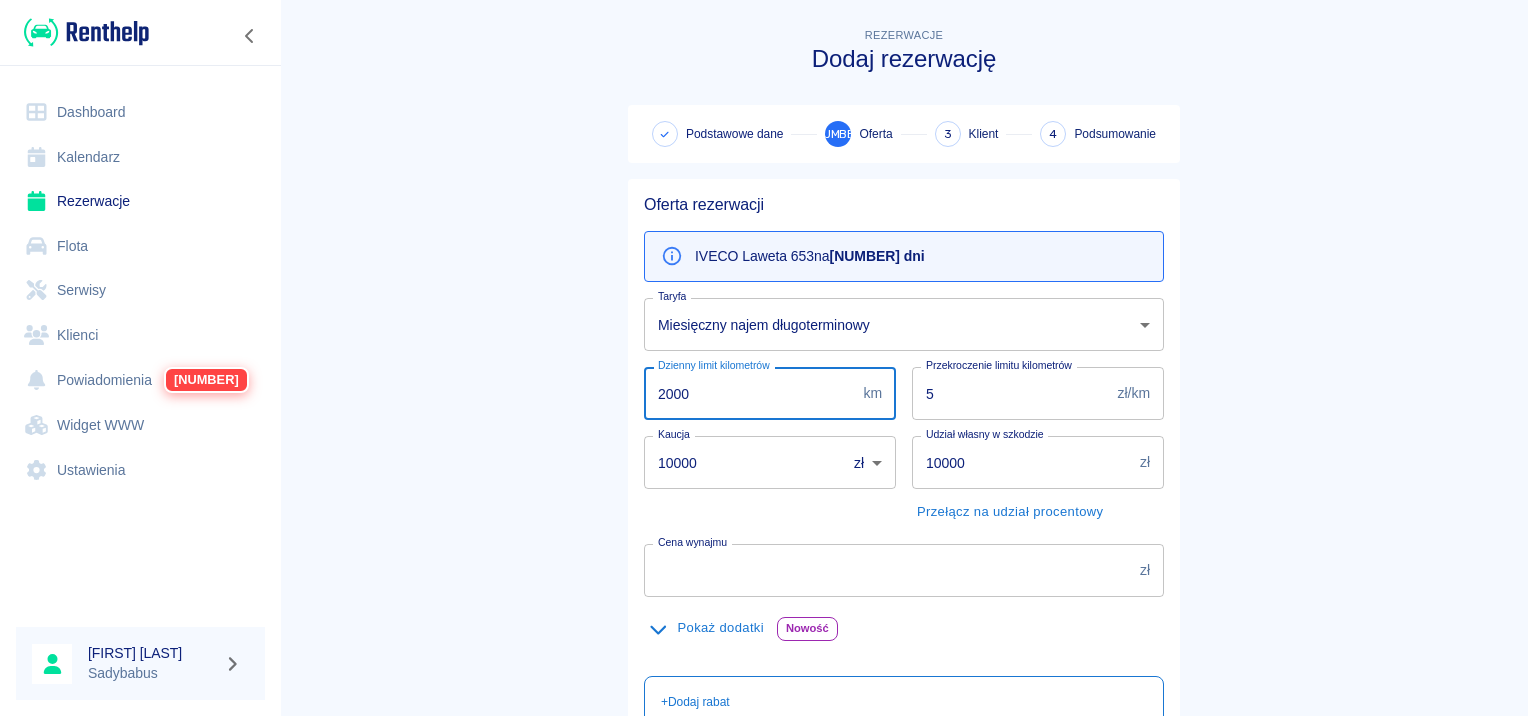 type on "[NUMBER]" 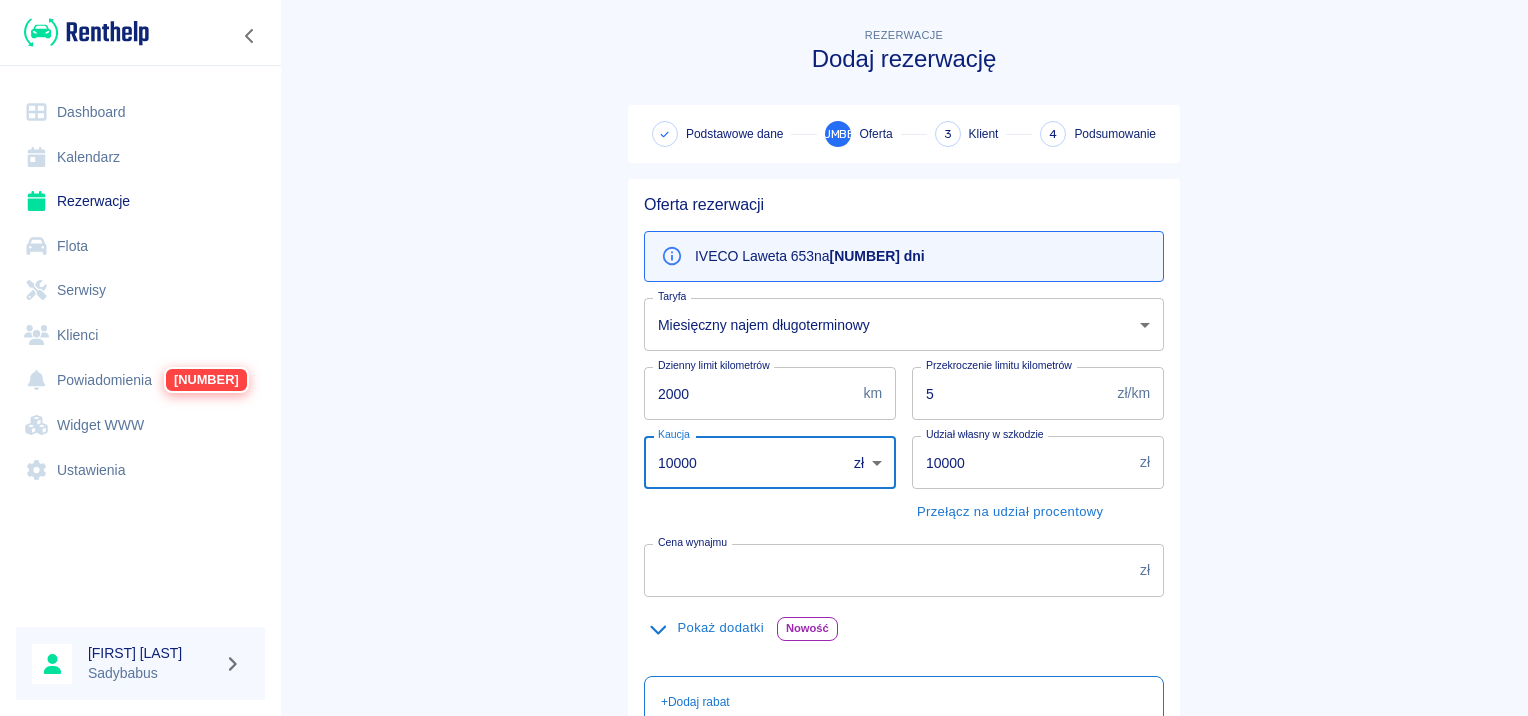 click on "10000" at bounding box center [738, 462] 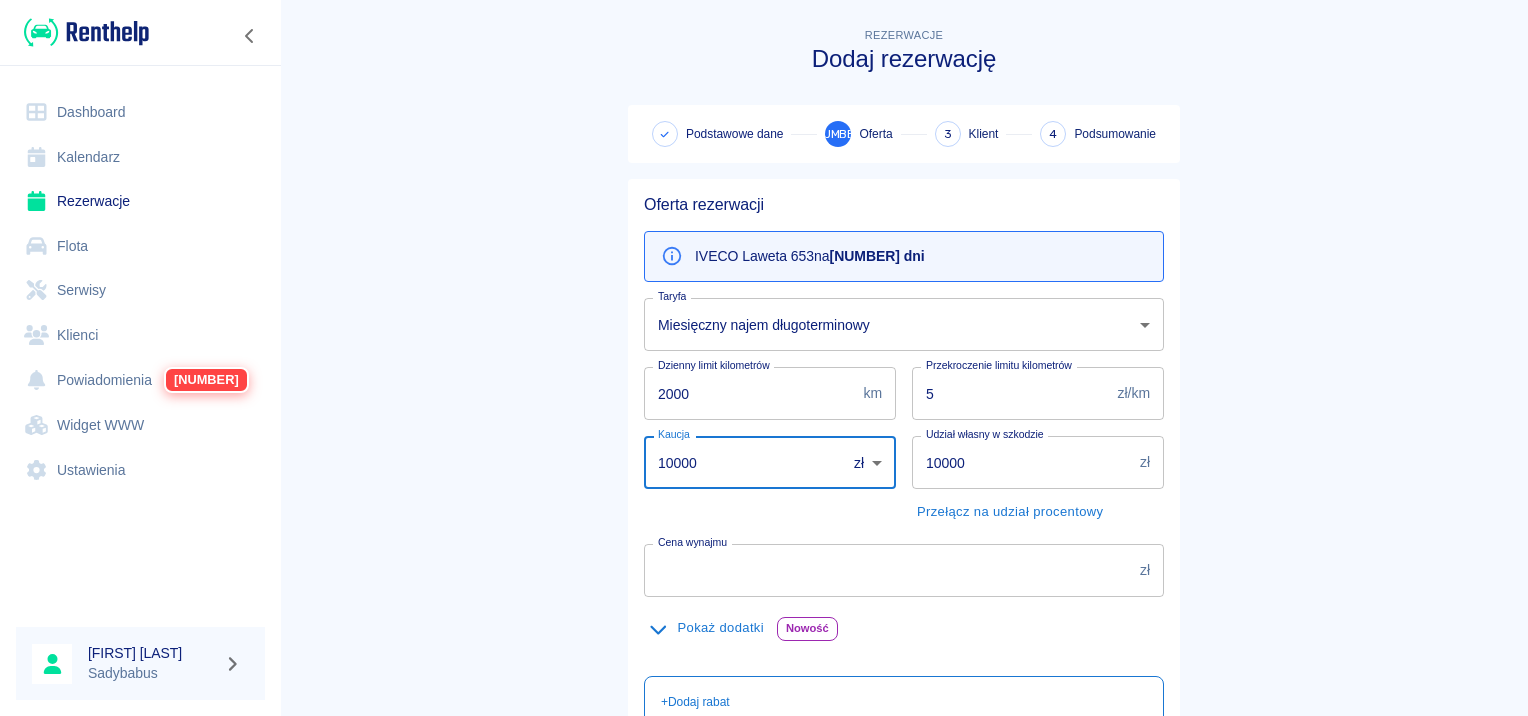 type on "[NUMBER]" 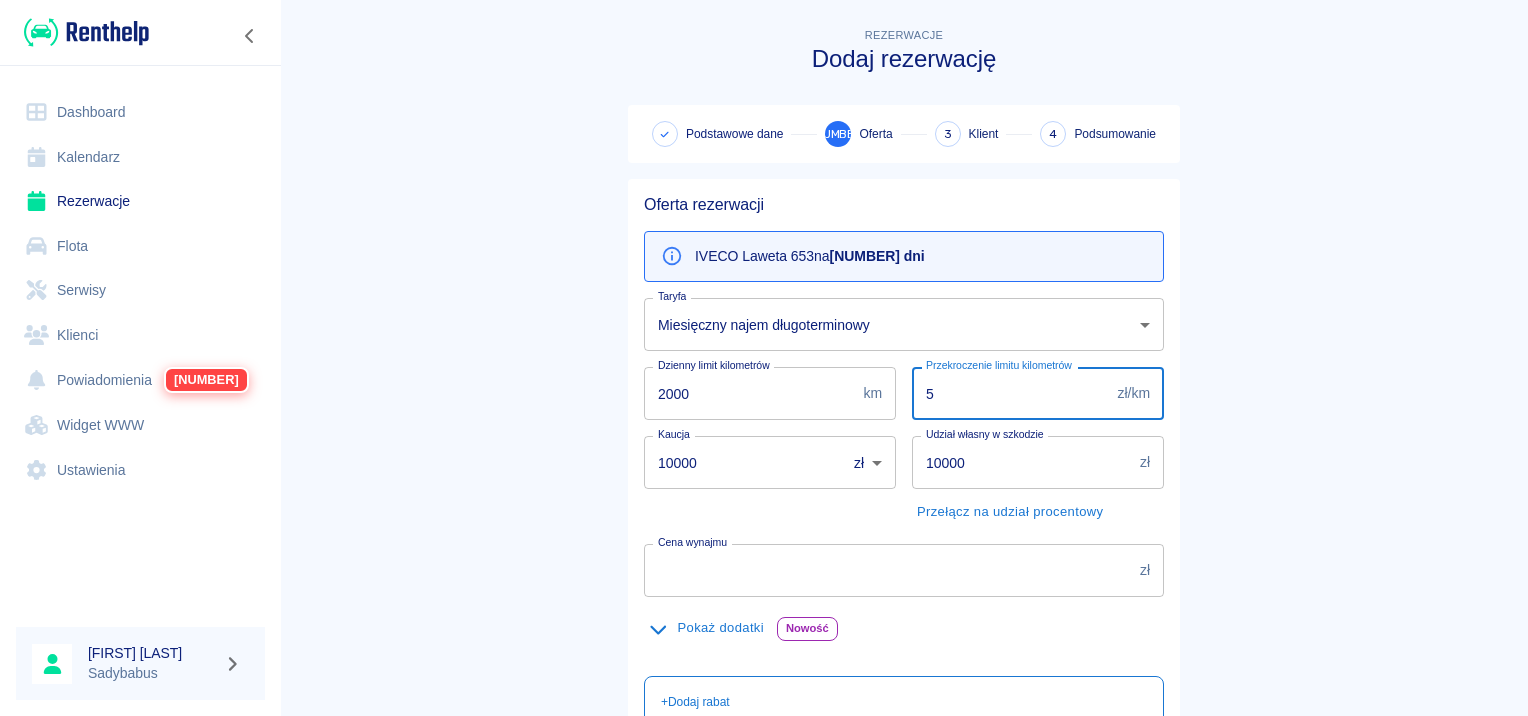 click on "5" at bounding box center (1011, 393) 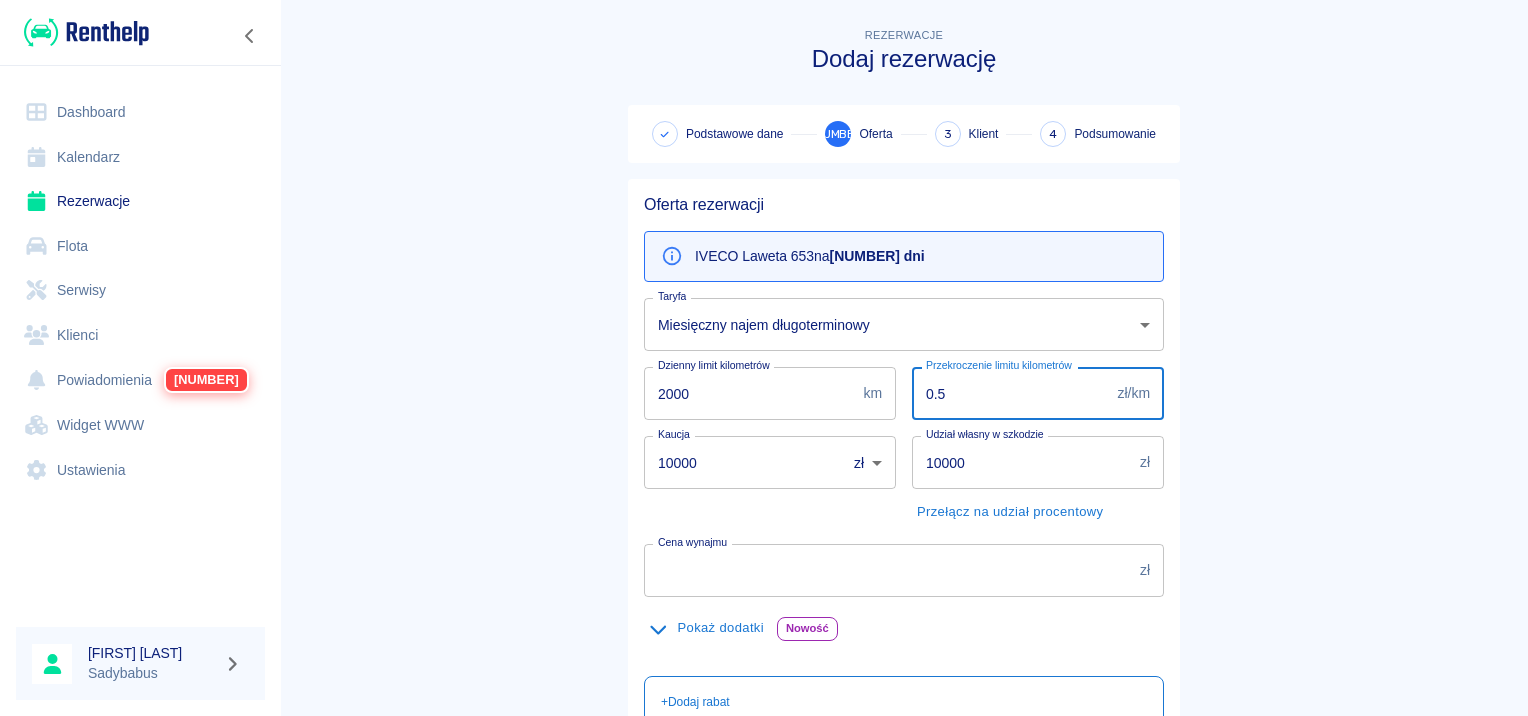 type on "0.5" 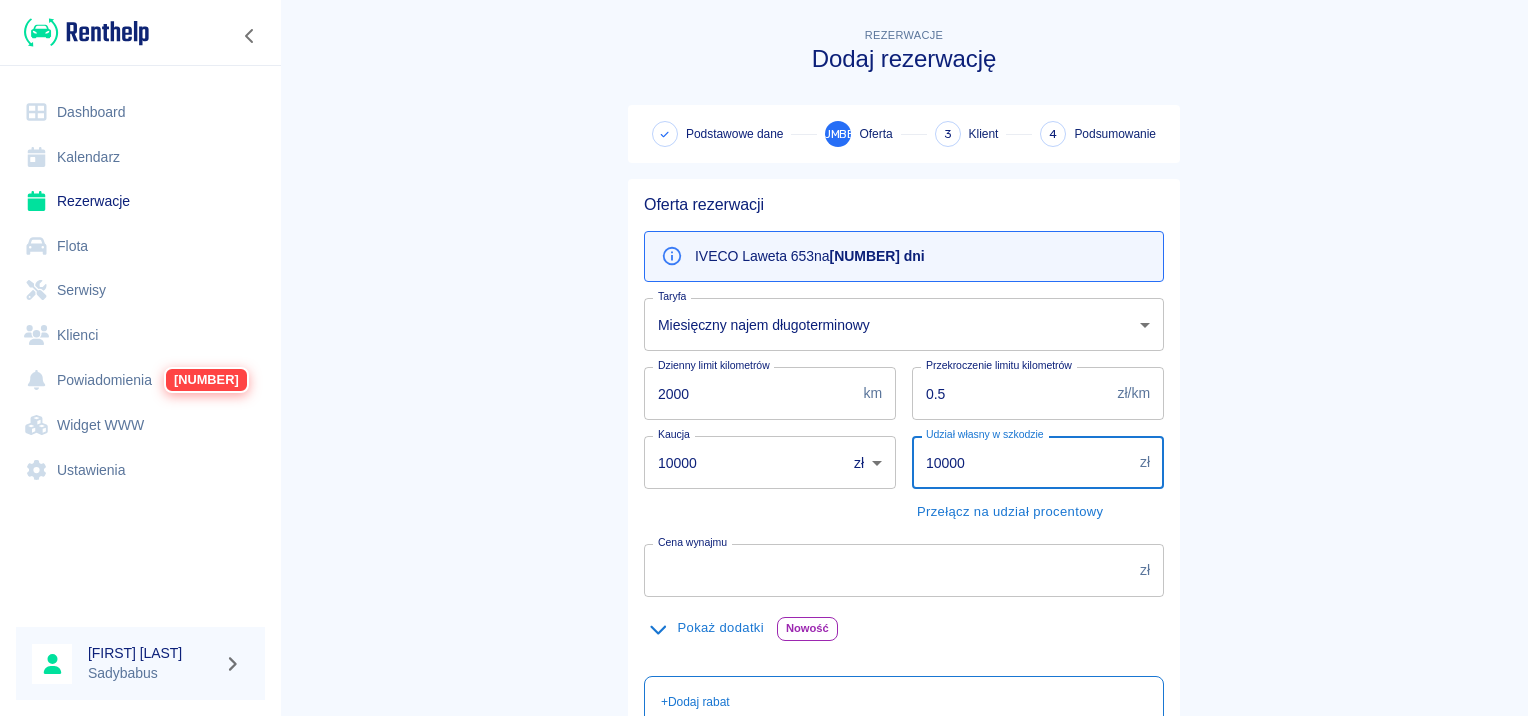 click on "10000" at bounding box center (1022, 462) 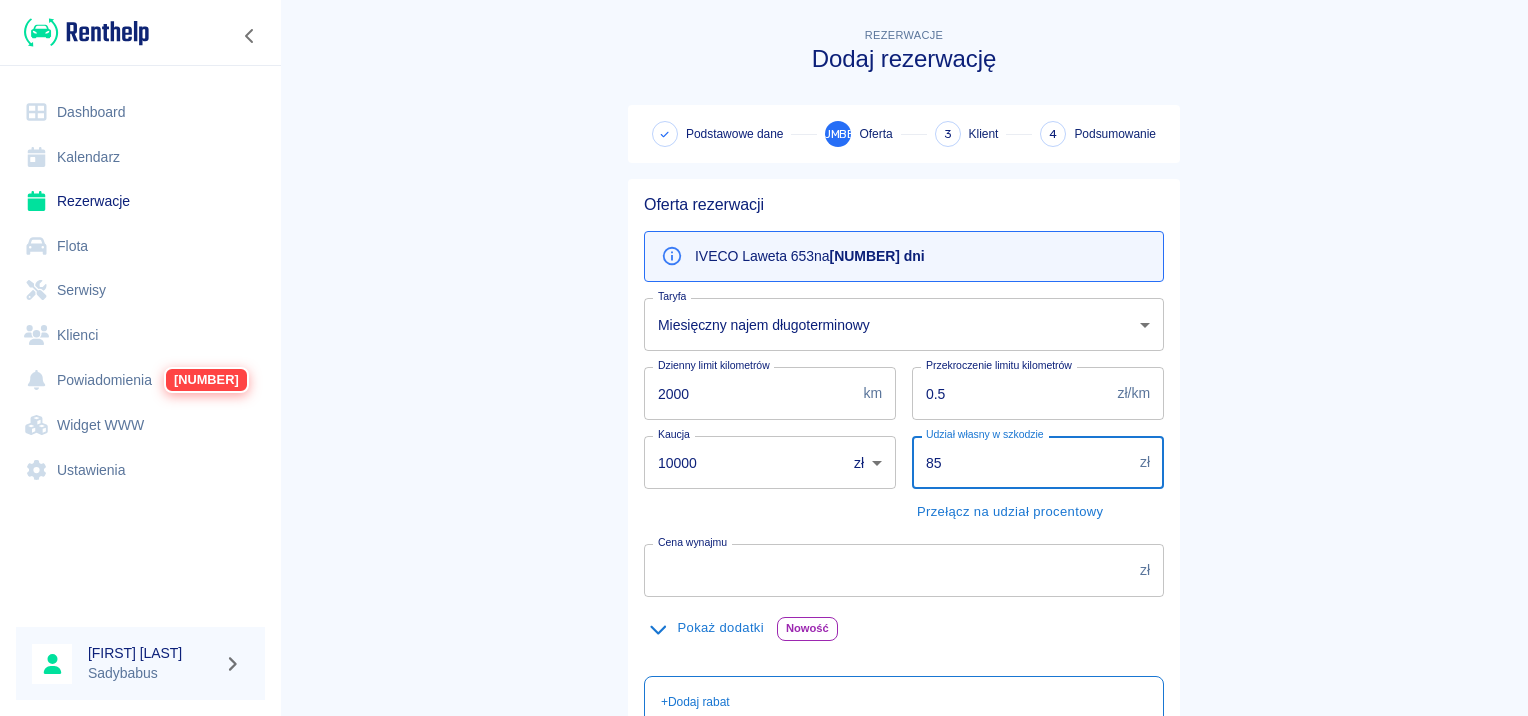 type on "8" 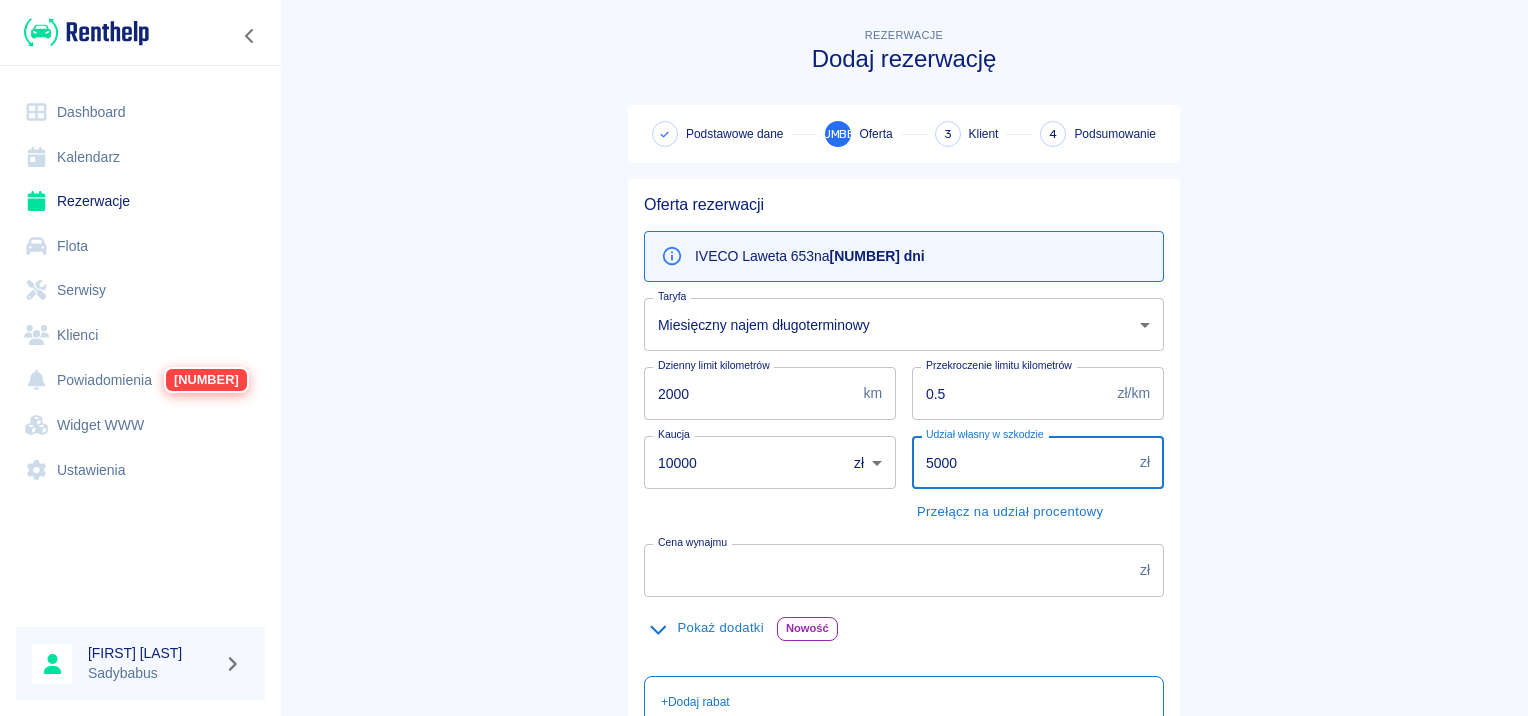 type on "5000" 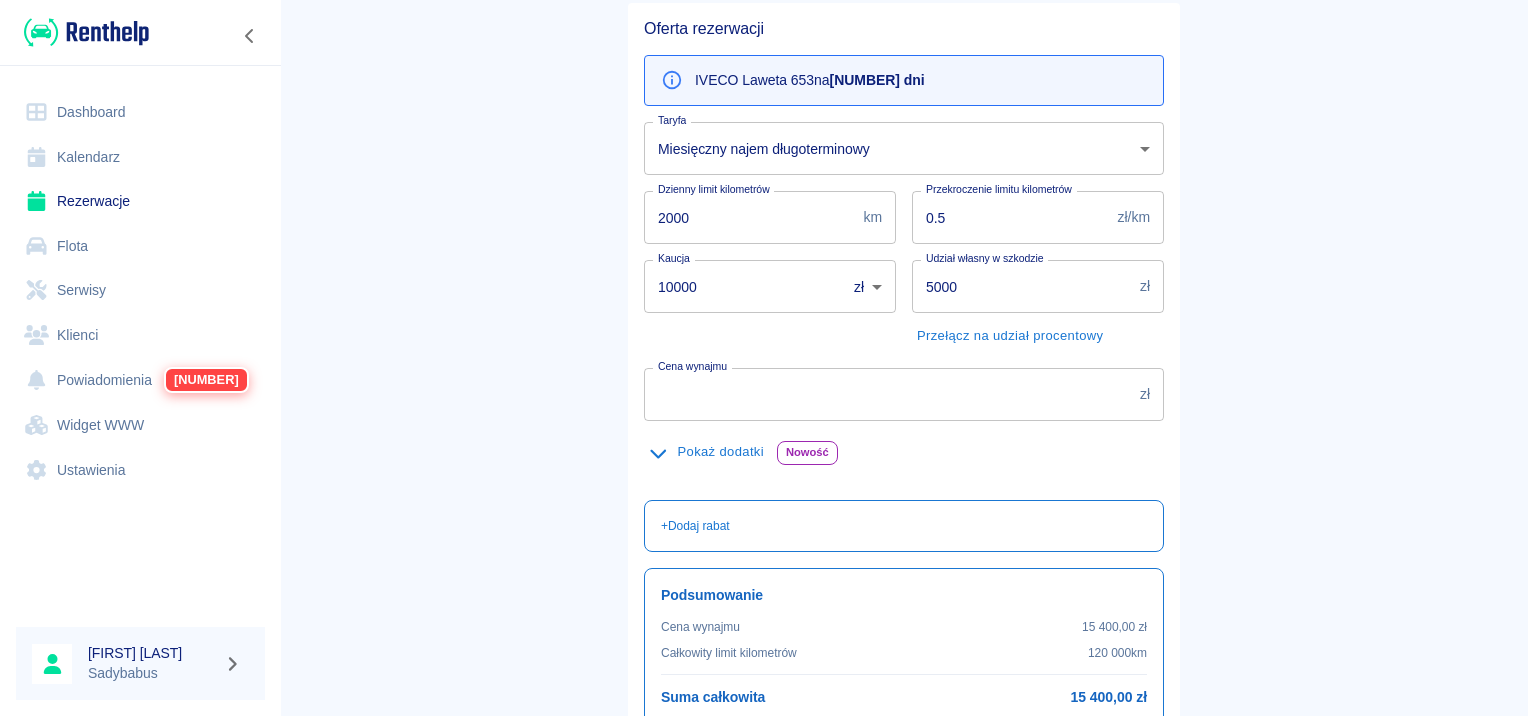 scroll, scrollTop: 300, scrollLeft: 0, axis: vertical 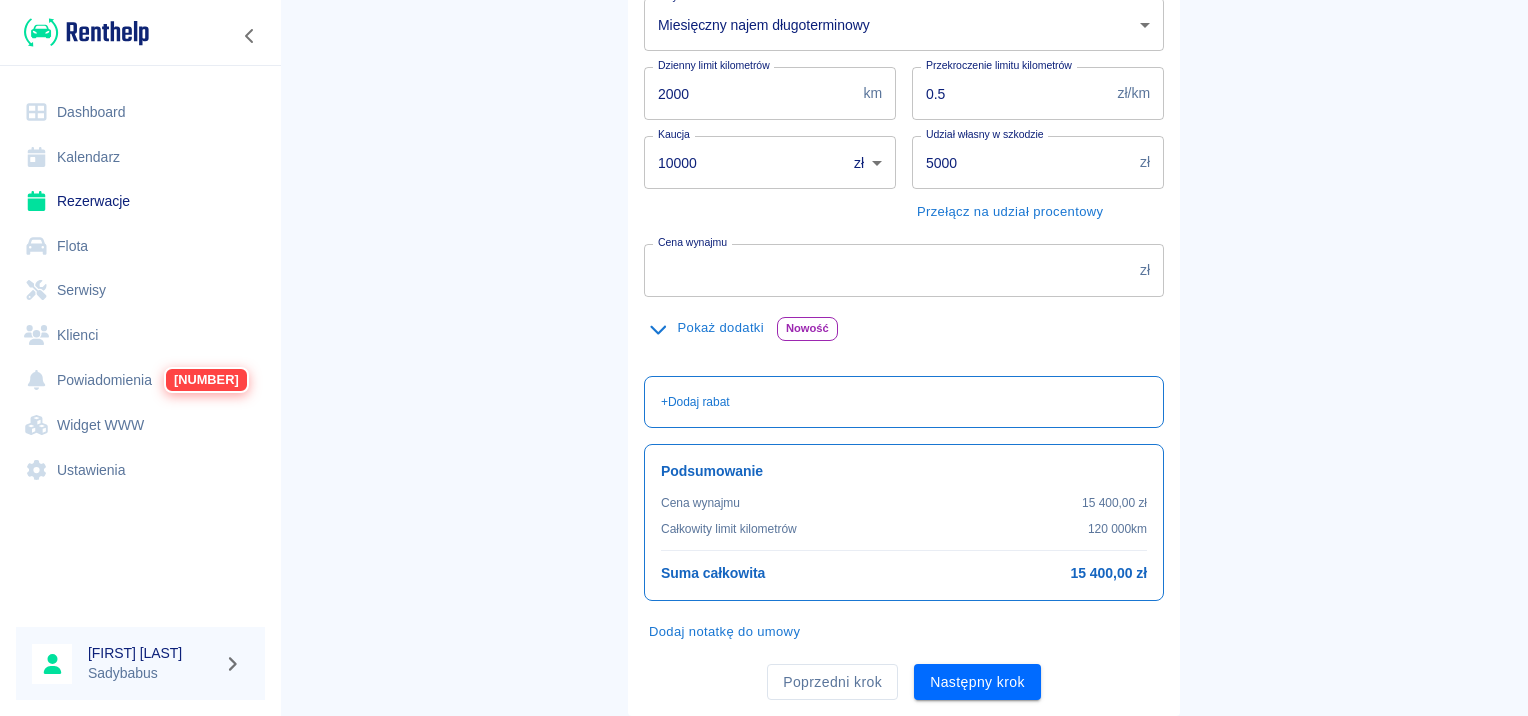 click on "[NUMBER]" at bounding box center (888, 270) 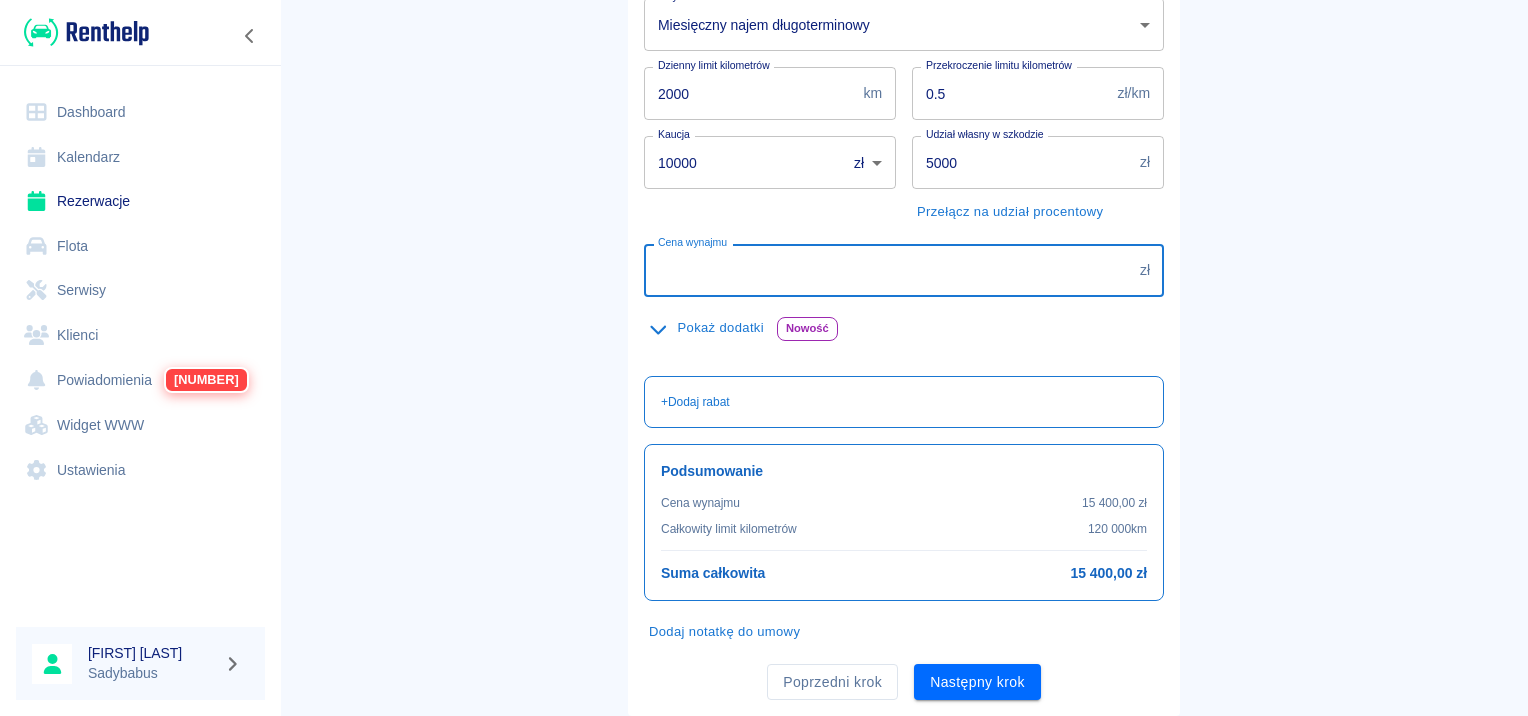 click on "[NUMBER]" at bounding box center [888, 270] 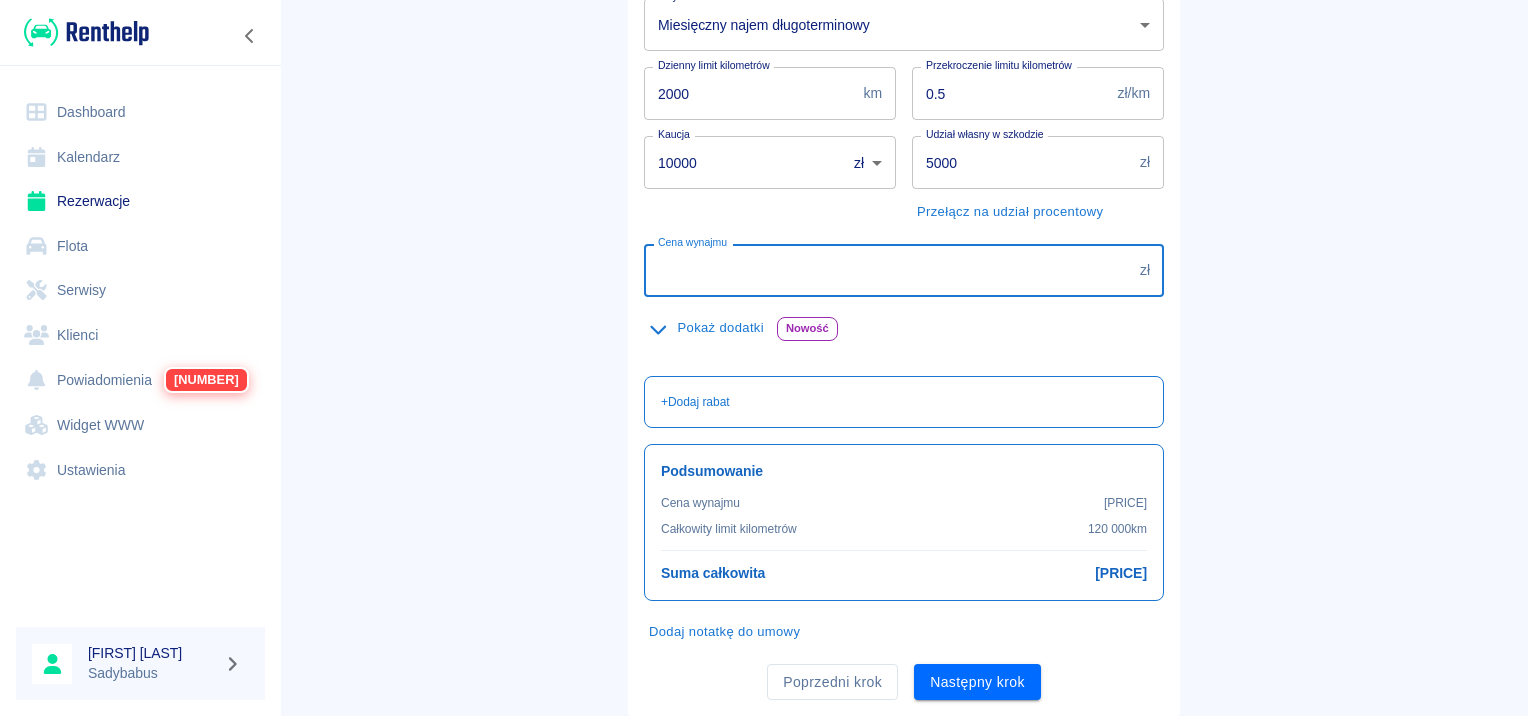 type on "[NUMBER]" 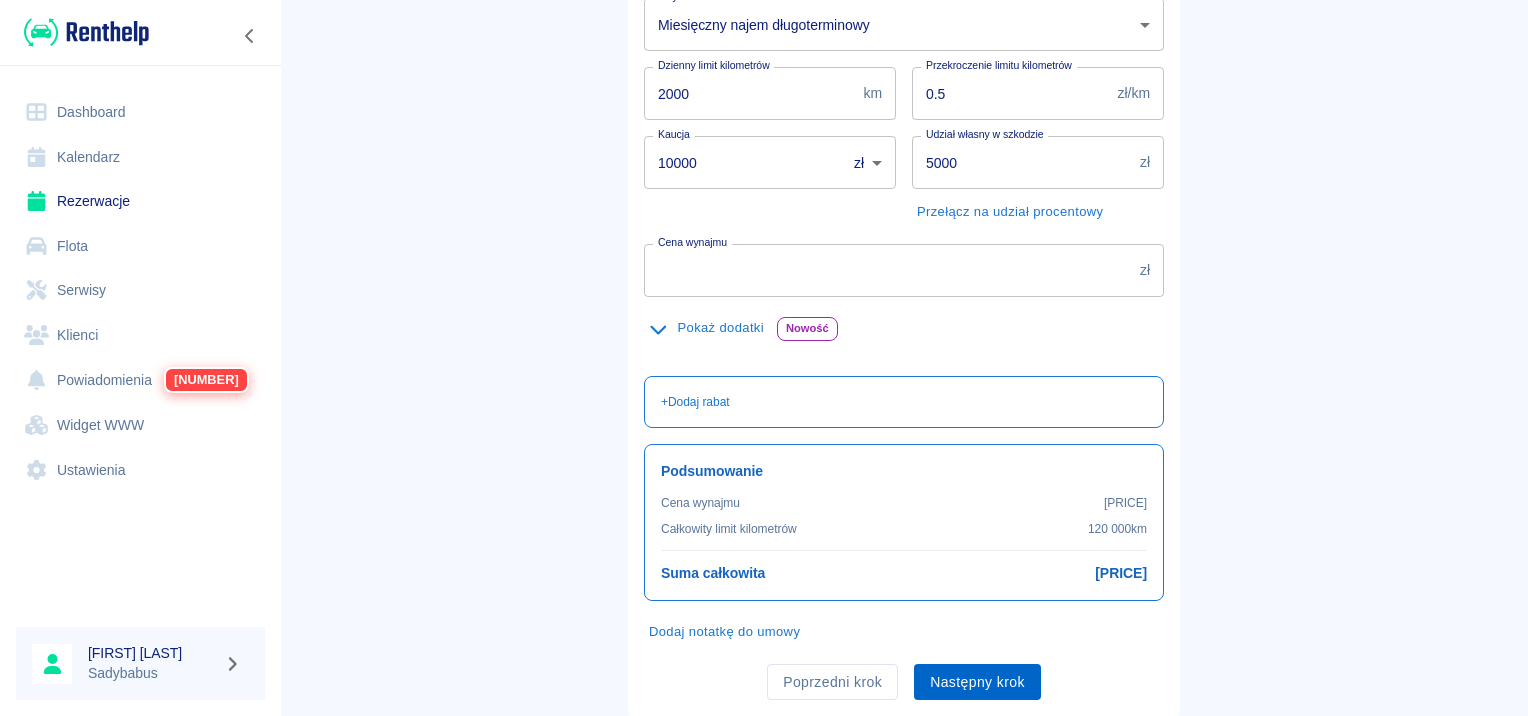 drag, startPoint x: 924, startPoint y: 646, endPoint x: 935, endPoint y: 663, distance: 20.248457 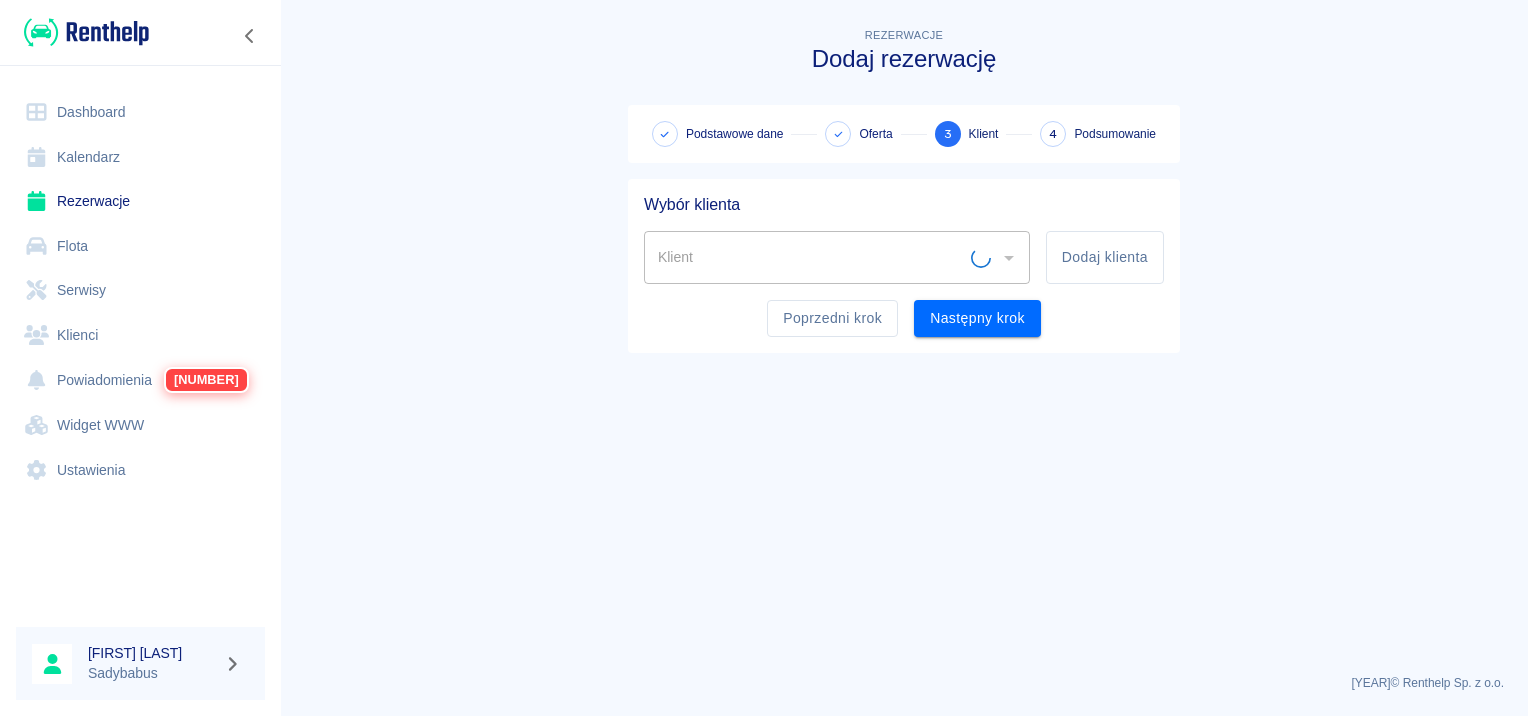 scroll, scrollTop: 0, scrollLeft: 0, axis: both 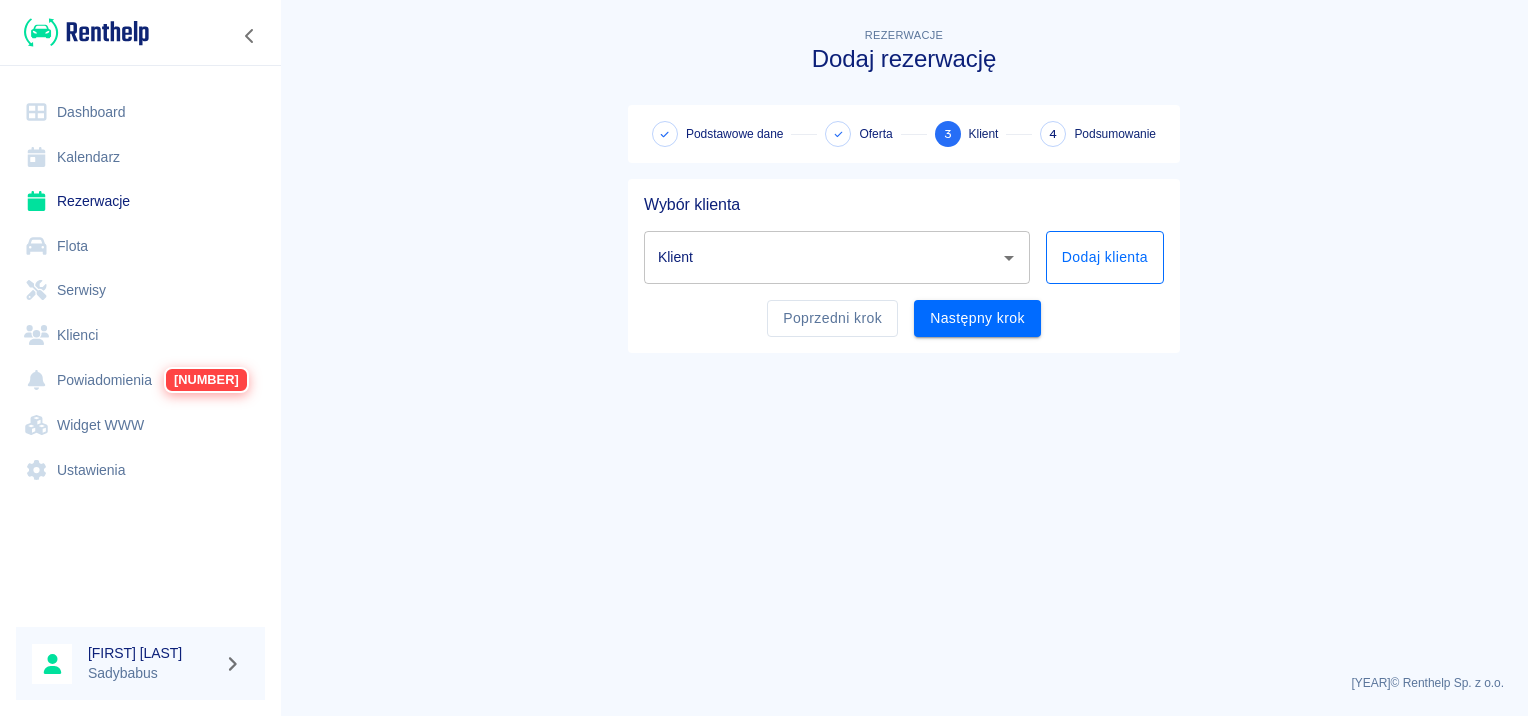 click on "Dodaj klienta" at bounding box center [1105, 257] 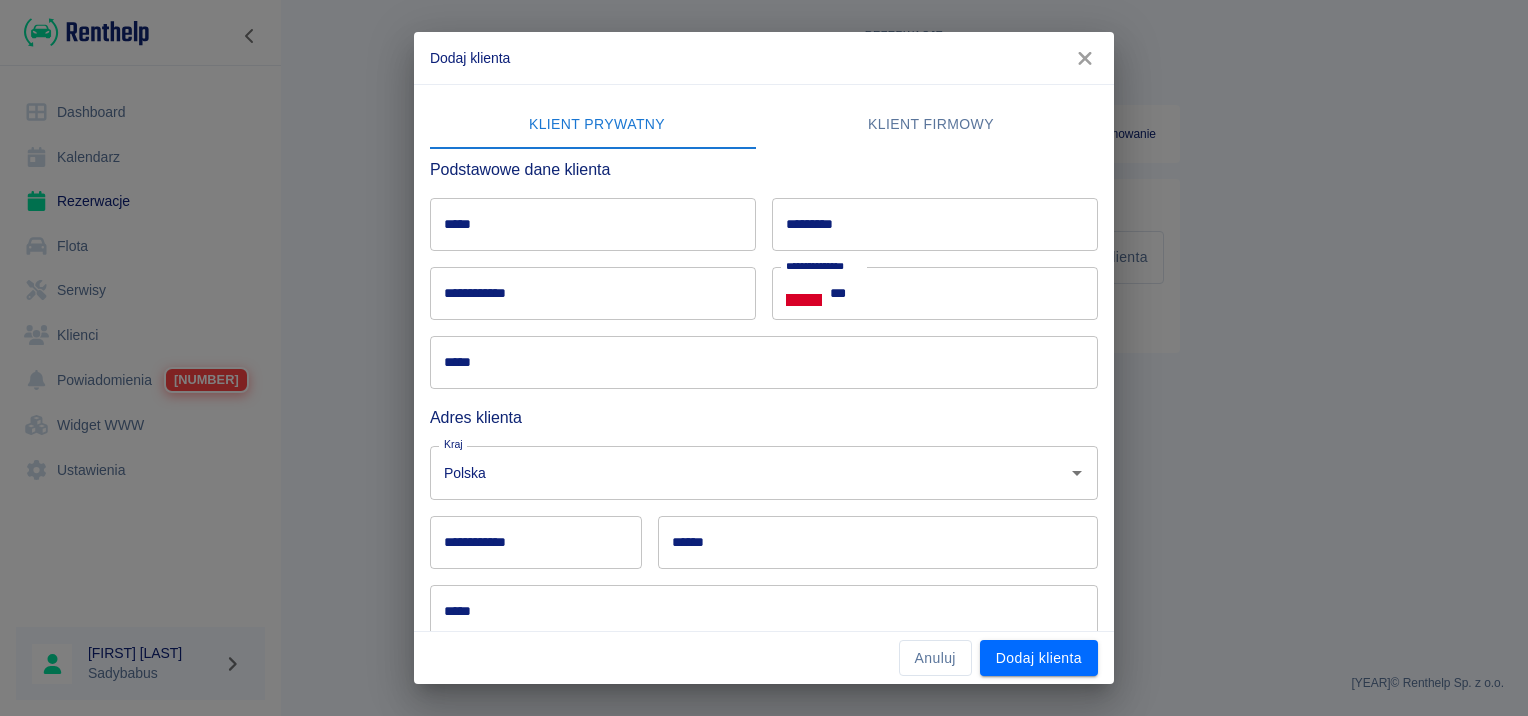 click on "Klient firmowy" at bounding box center (931, 125) 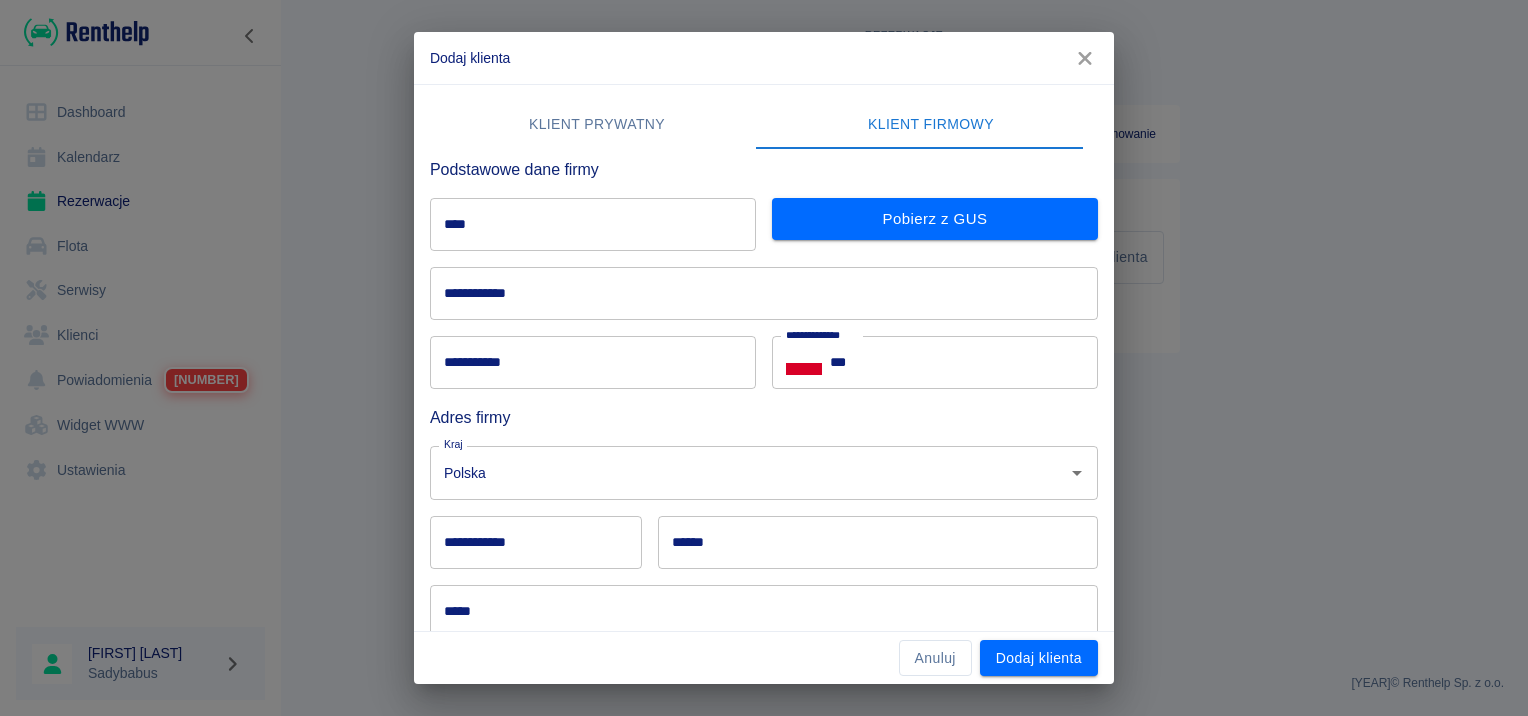 click on "****" at bounding box center [593, 224] 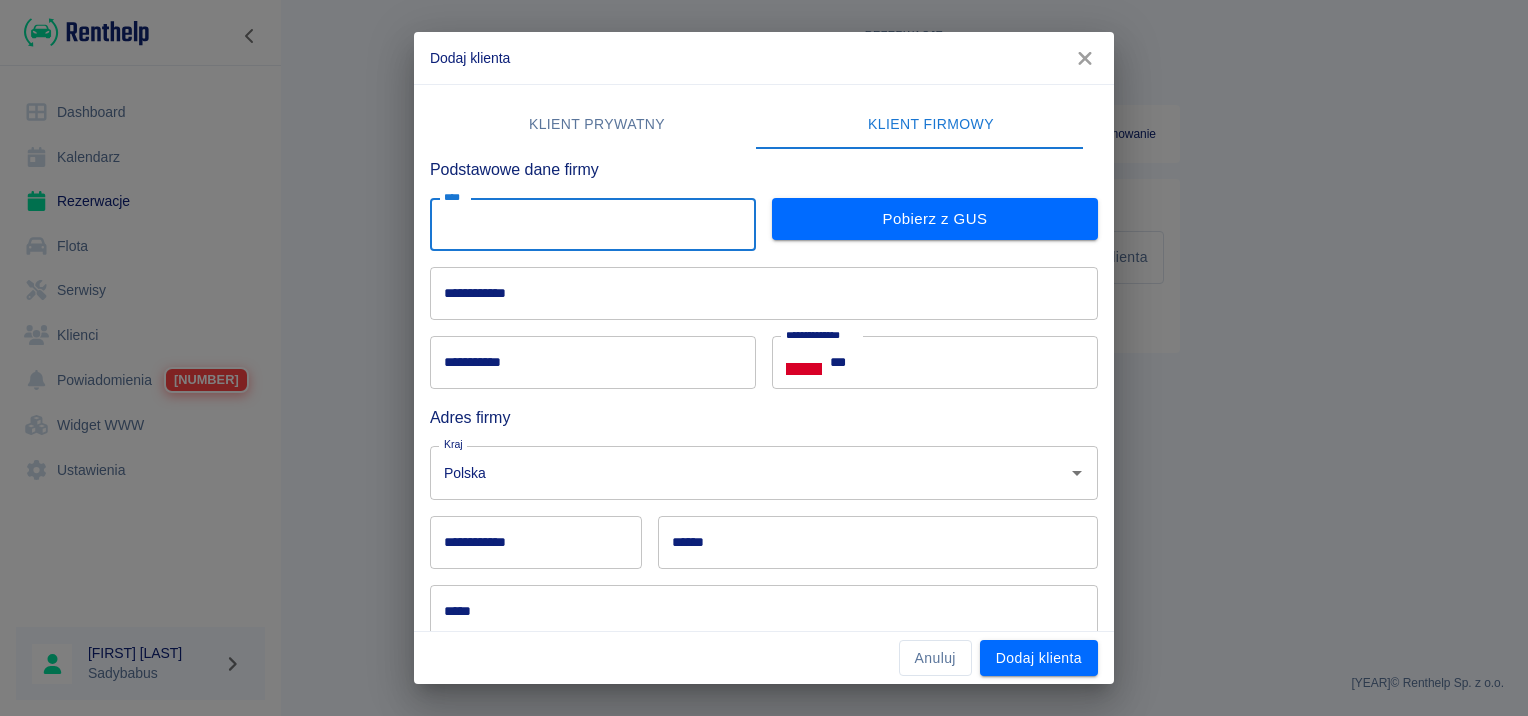 paste on "**********" 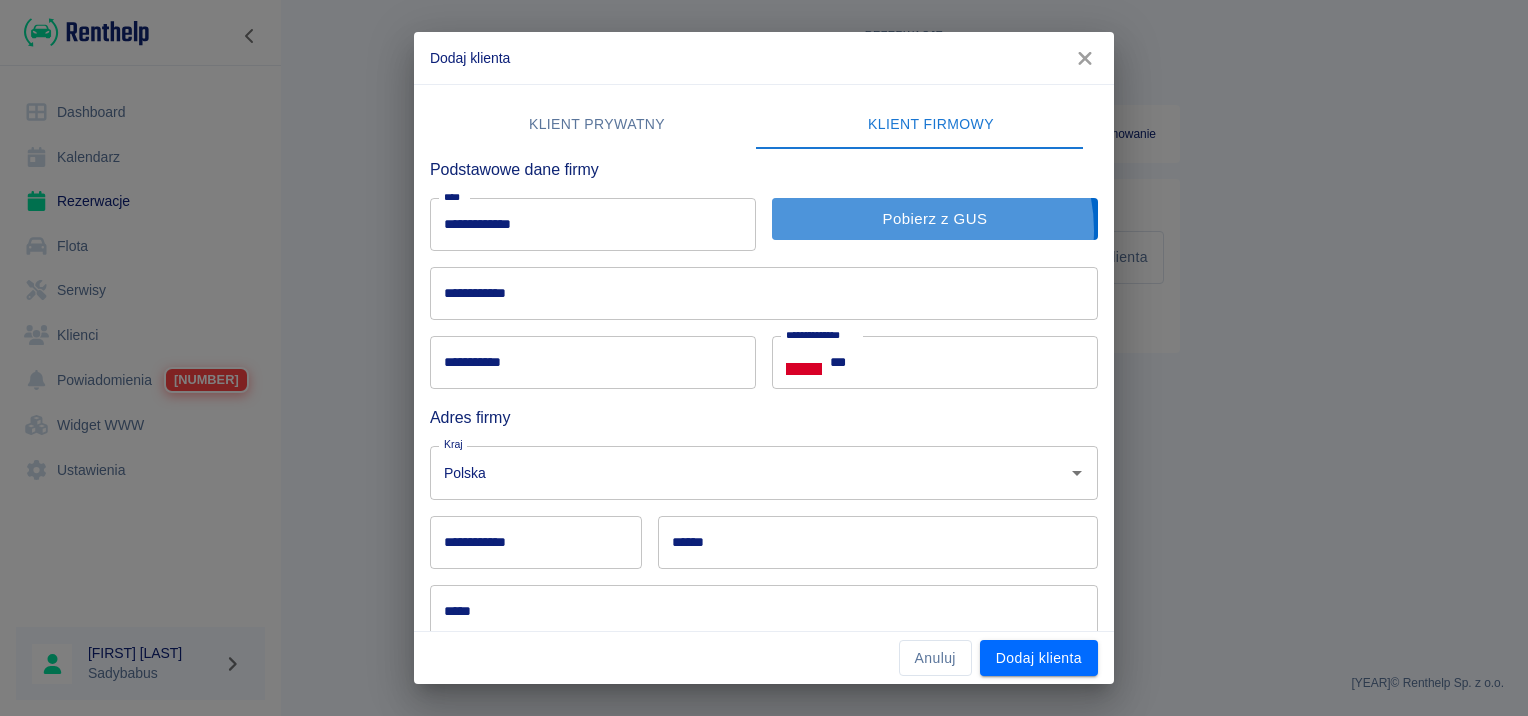 click on "Pobierz z GUS" at bounding box center [935, 219] 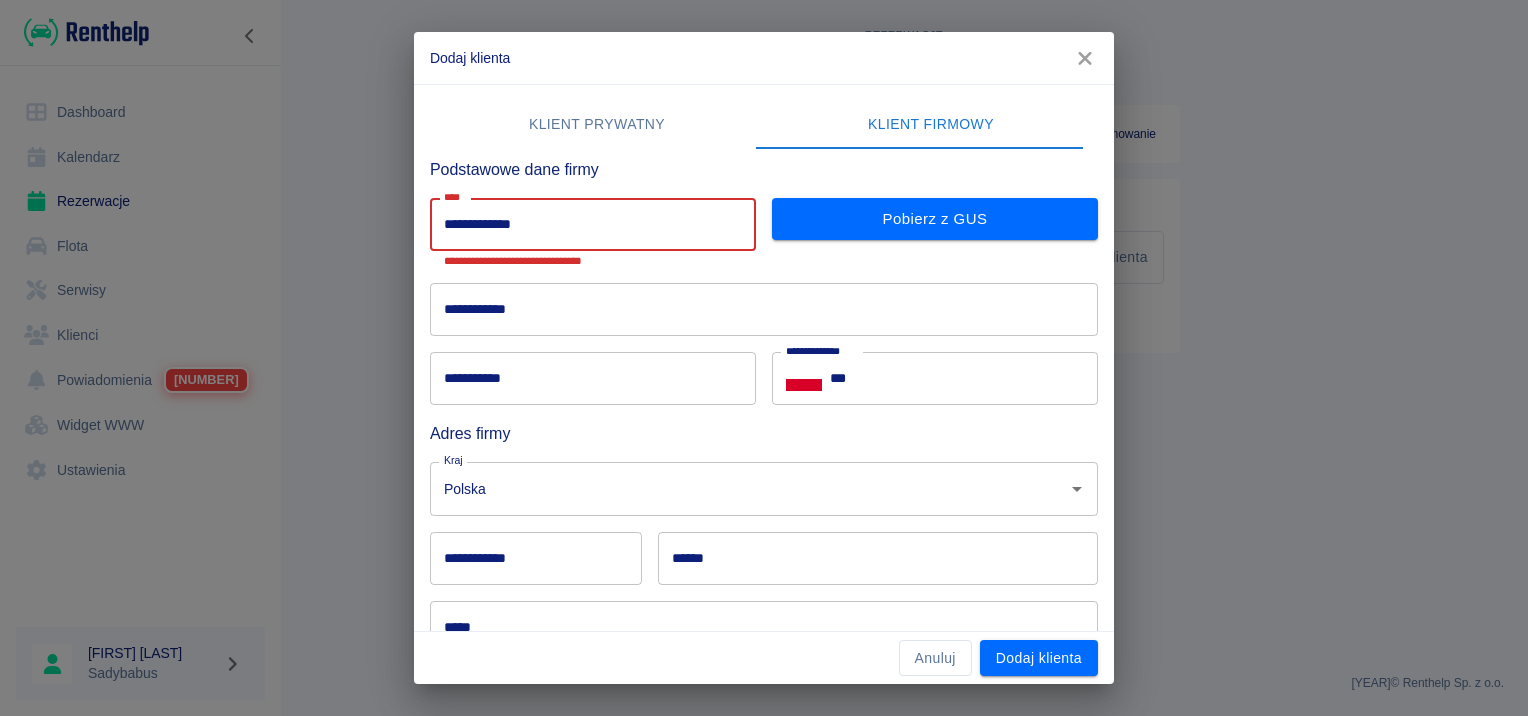click on "**********" at bounding box center (593, 224) 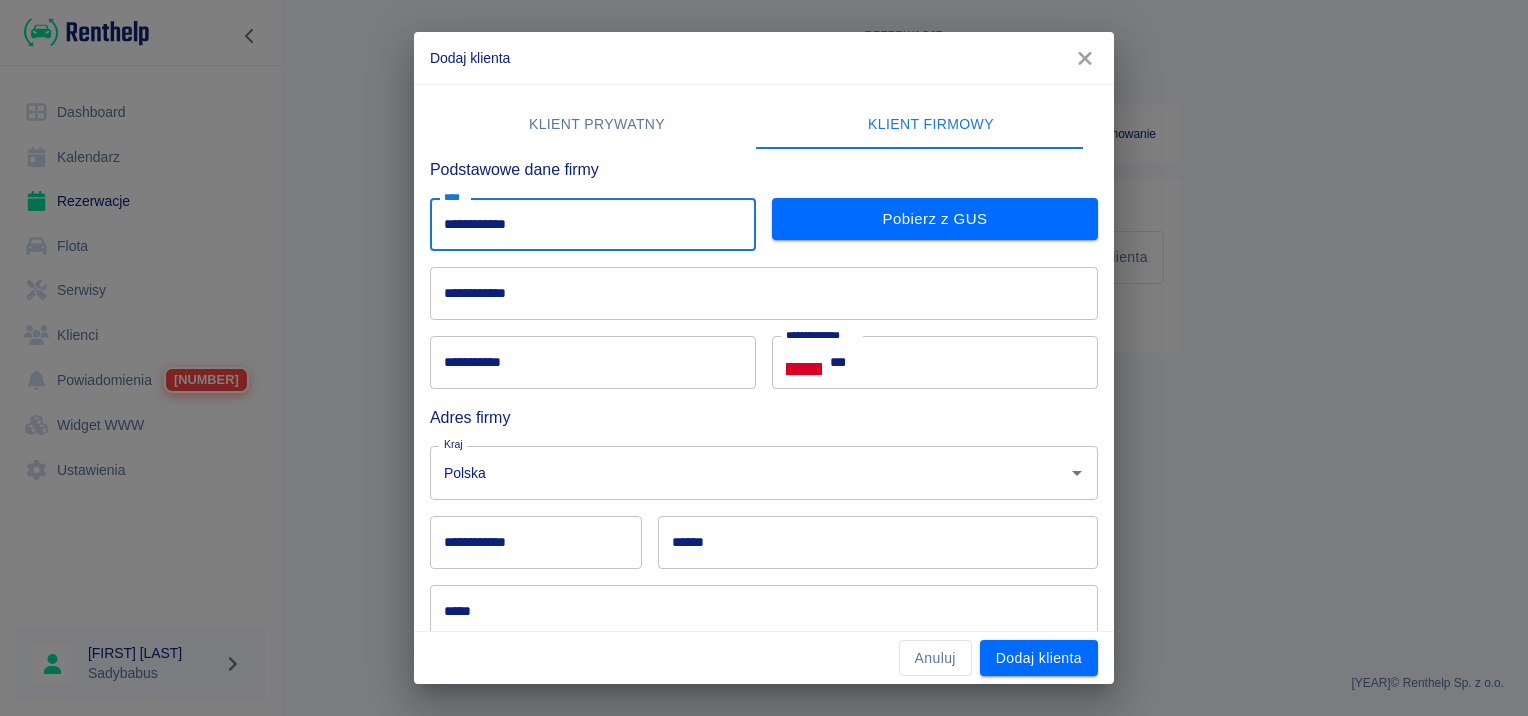 click on "**********" at bounding box center [593, 224] 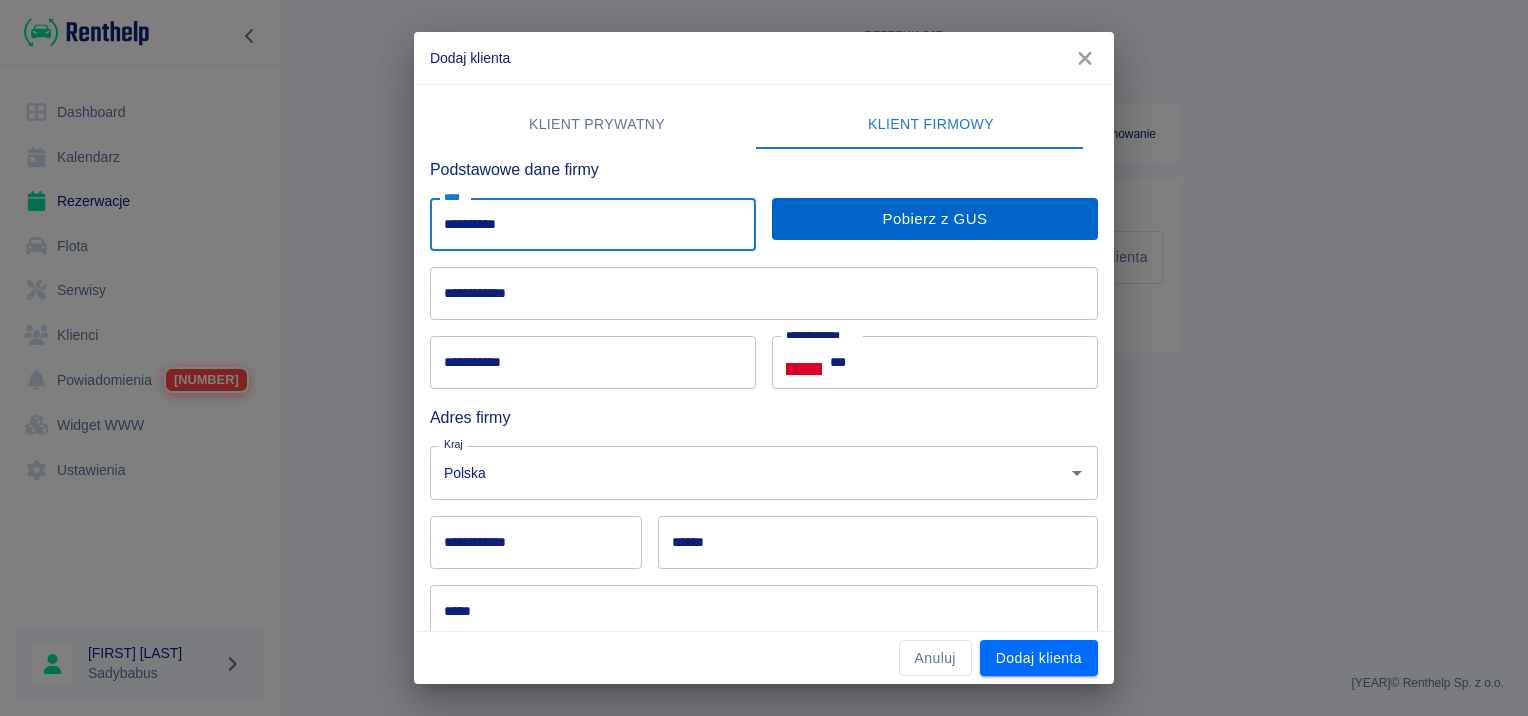 type on "**********" 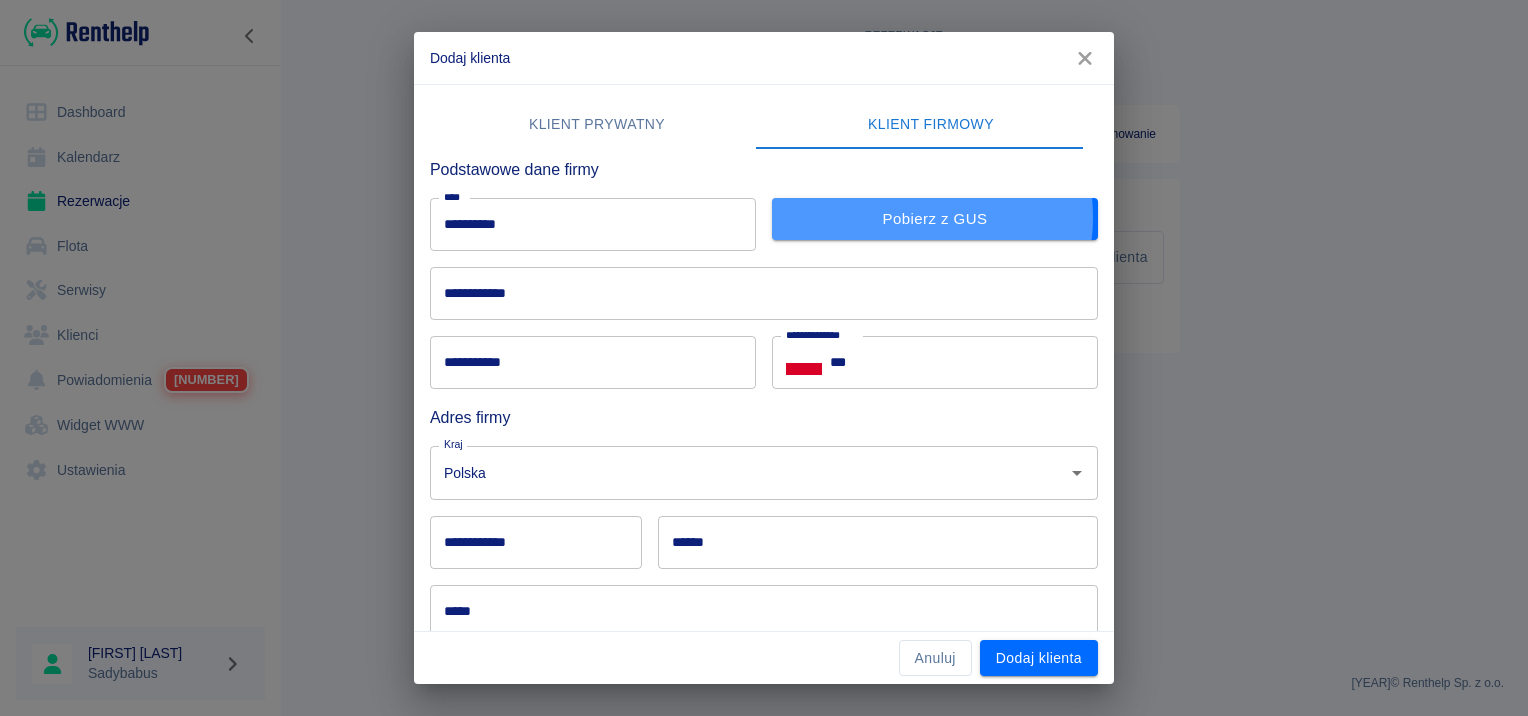 click on "Pobierz z GUS" at bounding box center [935, 219] 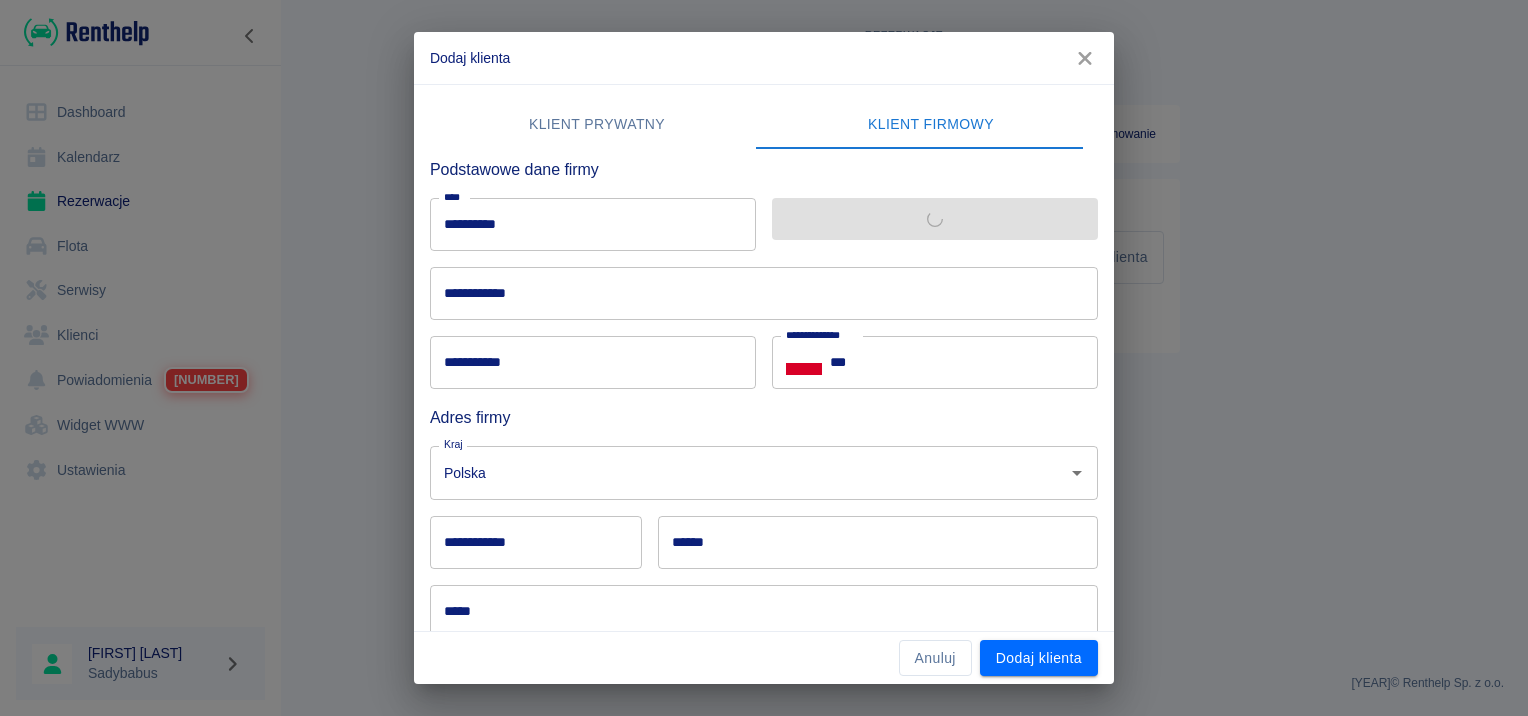 type on "**********" 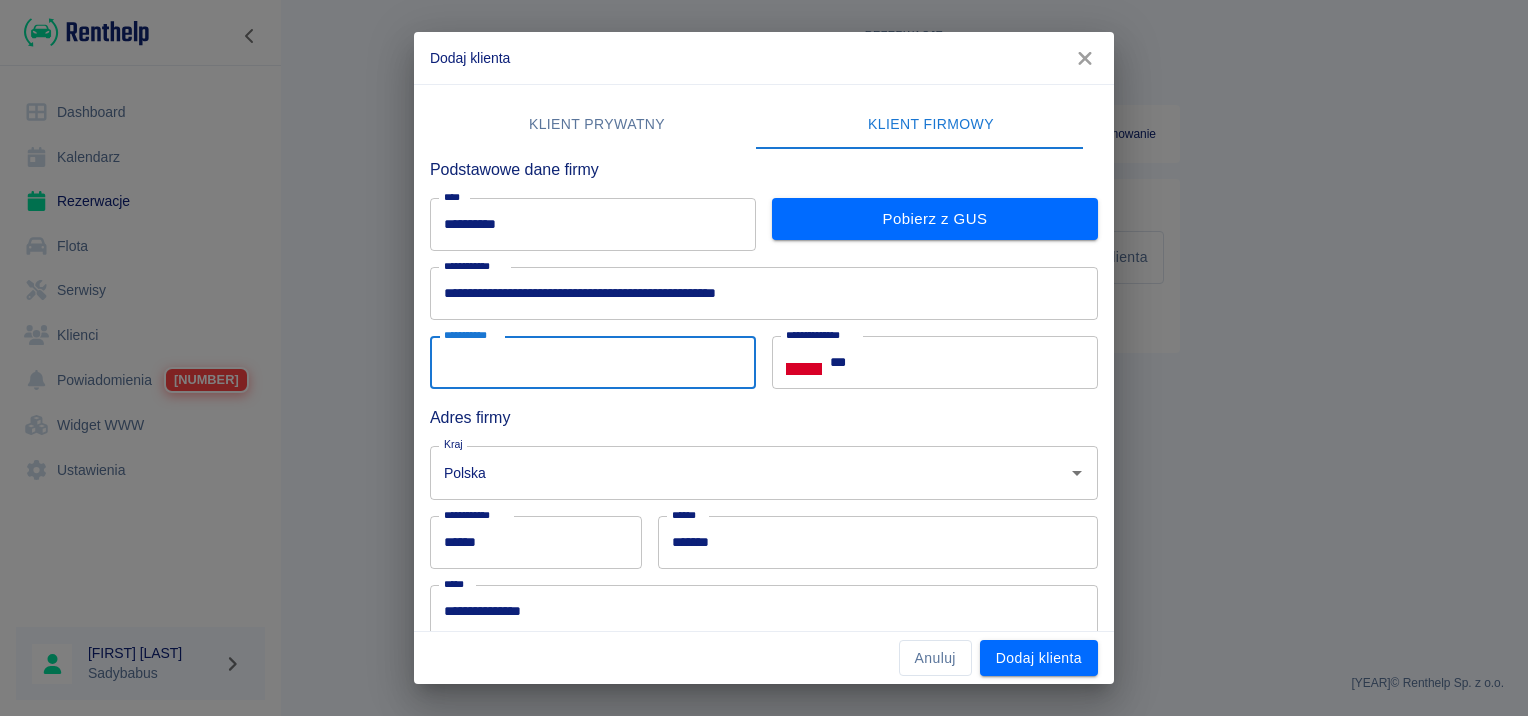 click on "**********" at bounding box center [593, 362] 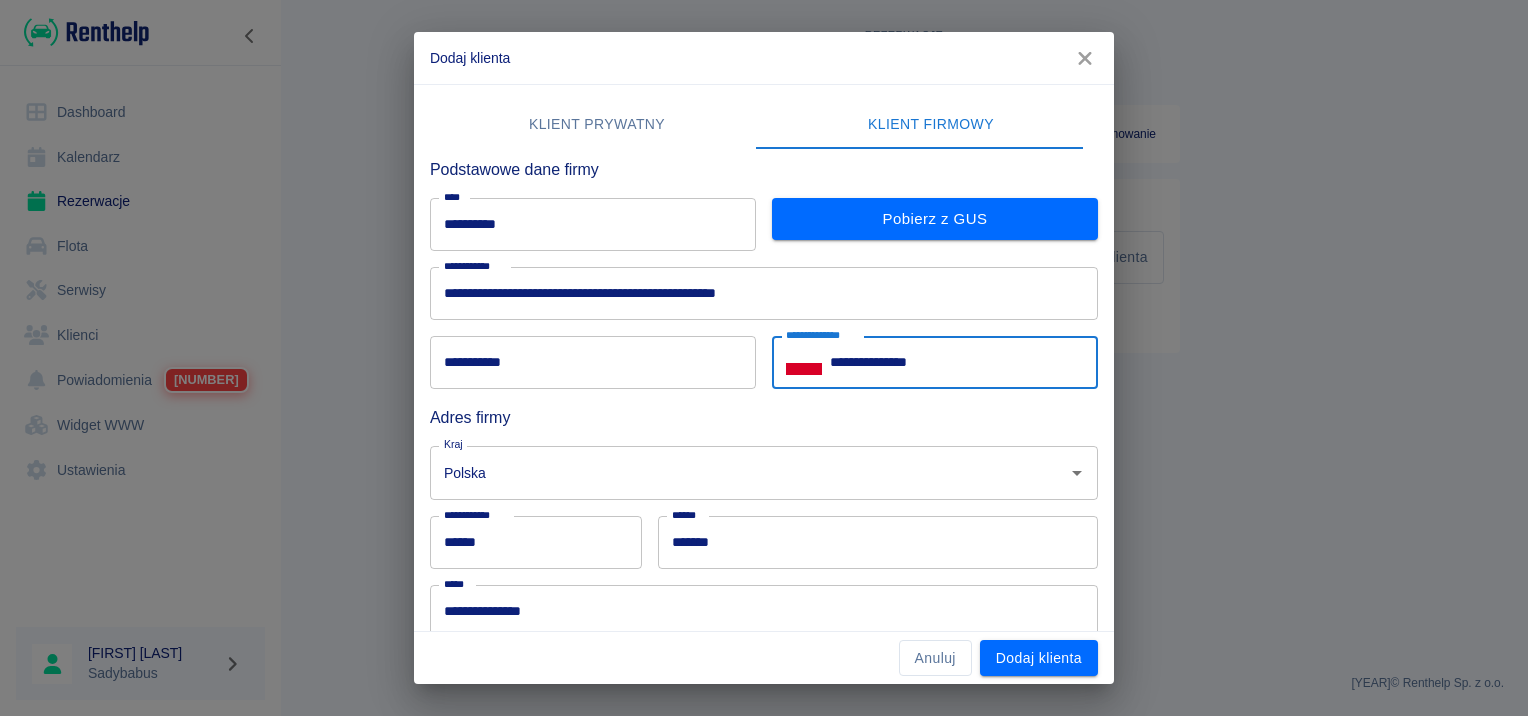 type on "**********" 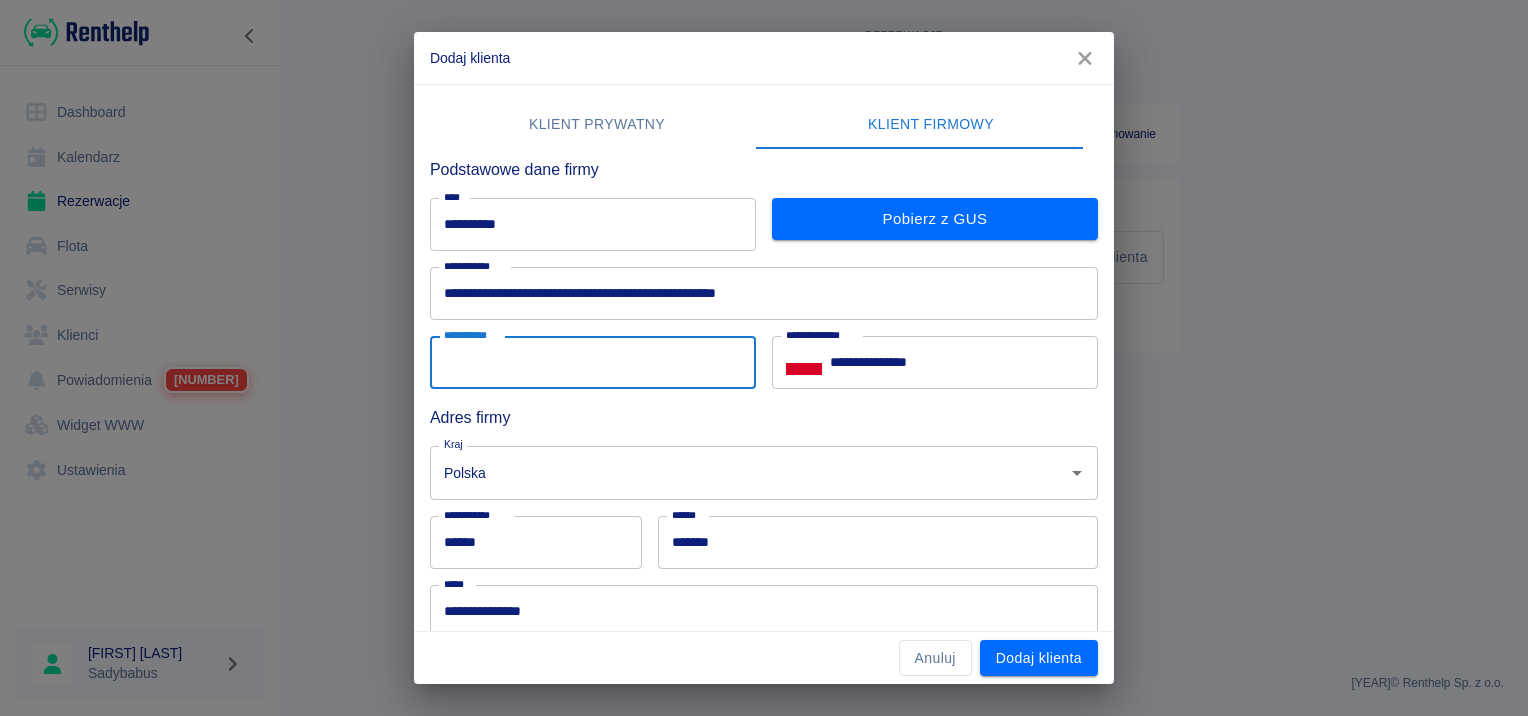 drag, startPoint x: 470, startPoint y: 352, endPoint x: 472, endPoint y: 374, distance: 22.090721 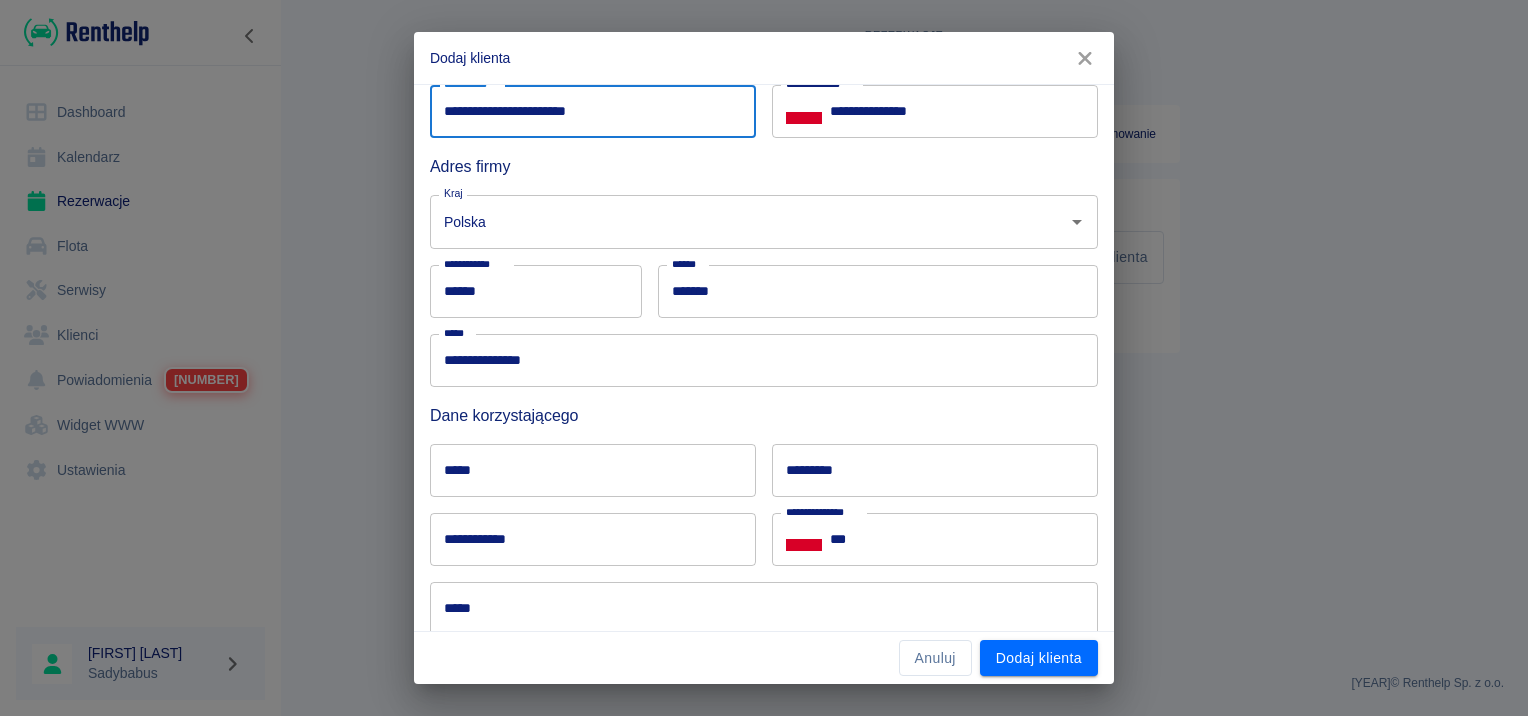 scroll, scrollTop: 300, scrollLeft: 0, axis: vertical 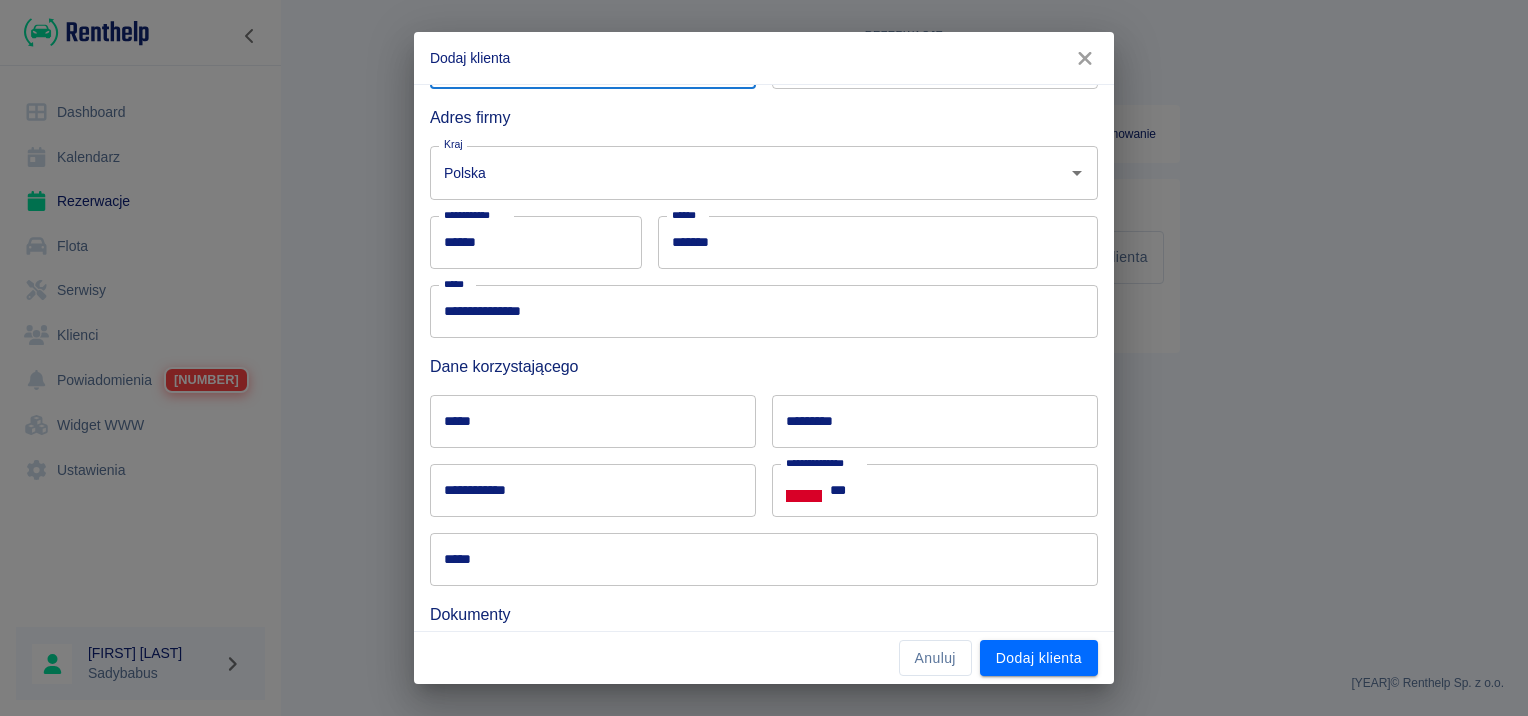 type on "**********" 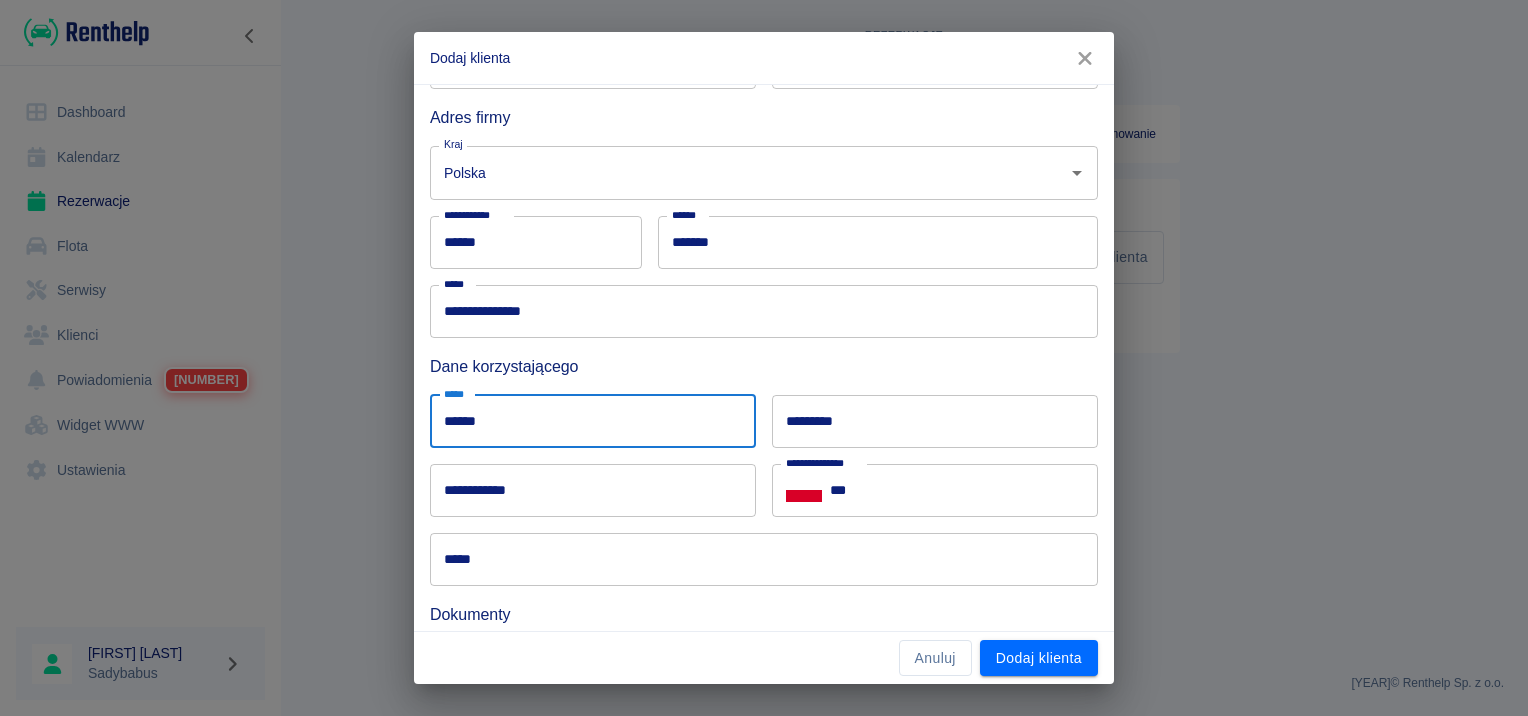 type on "******" 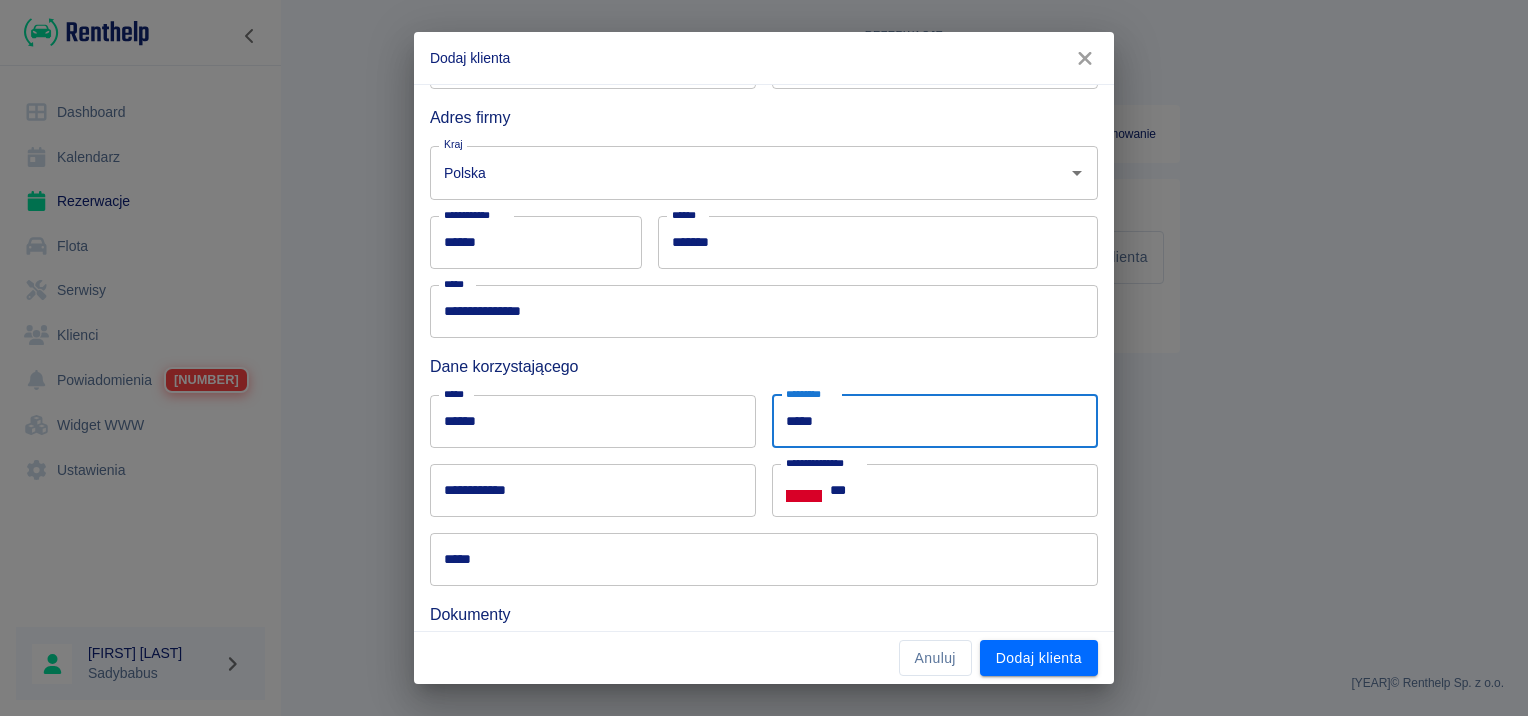 type on "*****" 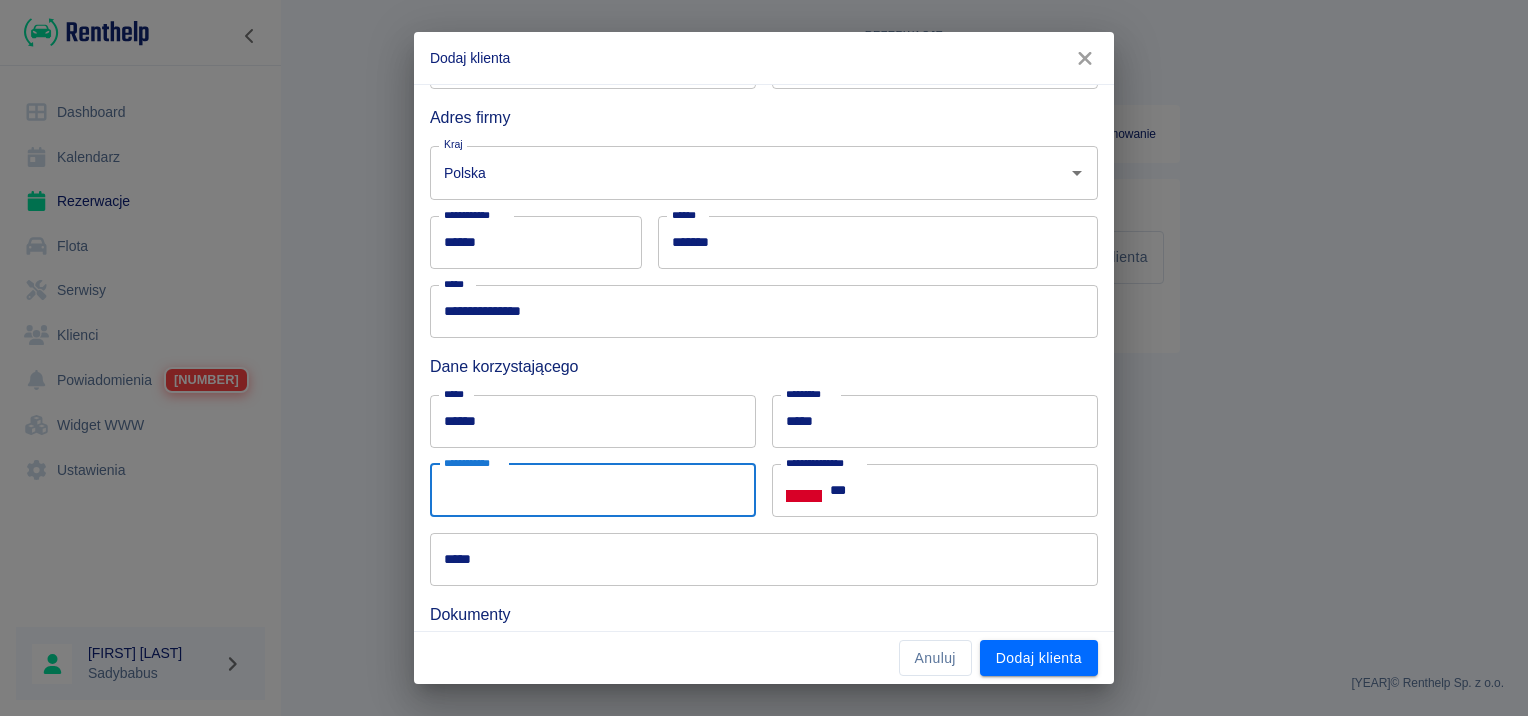 click on "**********" at bounding box center (593, 490) 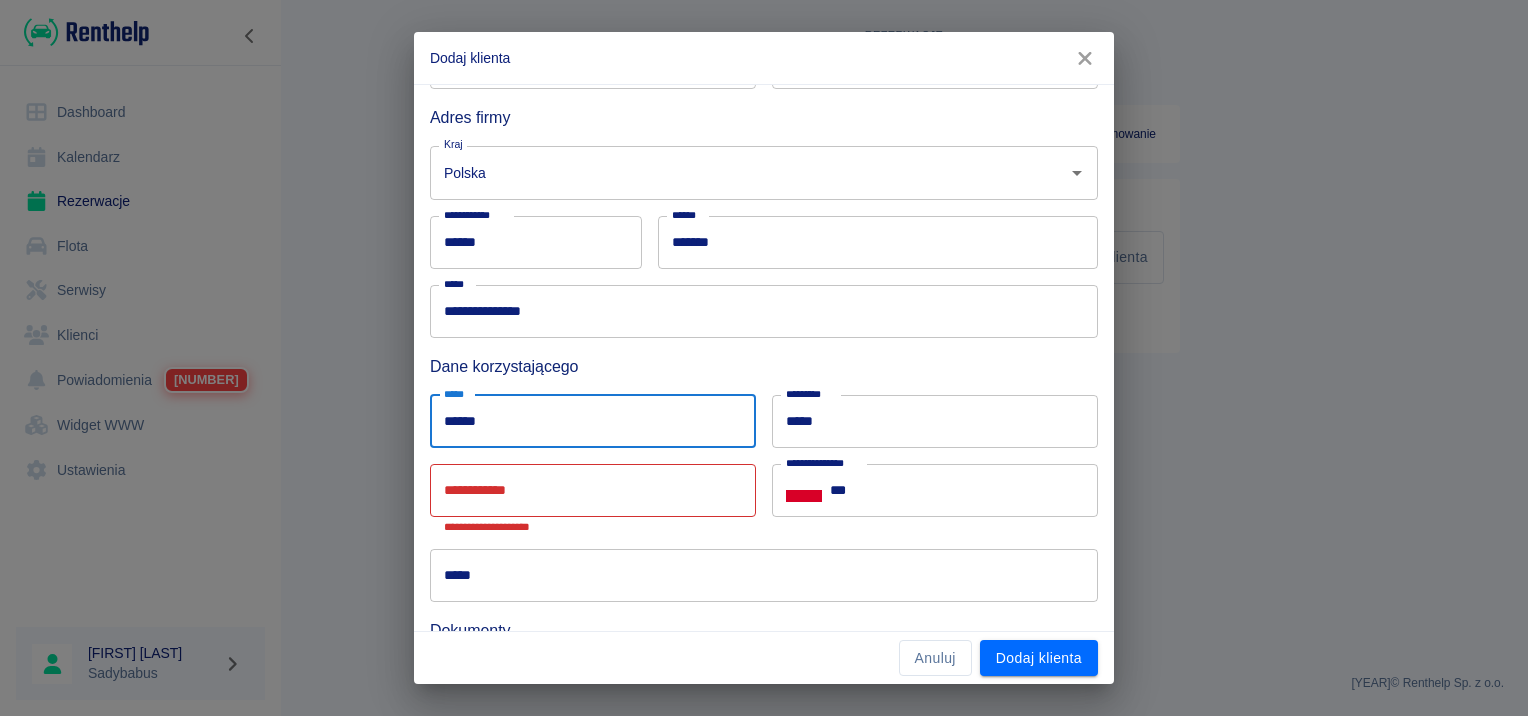 click on "******" at bounding box center [593, 421] 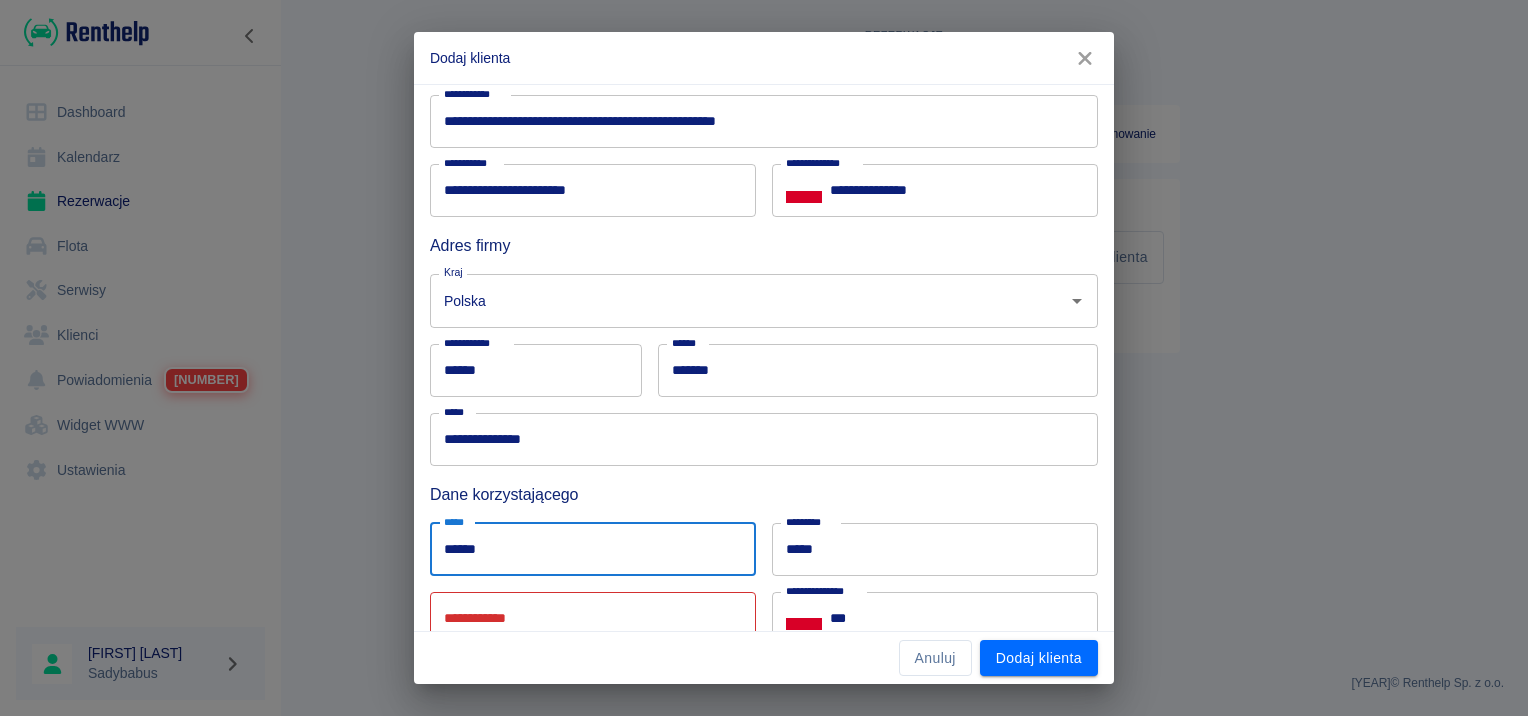 scroll, scrollTop: 100, scrollLeft: 0, axis: vertical 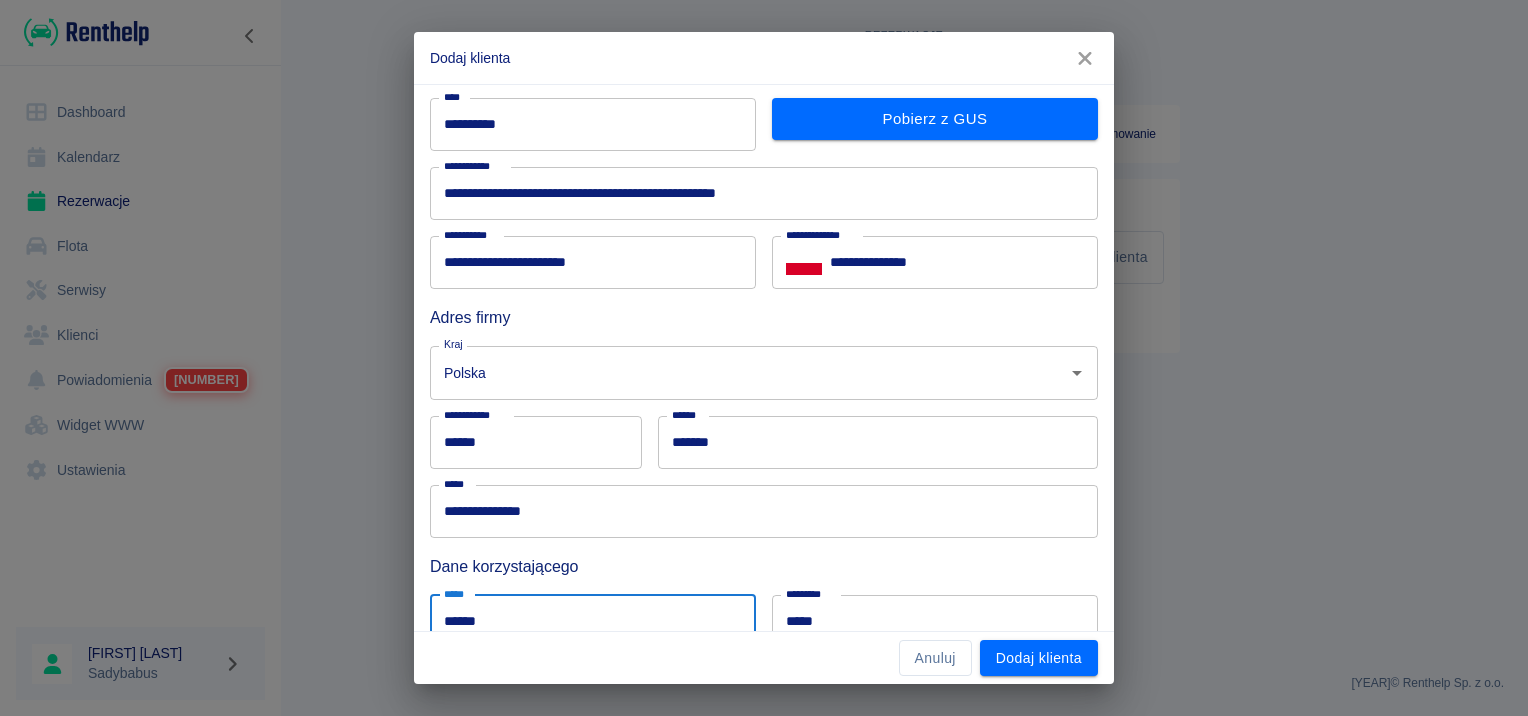 click on "**********" at bounding box center (593, 262) 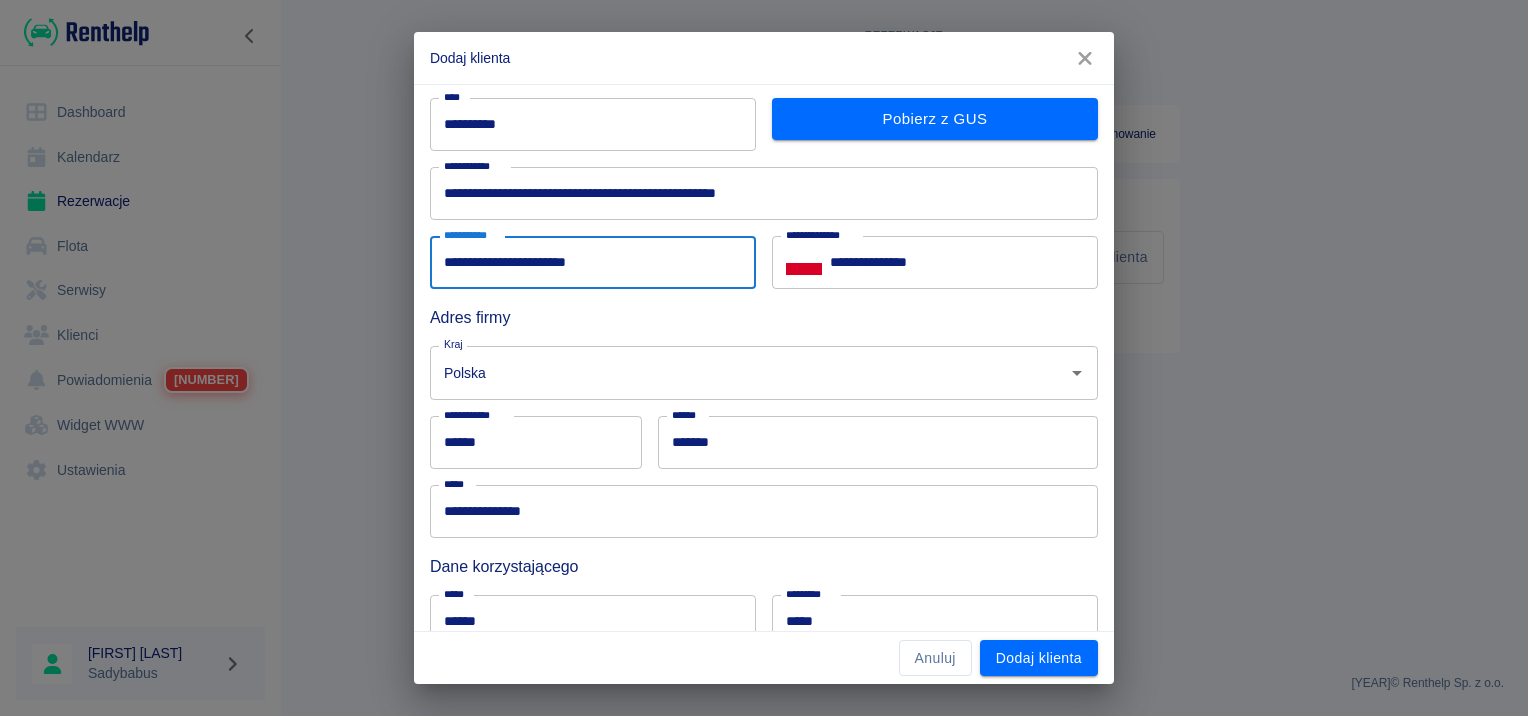 click on "**********" at bounding box center (593, 262) 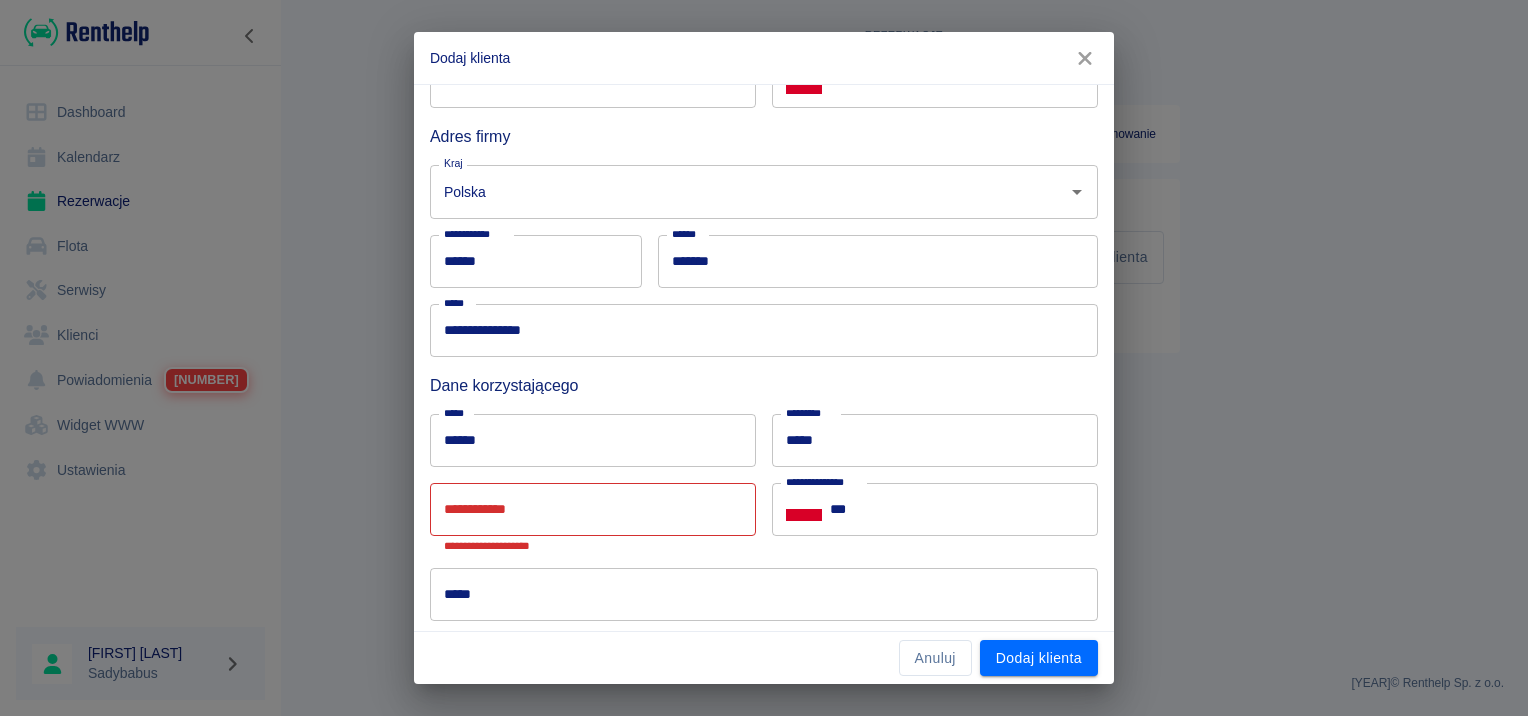 scroll, scrollTop: 400, scrollLeft: 0, axis: vertical 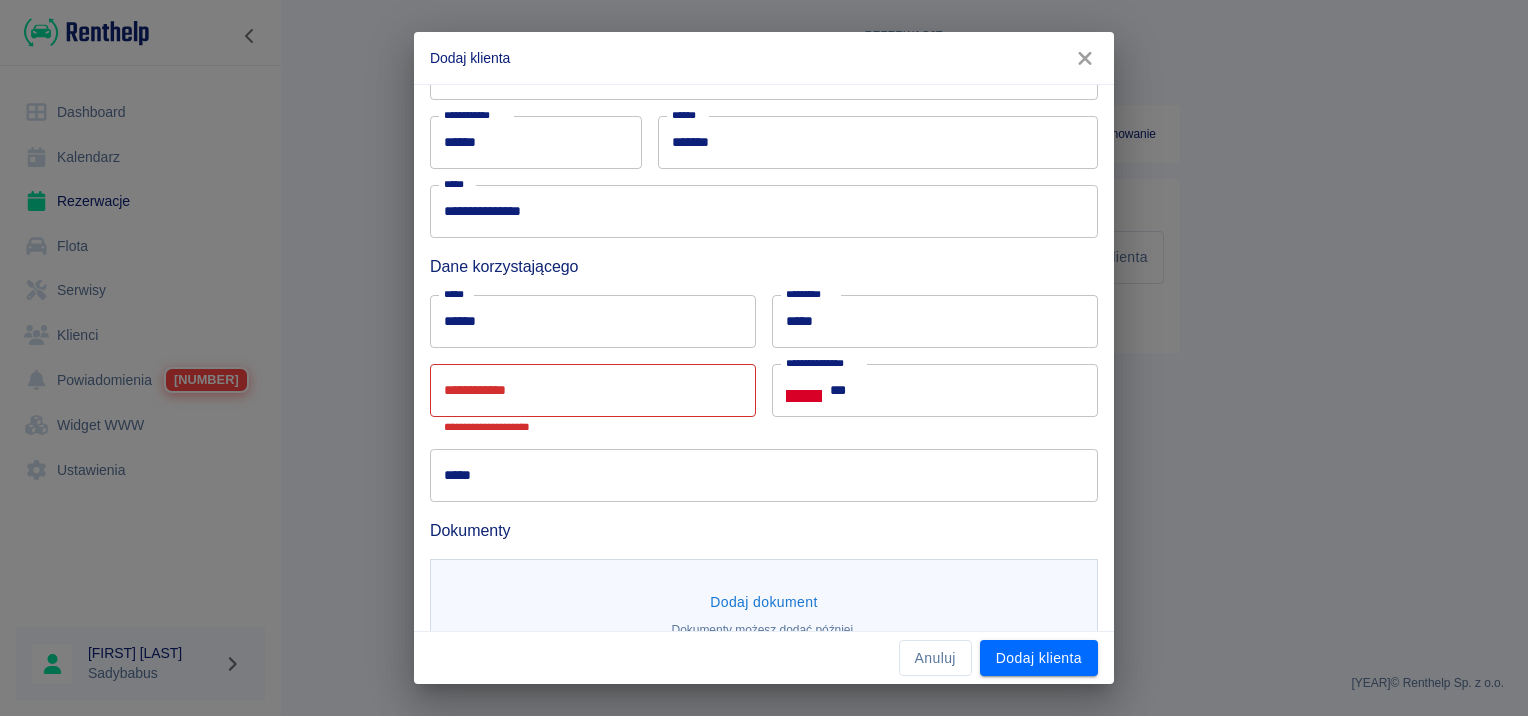 click on "**********" at bounding box center (593, 390) 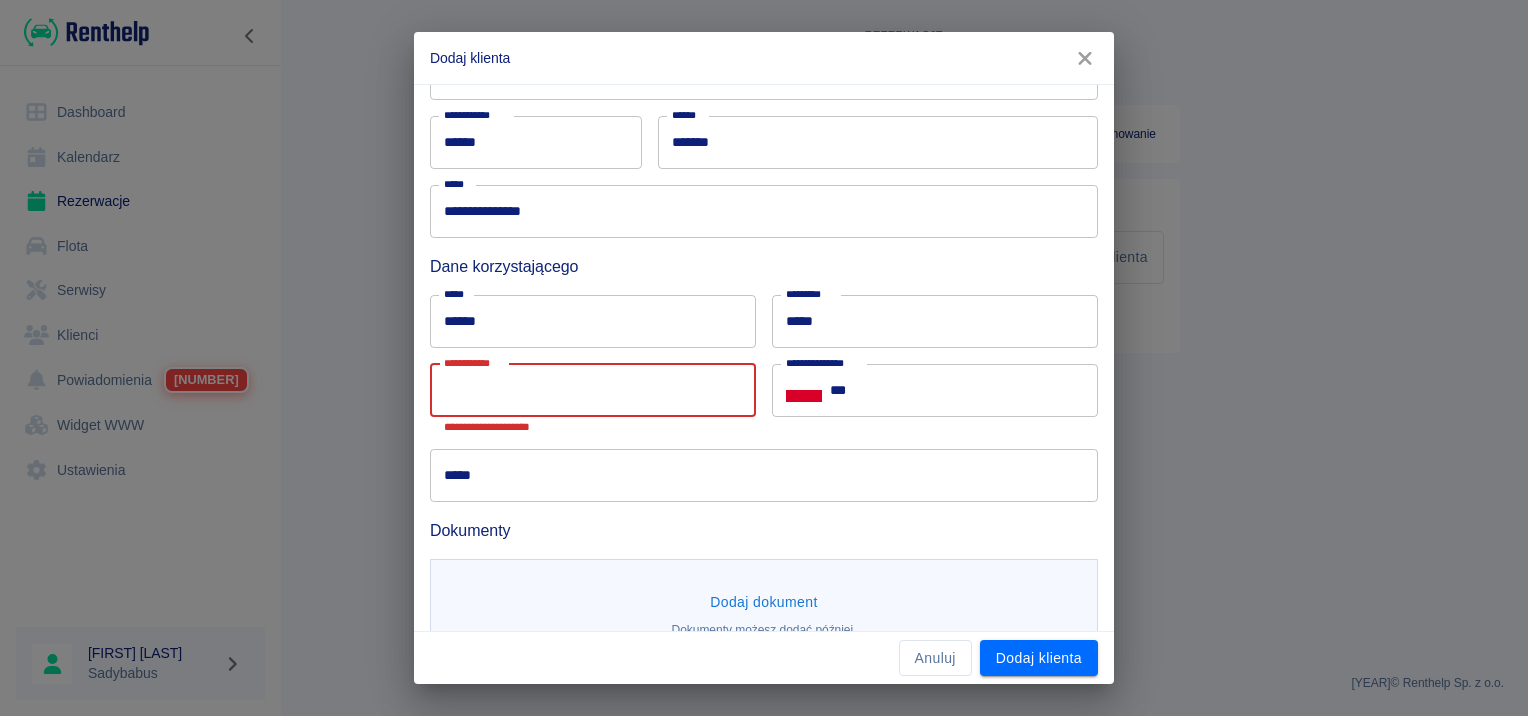 paste on "**********" 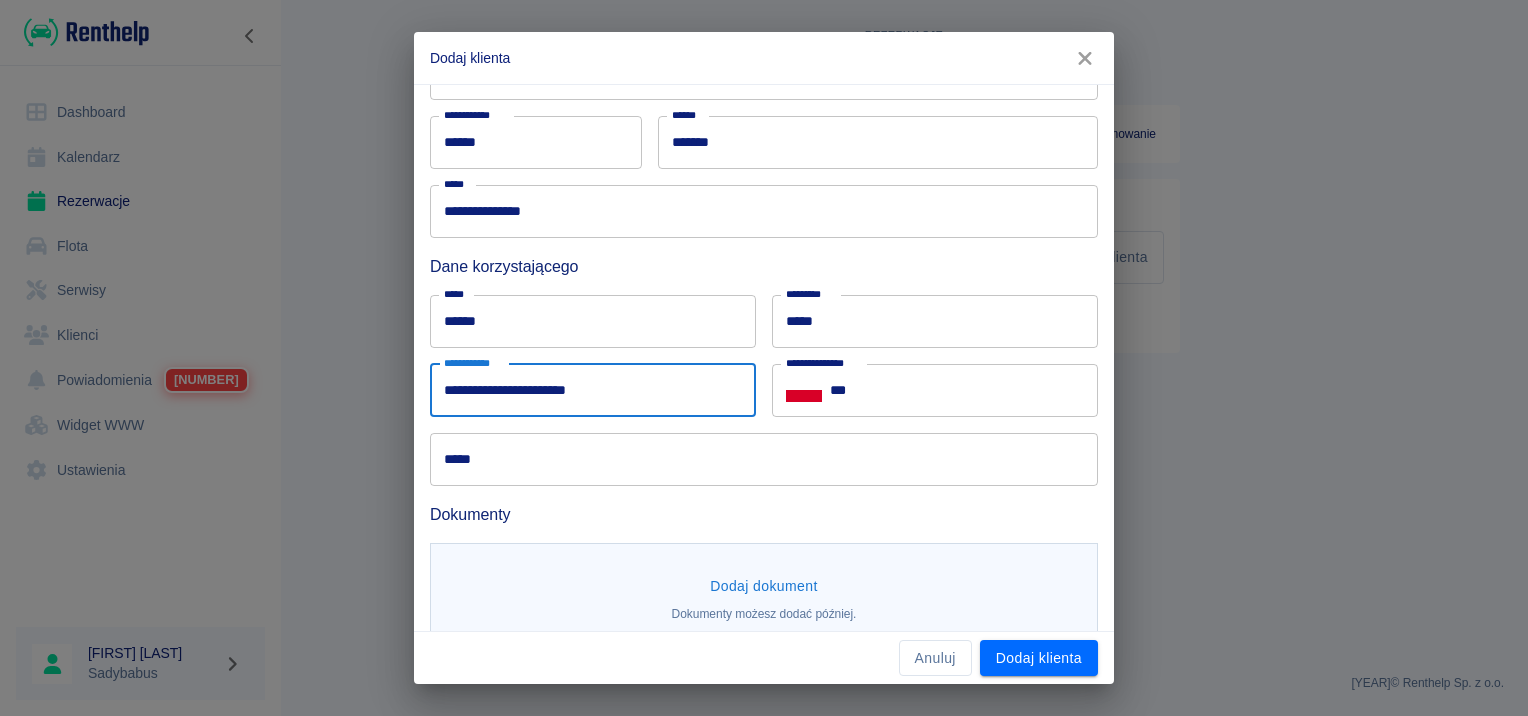 type on "**********" 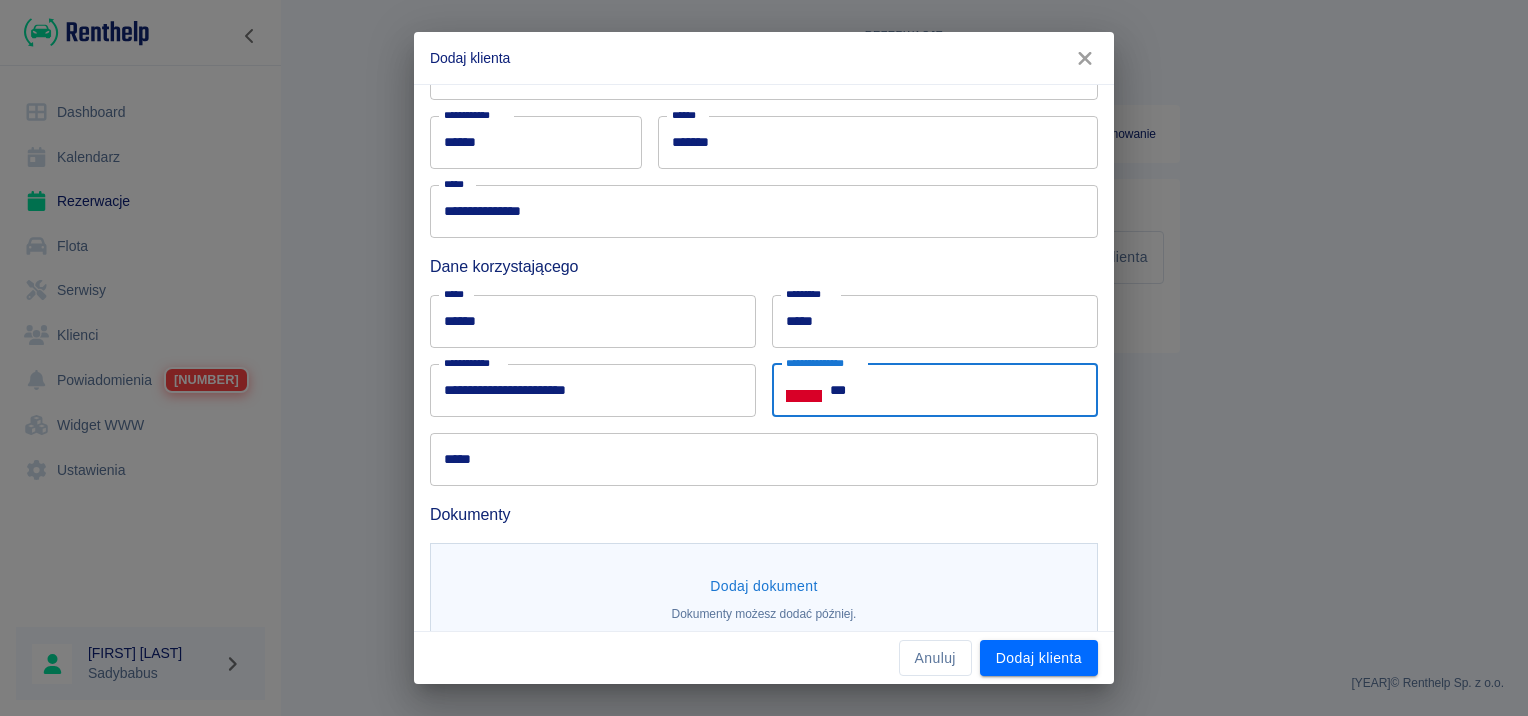 click on "***" at bounding box center (964, 390) 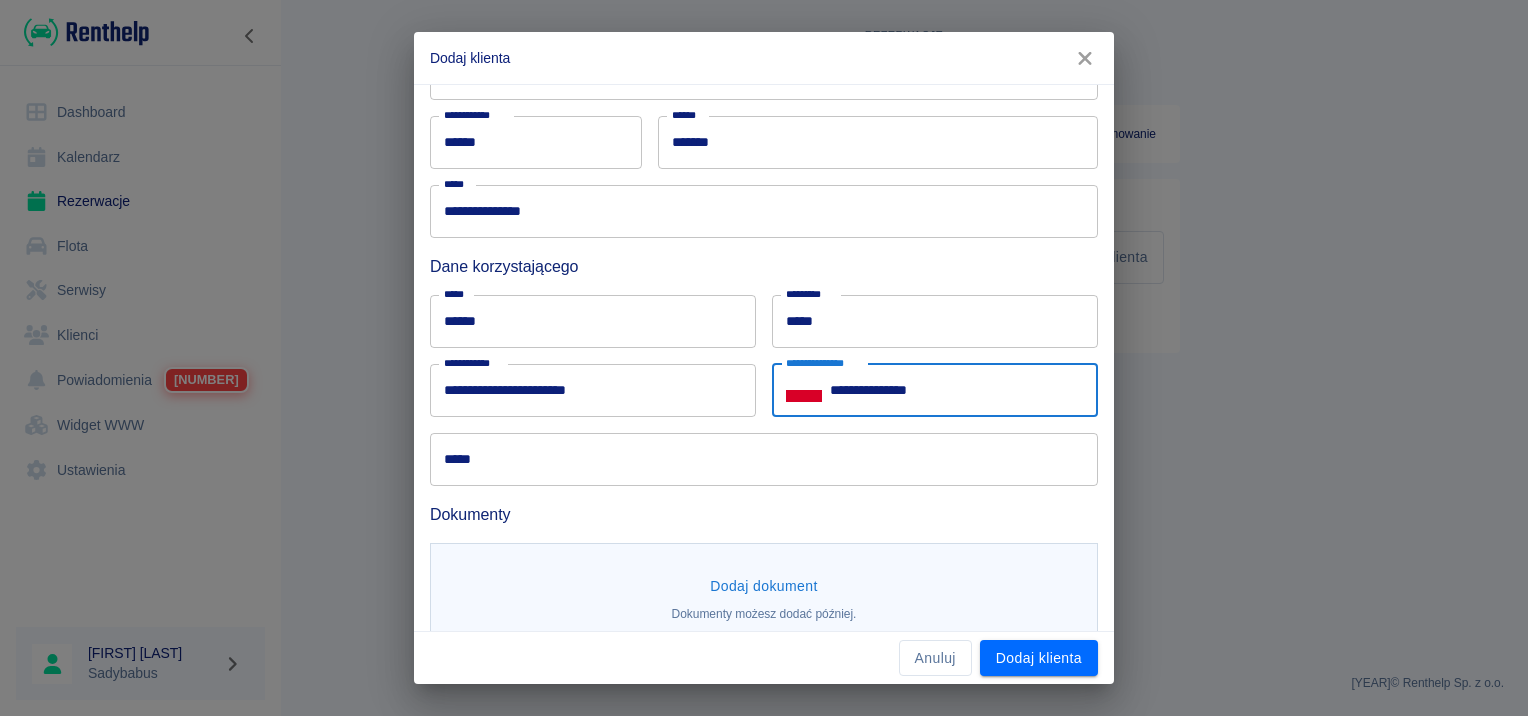 type on "**********" 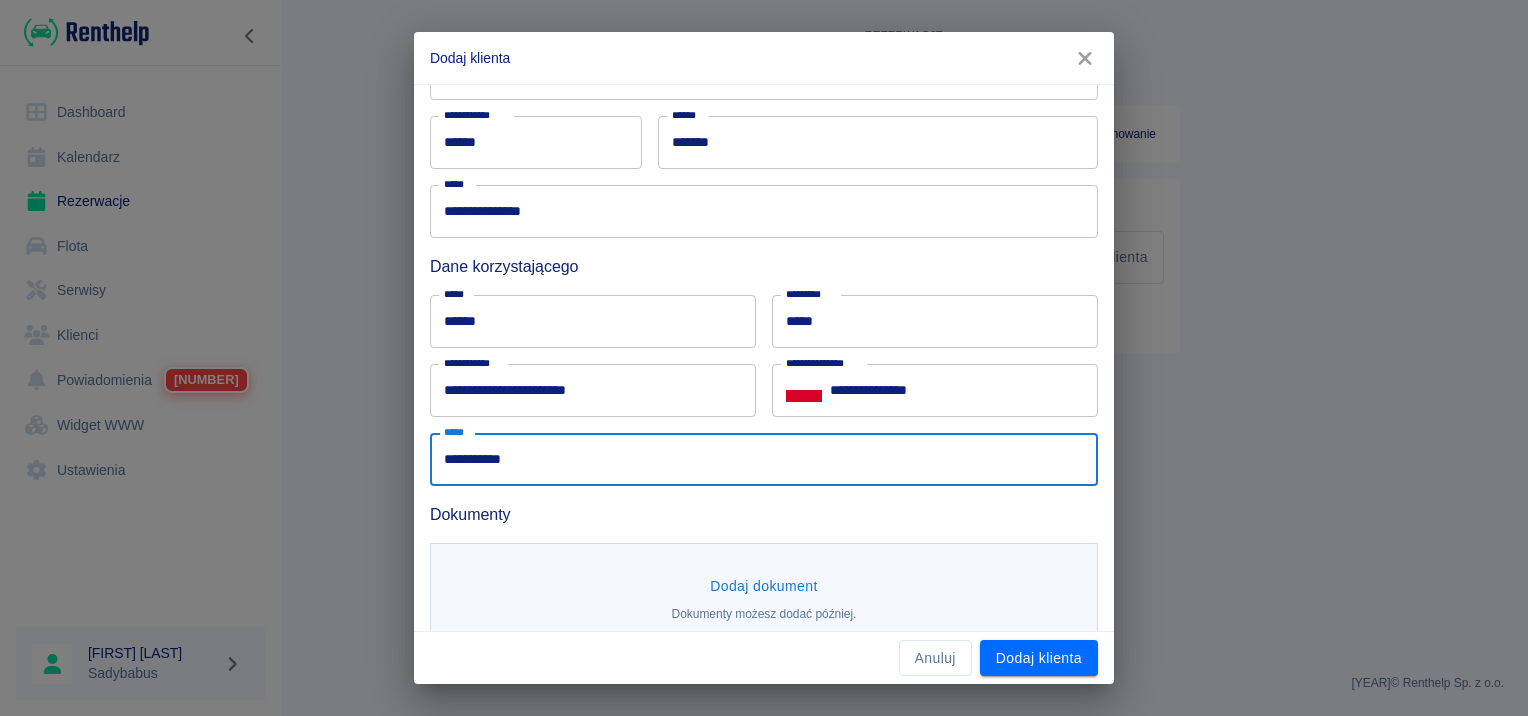 type on "**********" 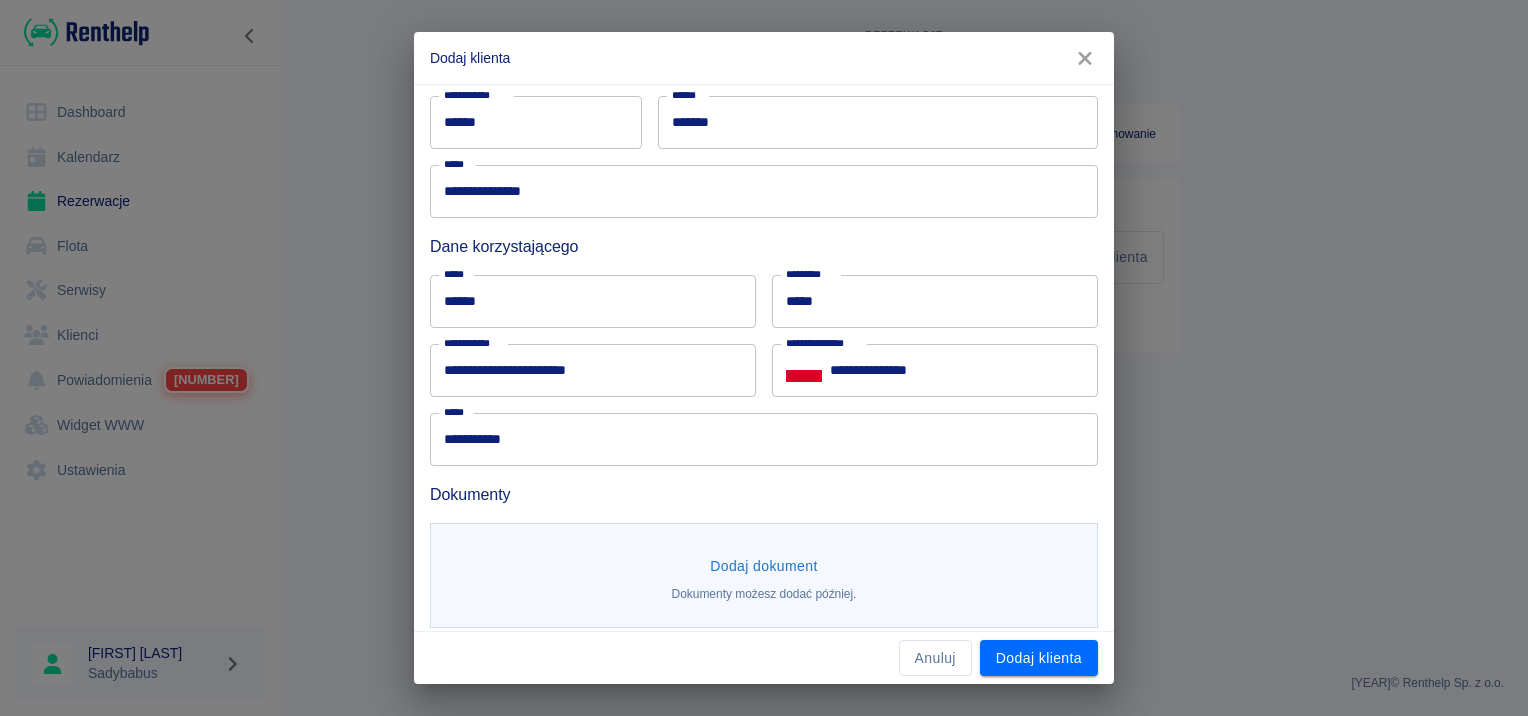 scroll, scrollTop: 432, scrollLeft: 0, axis: vertical 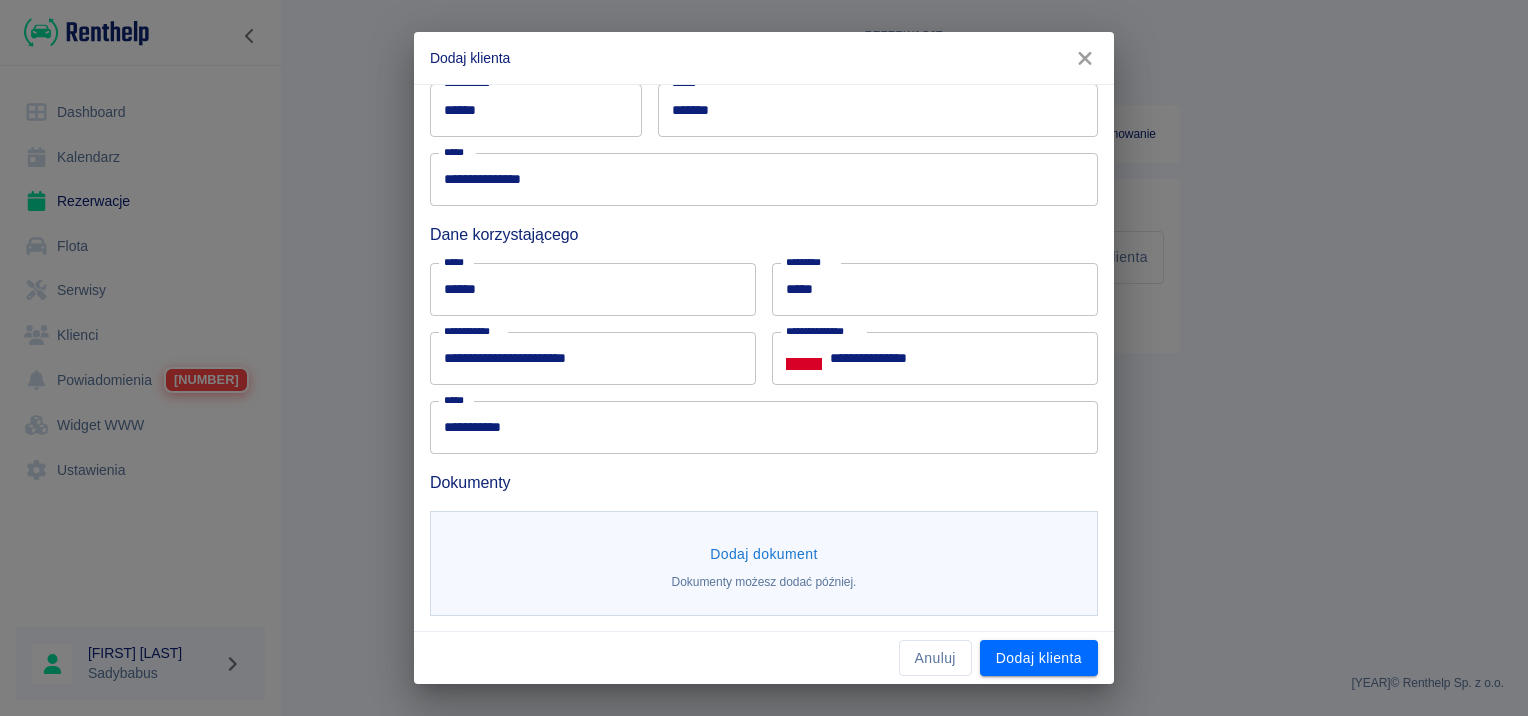 click on "Dodaj dokument" at bounding box center (764, 554) 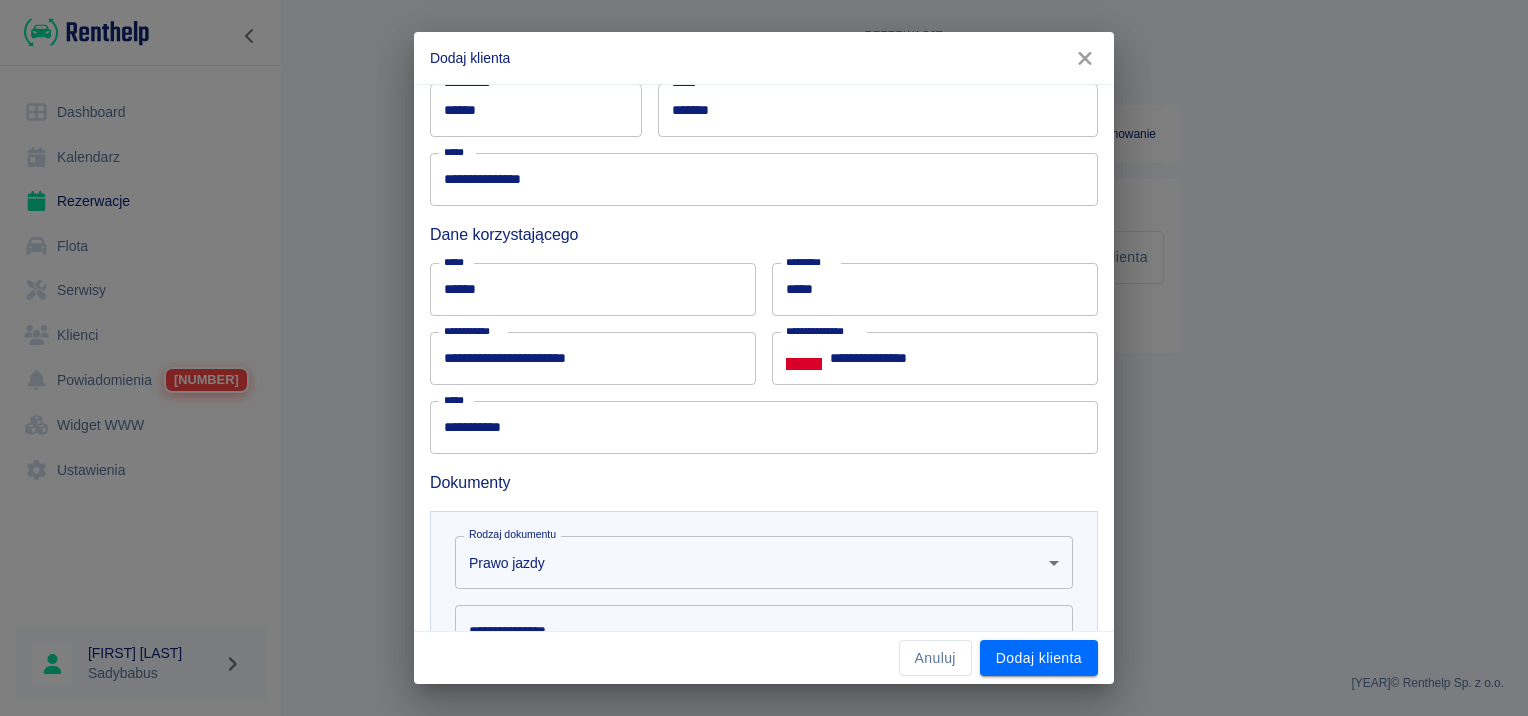 click on "Dokumenty" at bounding box center (764, 482) 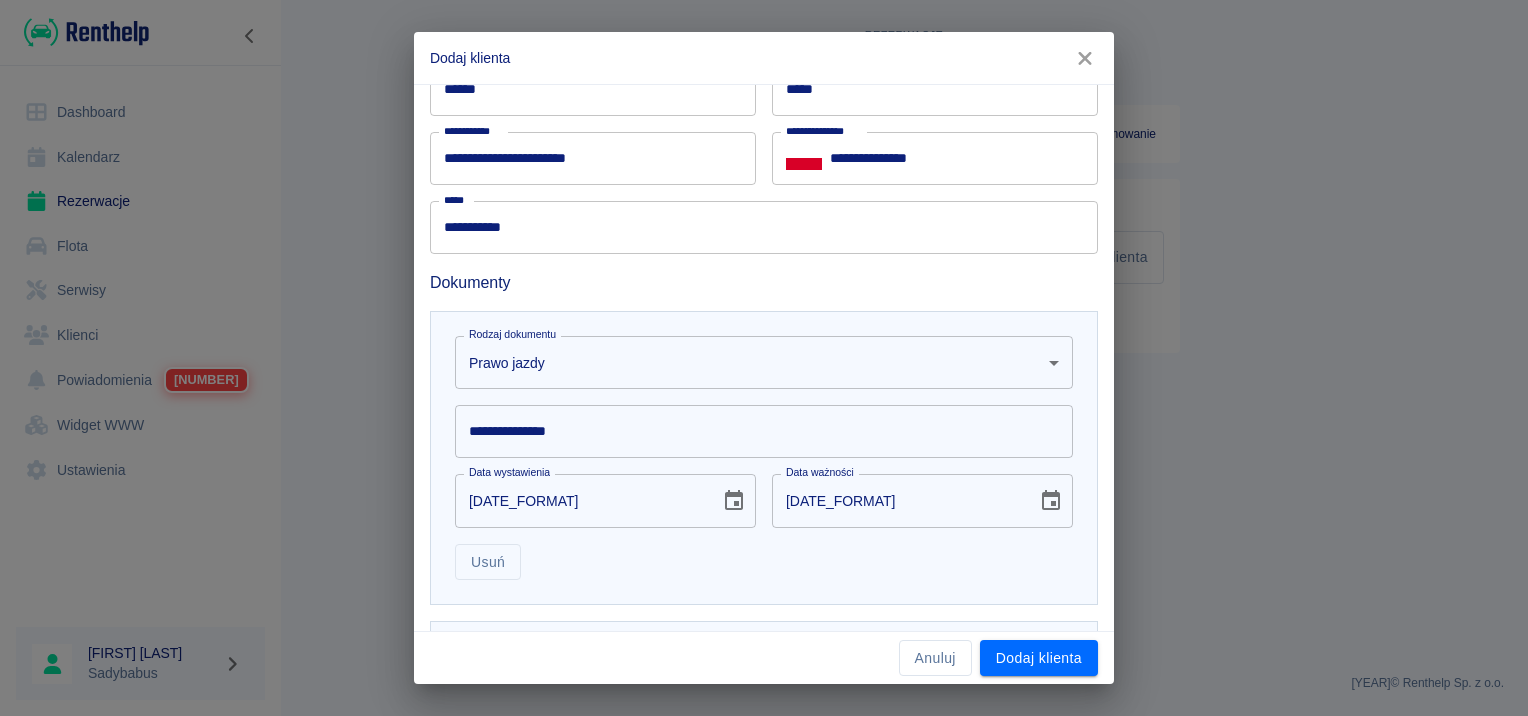 click on "**********" at bounding box center [764, 431] 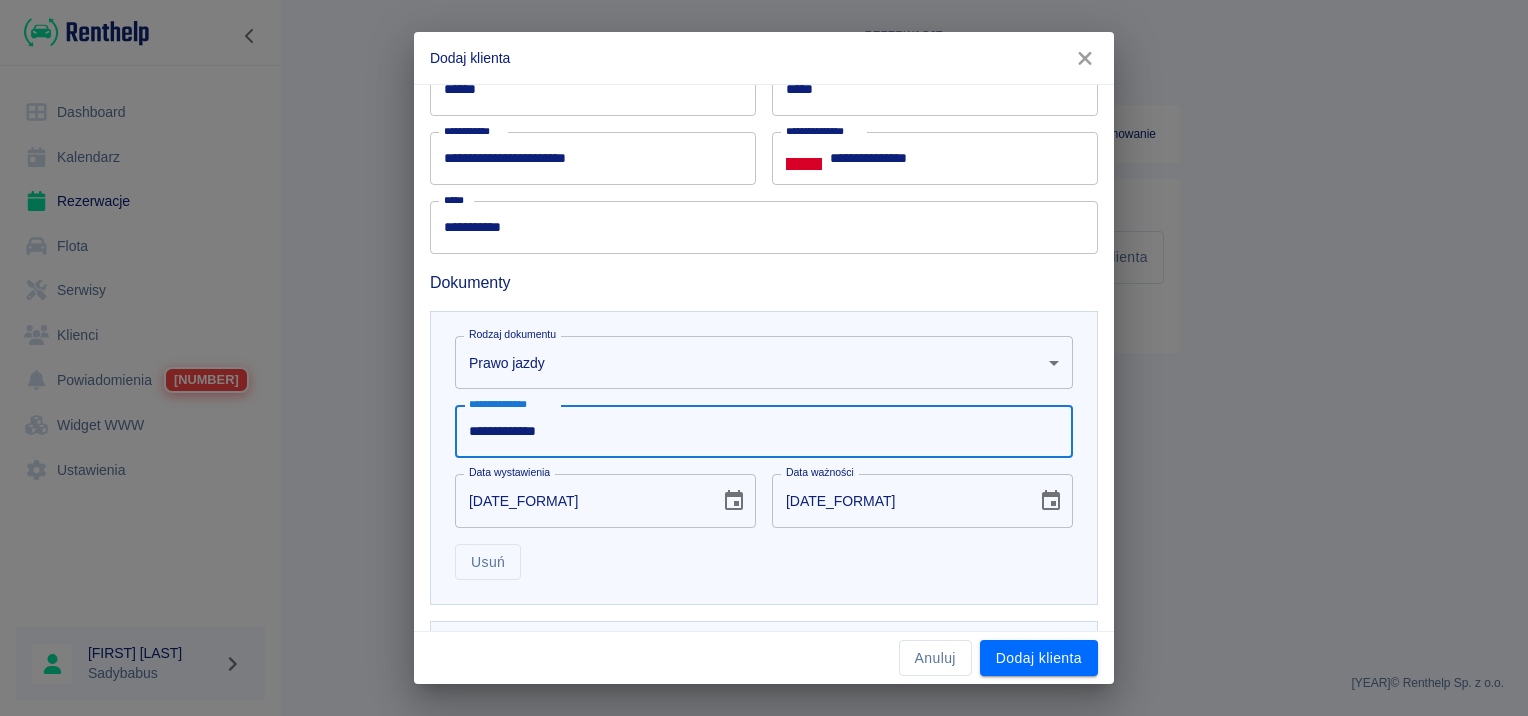 type on "**********" 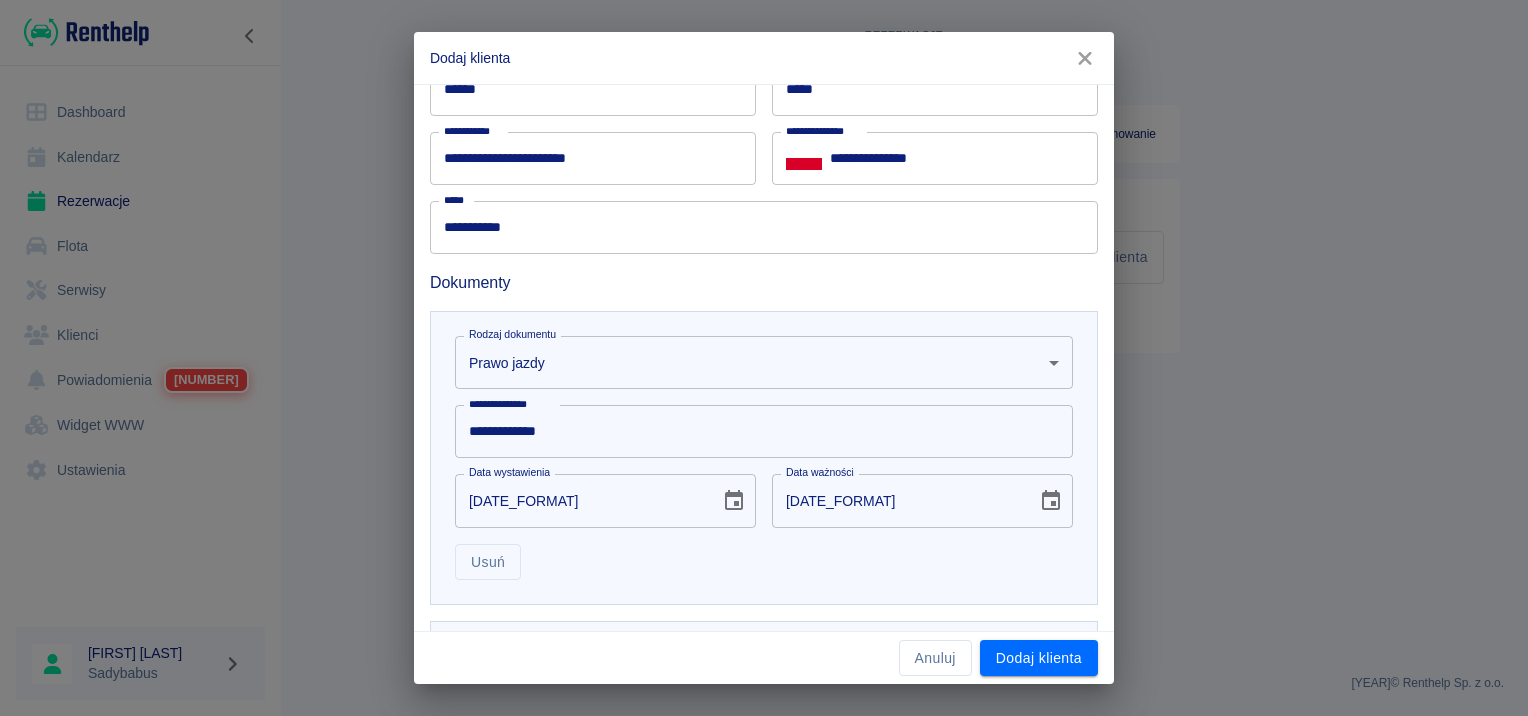 click on "Data wystawienia DD-MM-YYYY Data wystawienia" at bounding box center [597, 492] 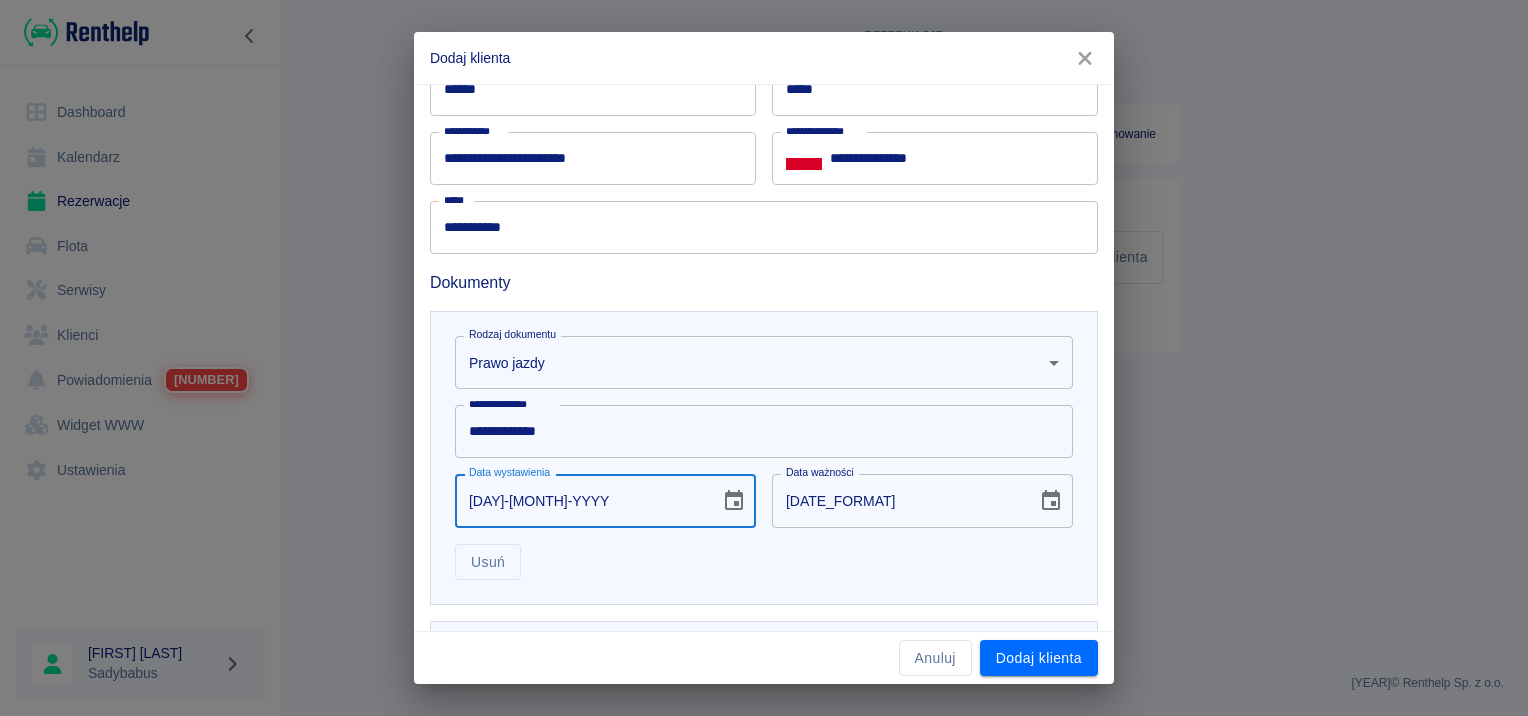type on "[DAY]-[MONTH]-YYYY" 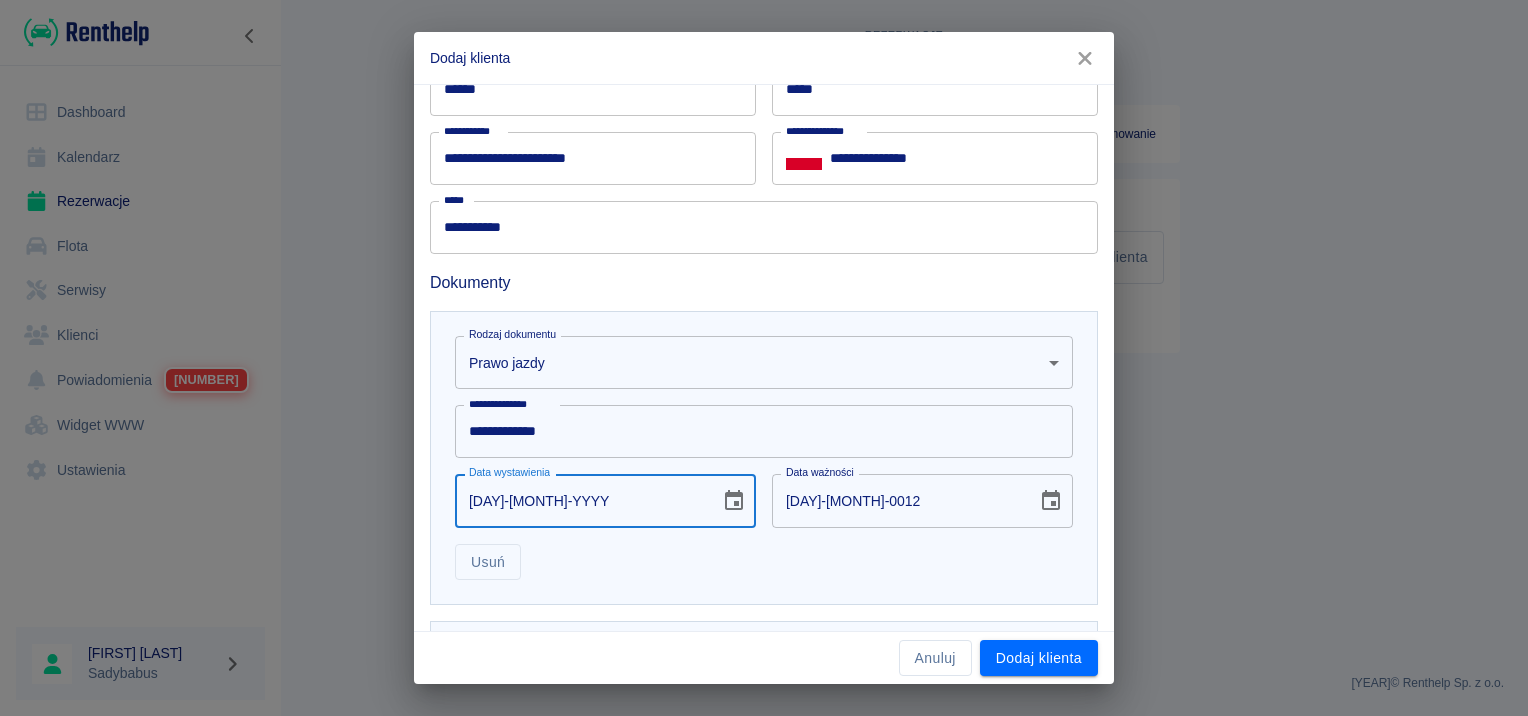 type on "[DD]-[MM]-[YYYY]" 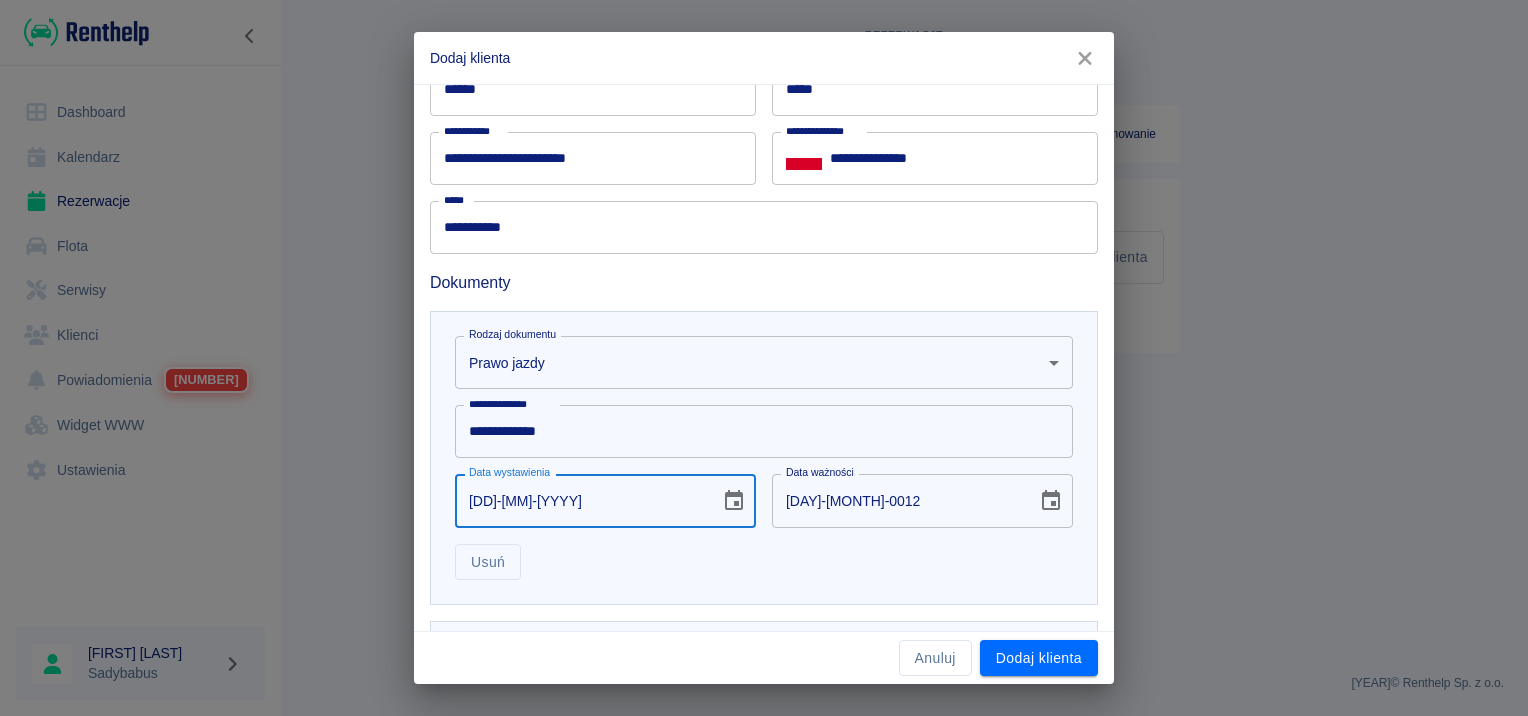 type on "[PHONE]" 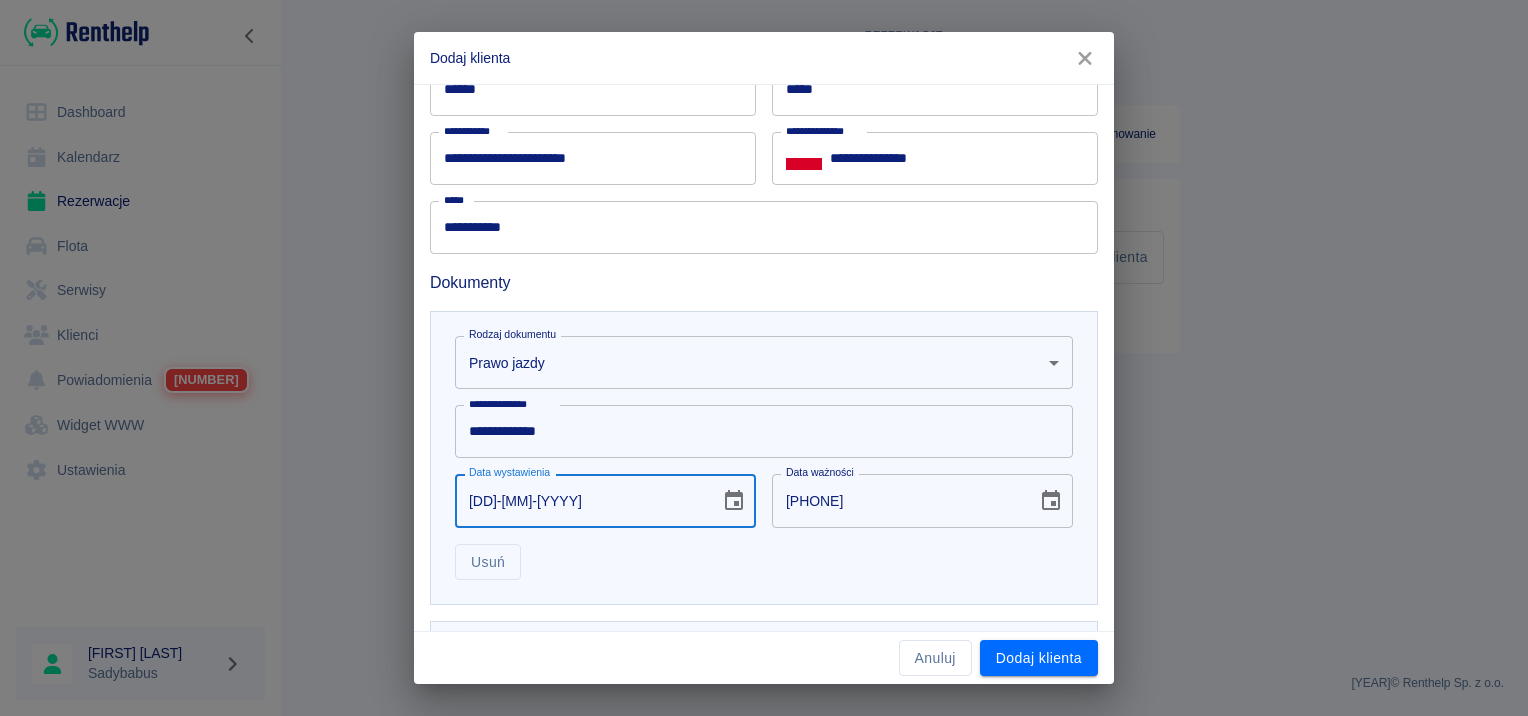 type on "[PHONE]" 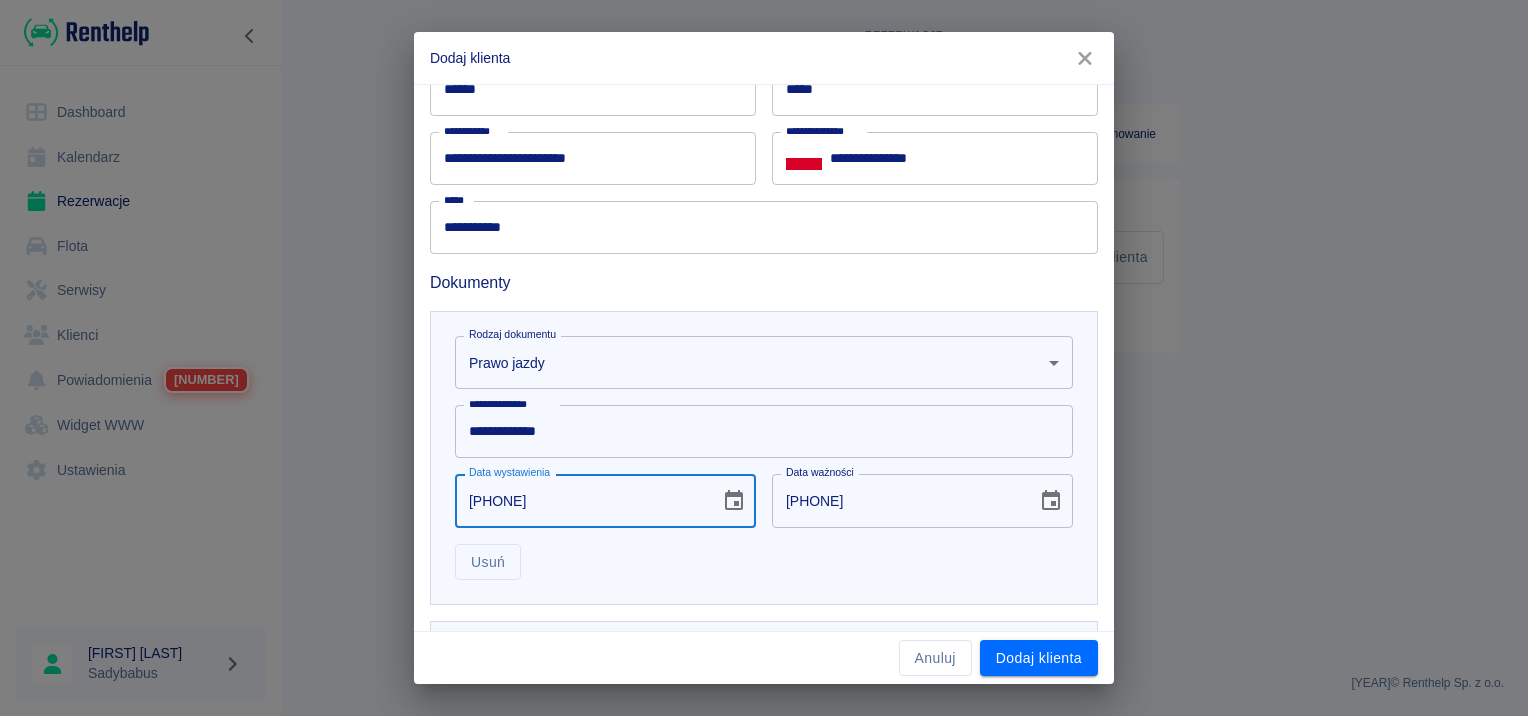 type on "[PHONE]" 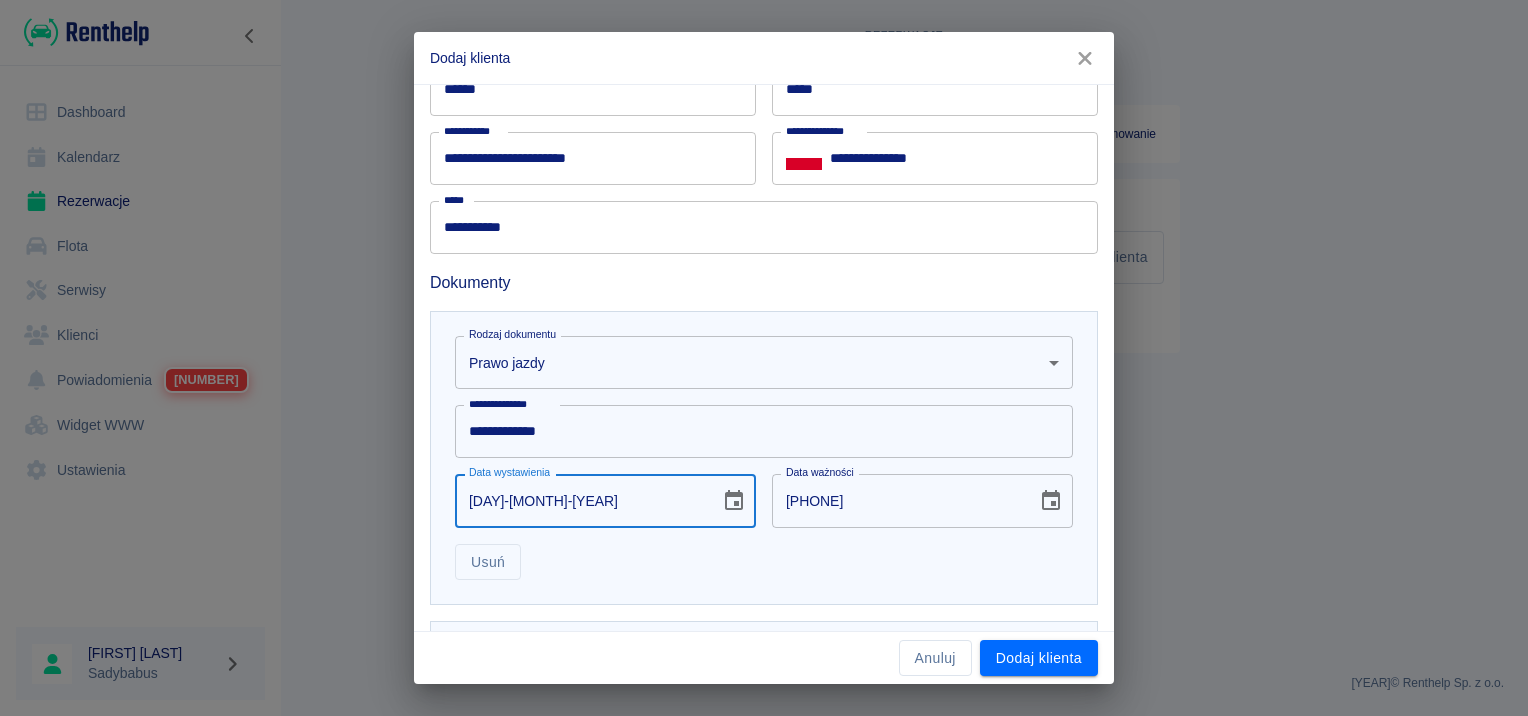 type on "[DAY]-[MONTH]-[YEAR]" 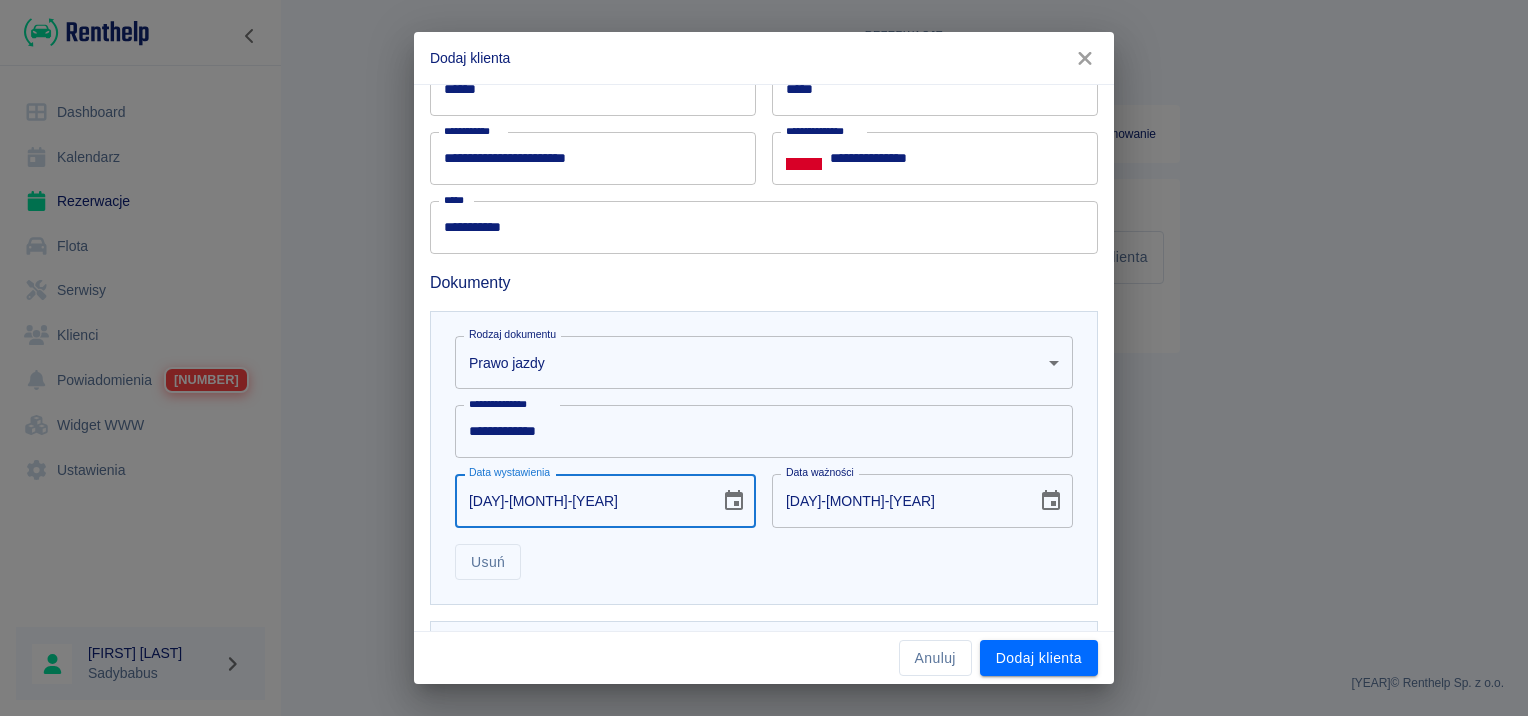 type on "[DAY]-[MONTH]-[YEAR]" 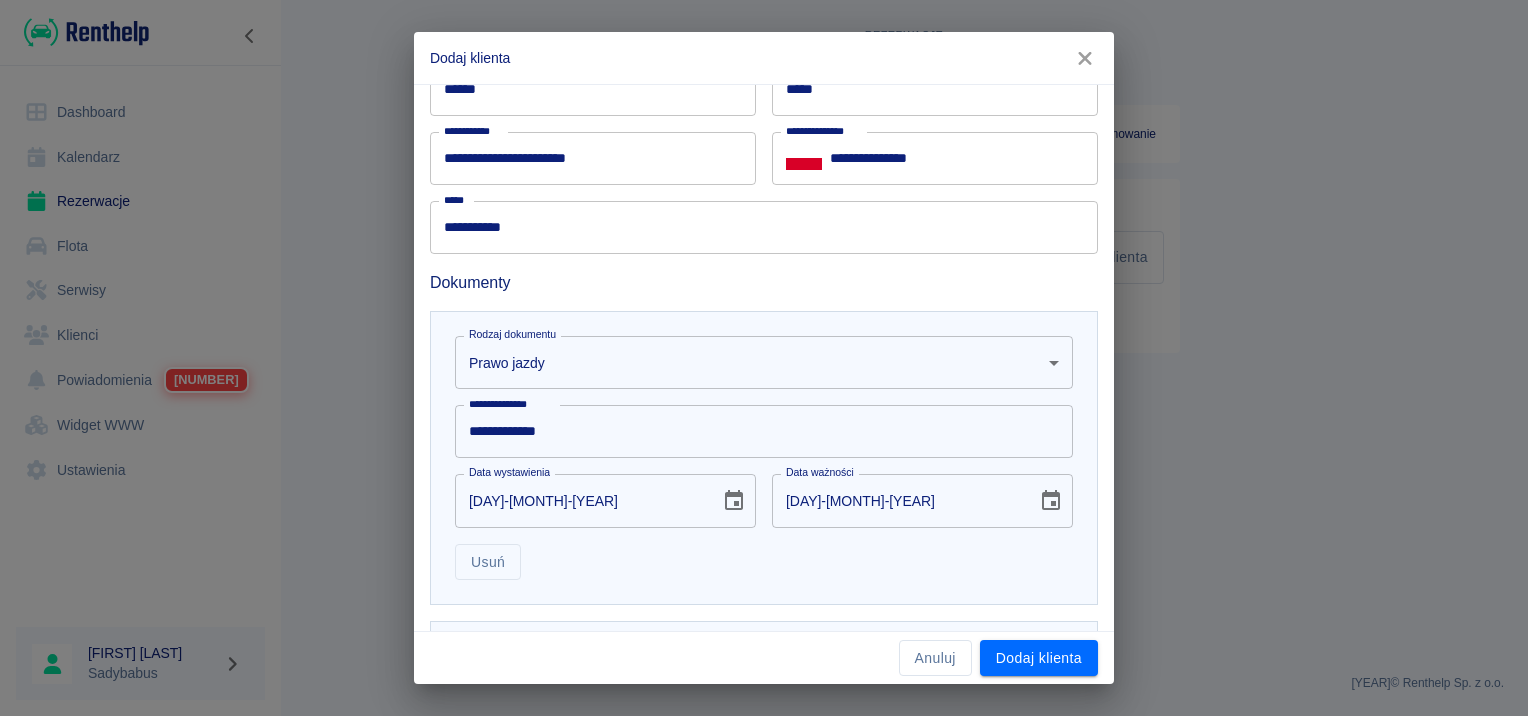 click on "Usuń" at bounding box center (756, 554) 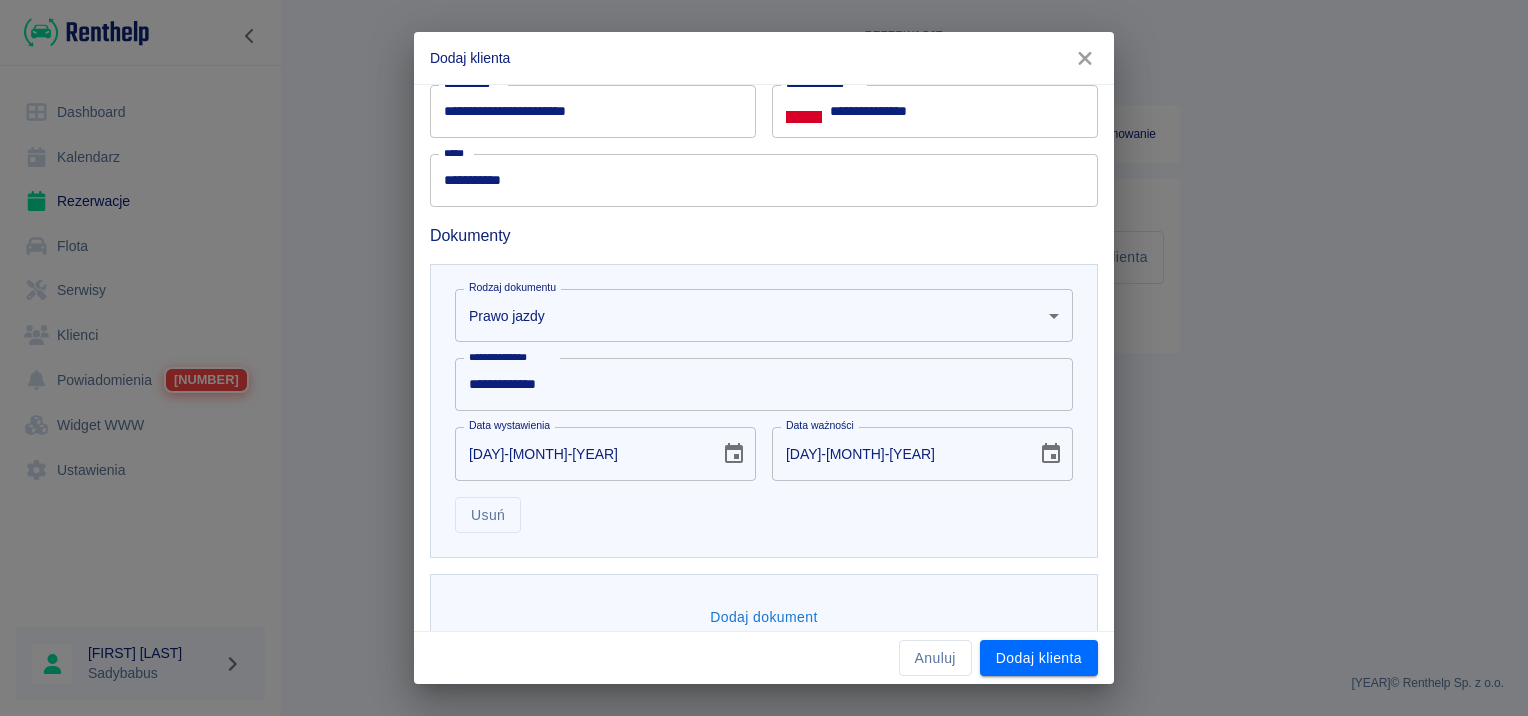 scroll, scrollTop: 724, scrollLeft: 0, axis: vertical 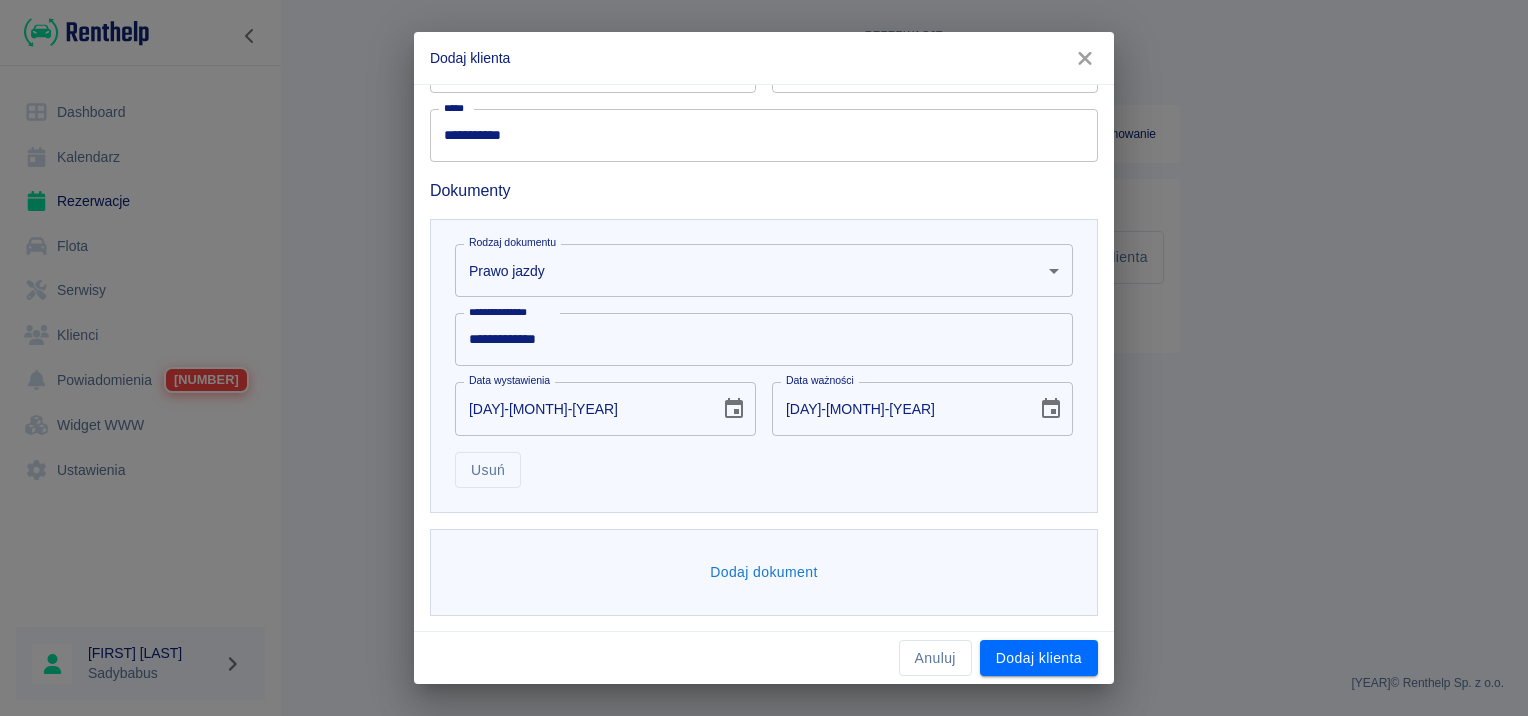 click on "Dodaj dokument" at bounding box center [764, 572] 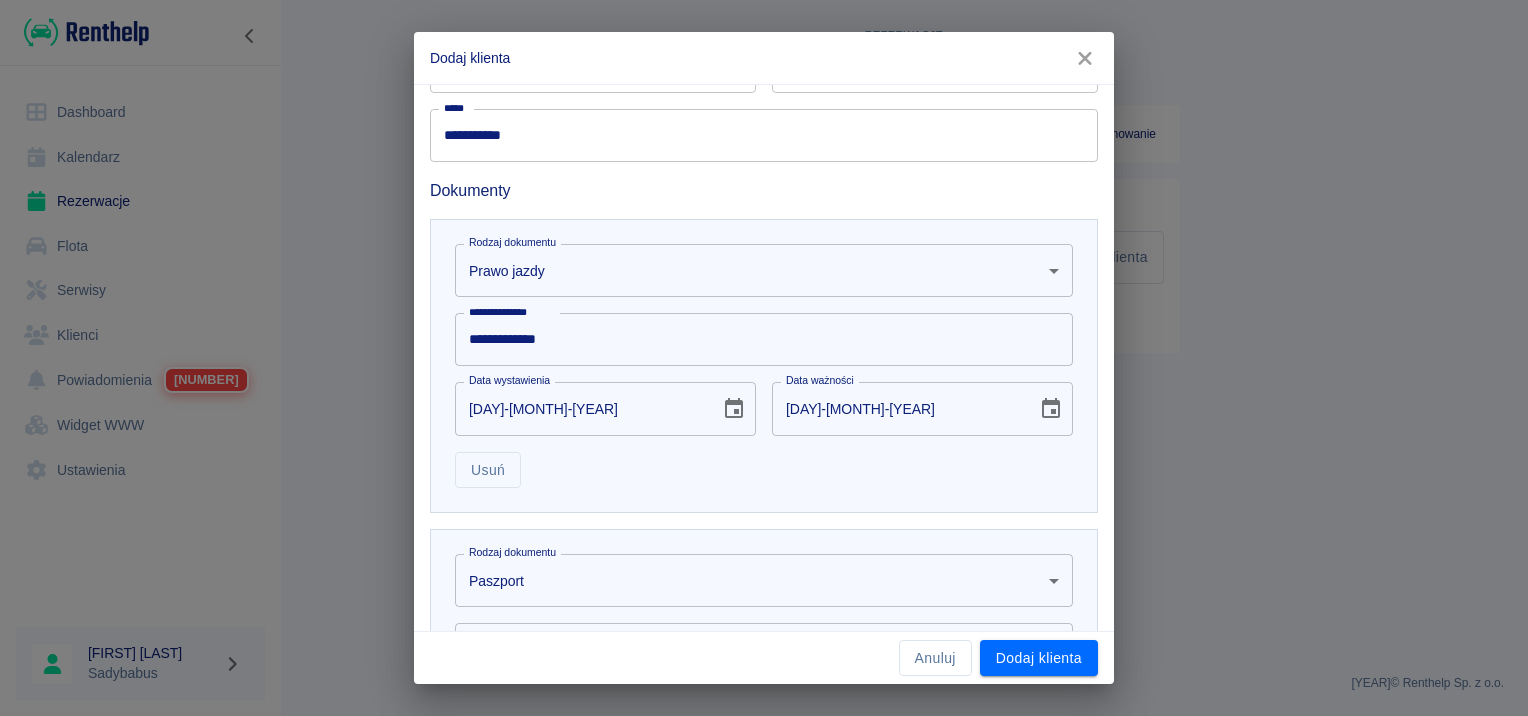 click on "**********" at bounding box center (764, 366) 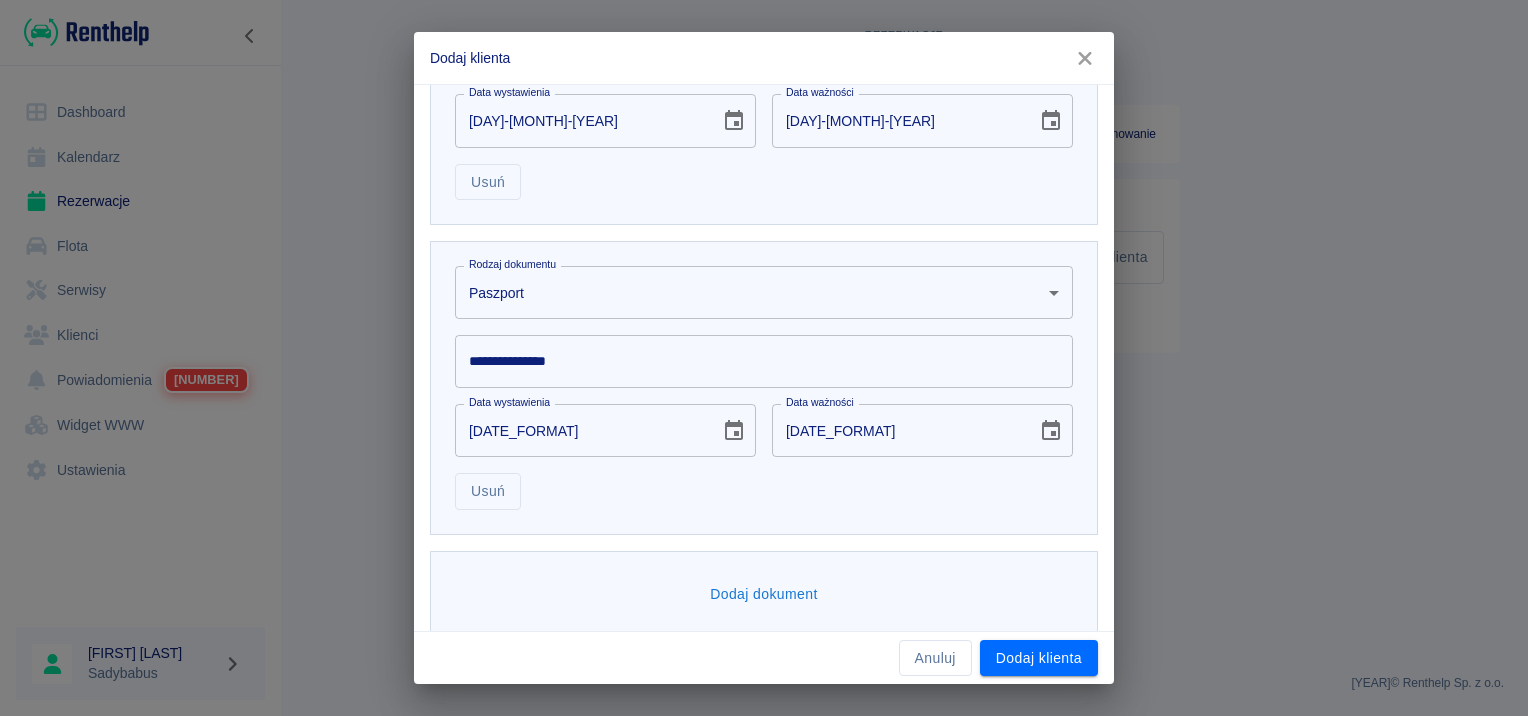 scroll, scrollTop: 1024, scrollLeft: 0, axis: vertical 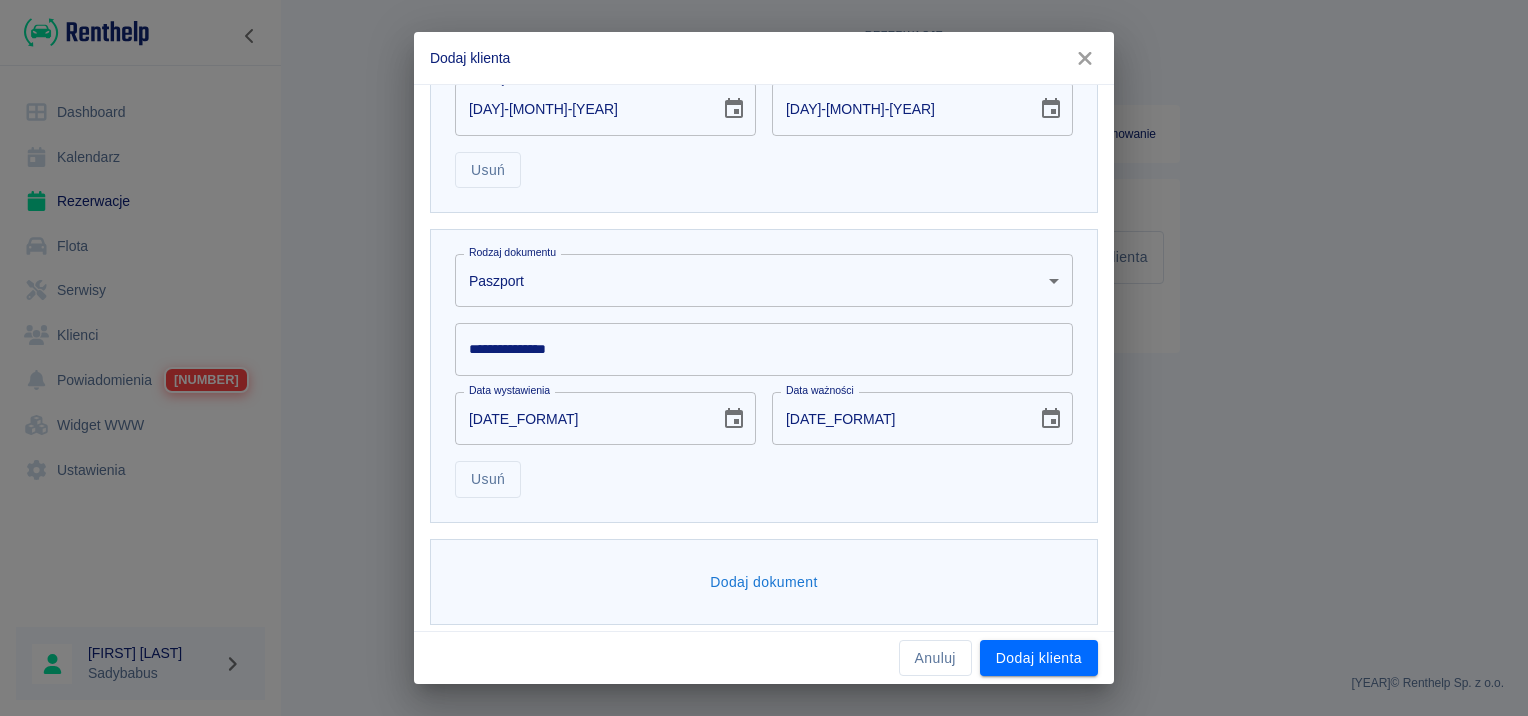 click on "**********" at bounding box center [764, 358] 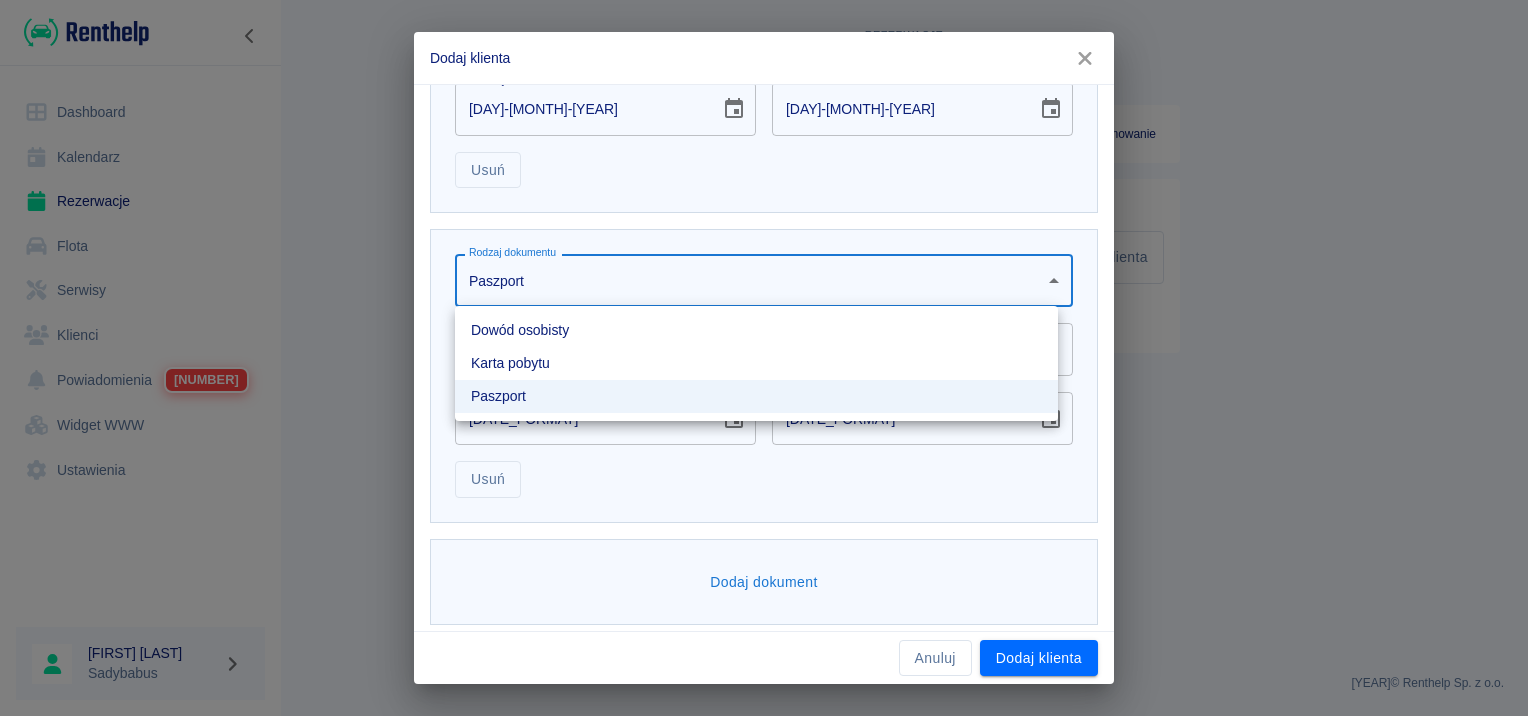 click on "Dowód osobisty" at bounding box center [756, 330] 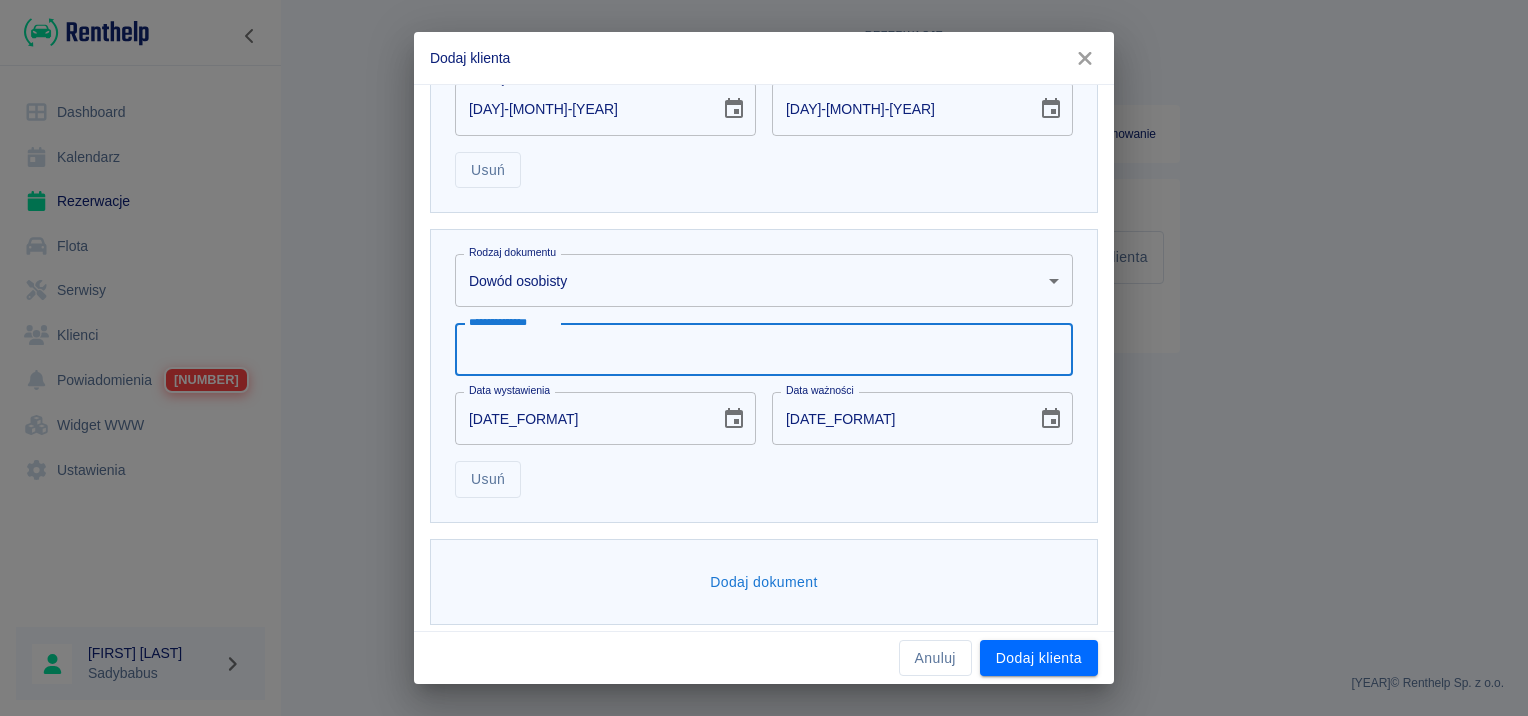 click on "**********" at bounding box center [764, 349] 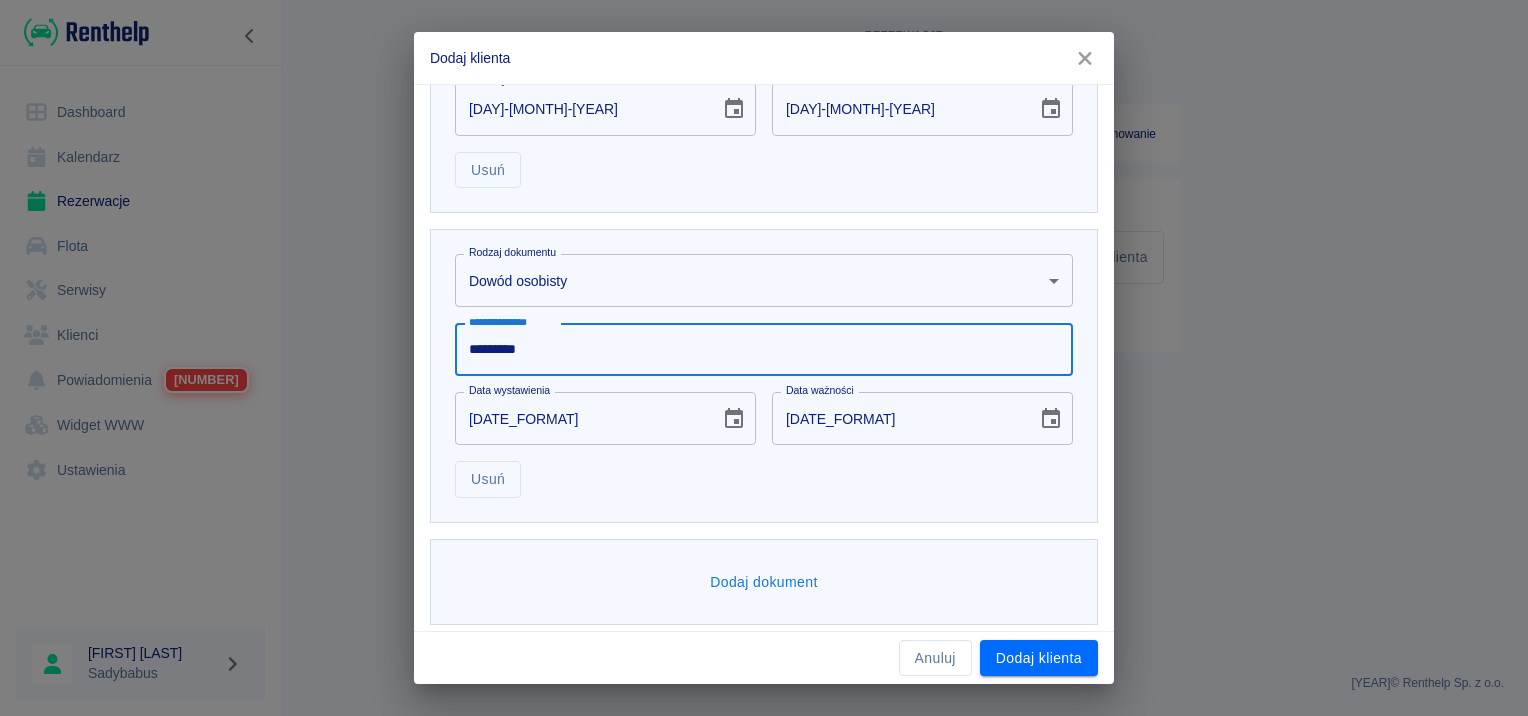 type on "*********" 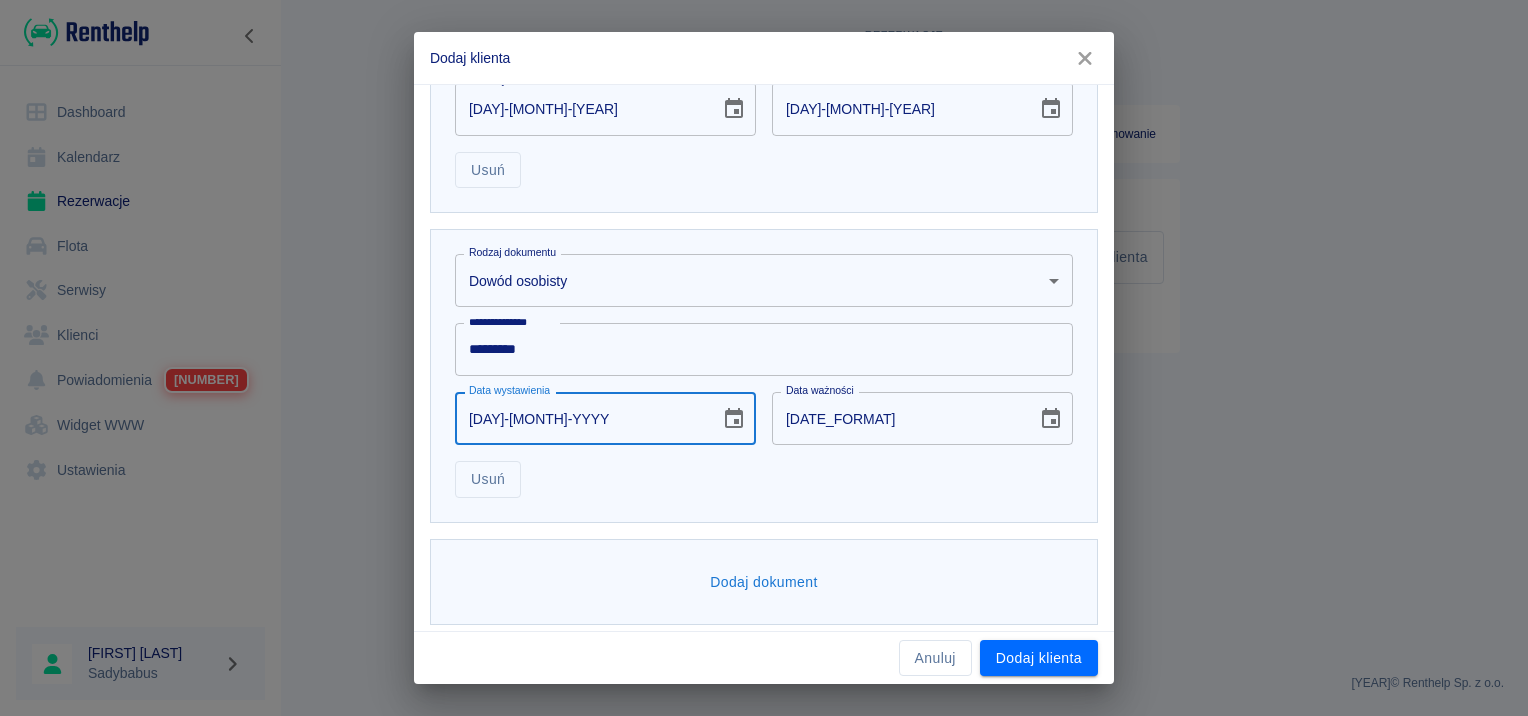type on "[PHONE]" 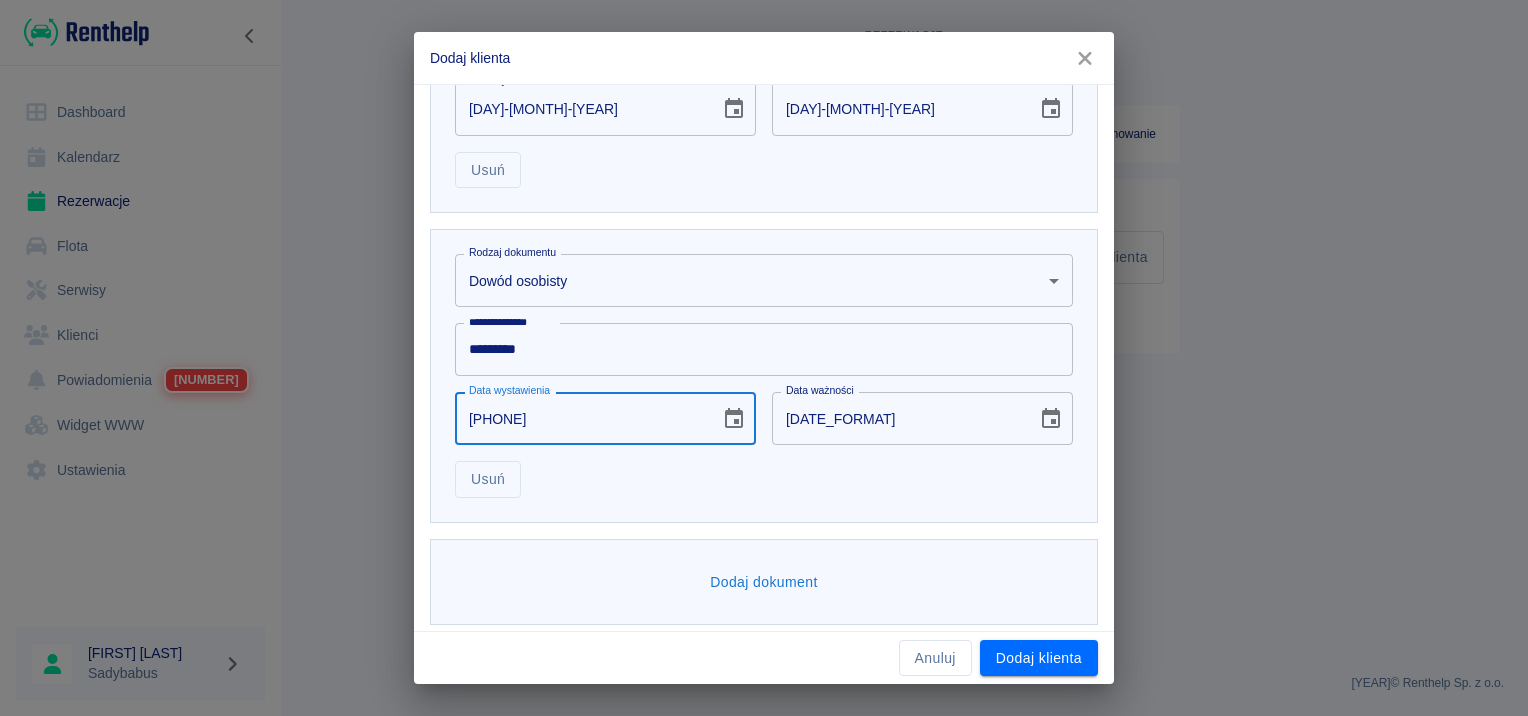 type on "[POSTAL_CODE]" 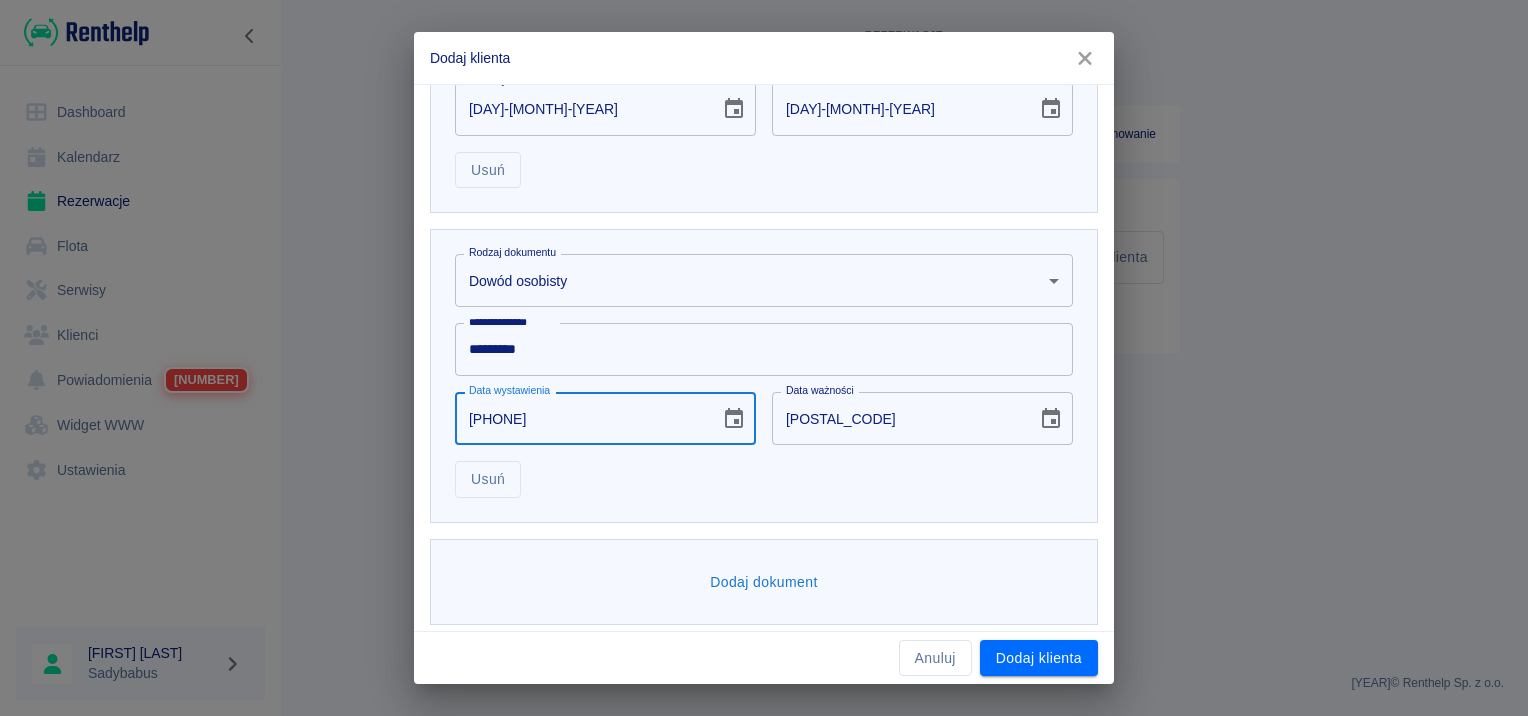 type on "[PHONE]" 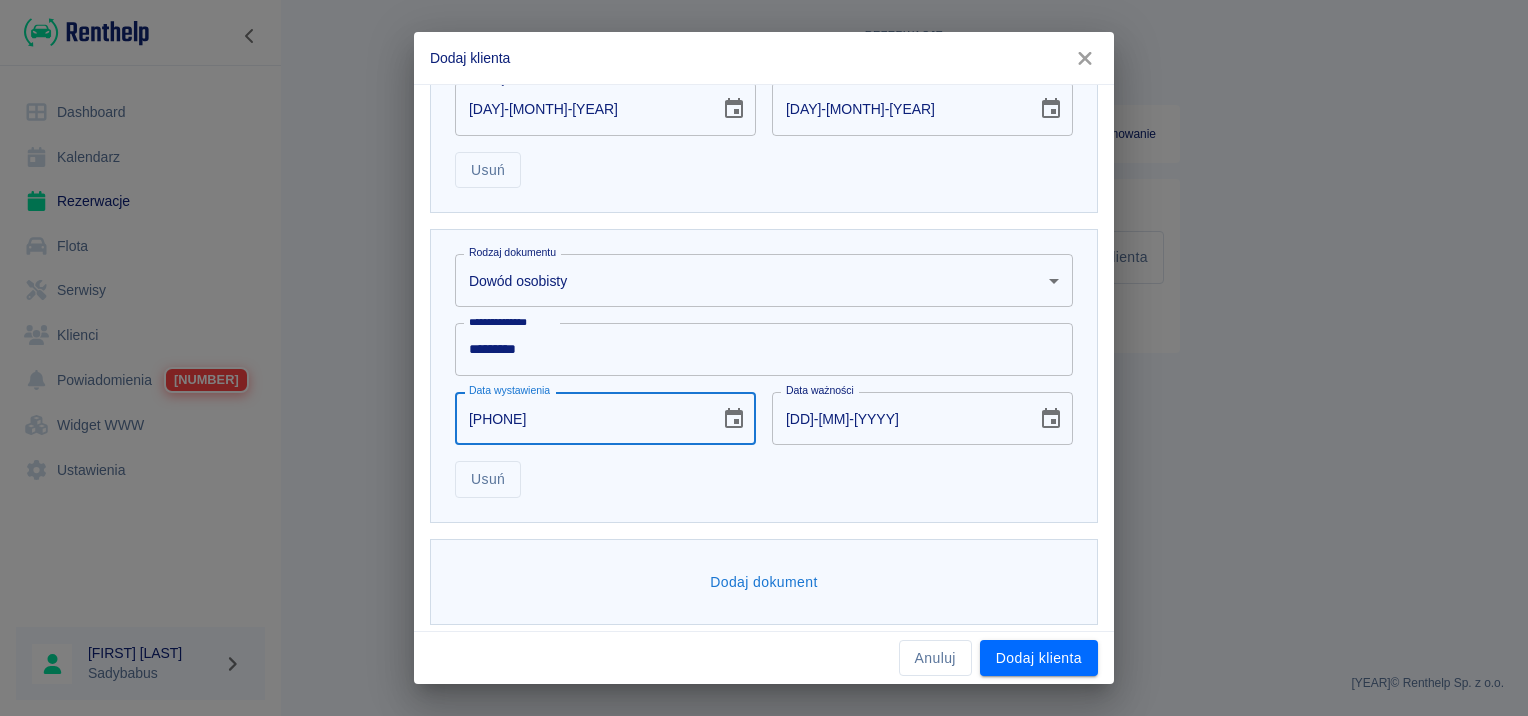 type on "[DAY]-[MONTH]-0202" 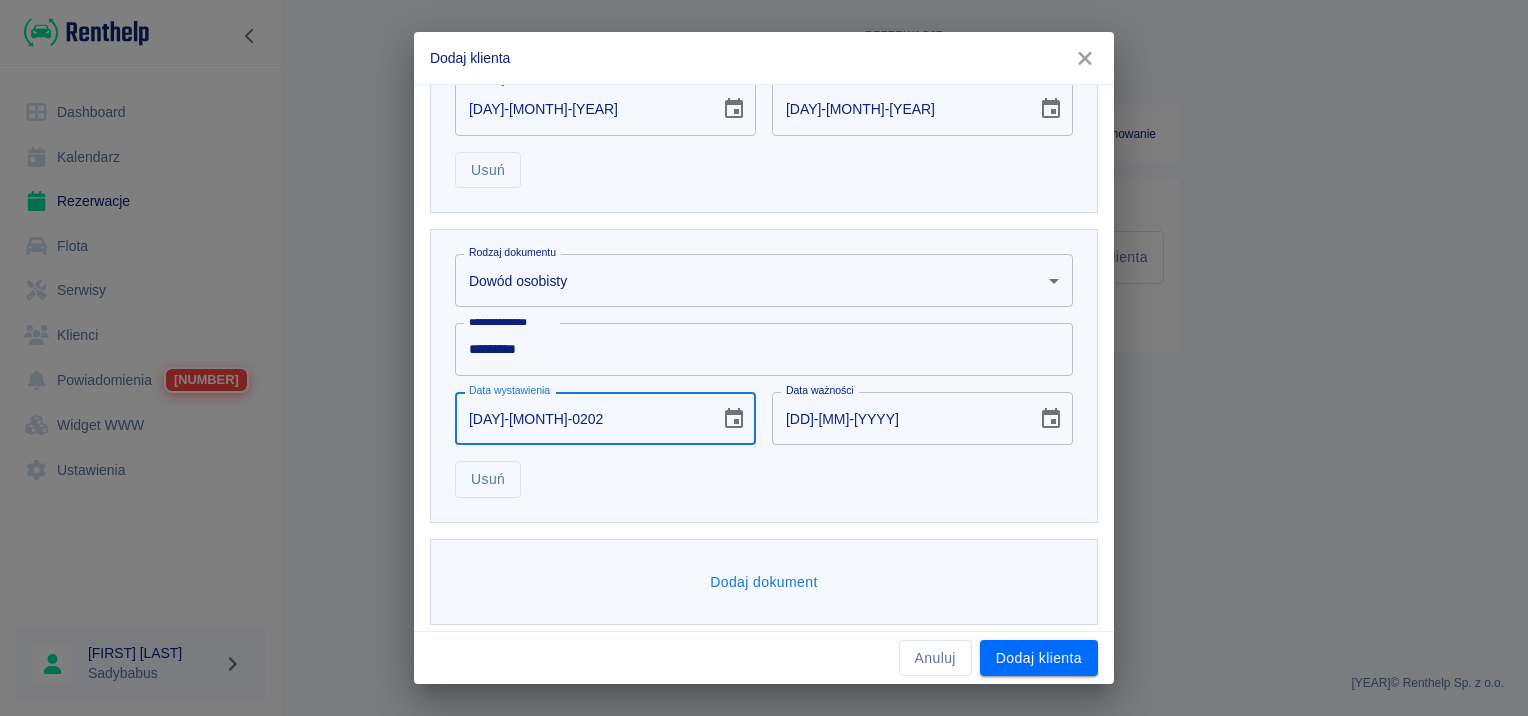 type on "[PHONE]" 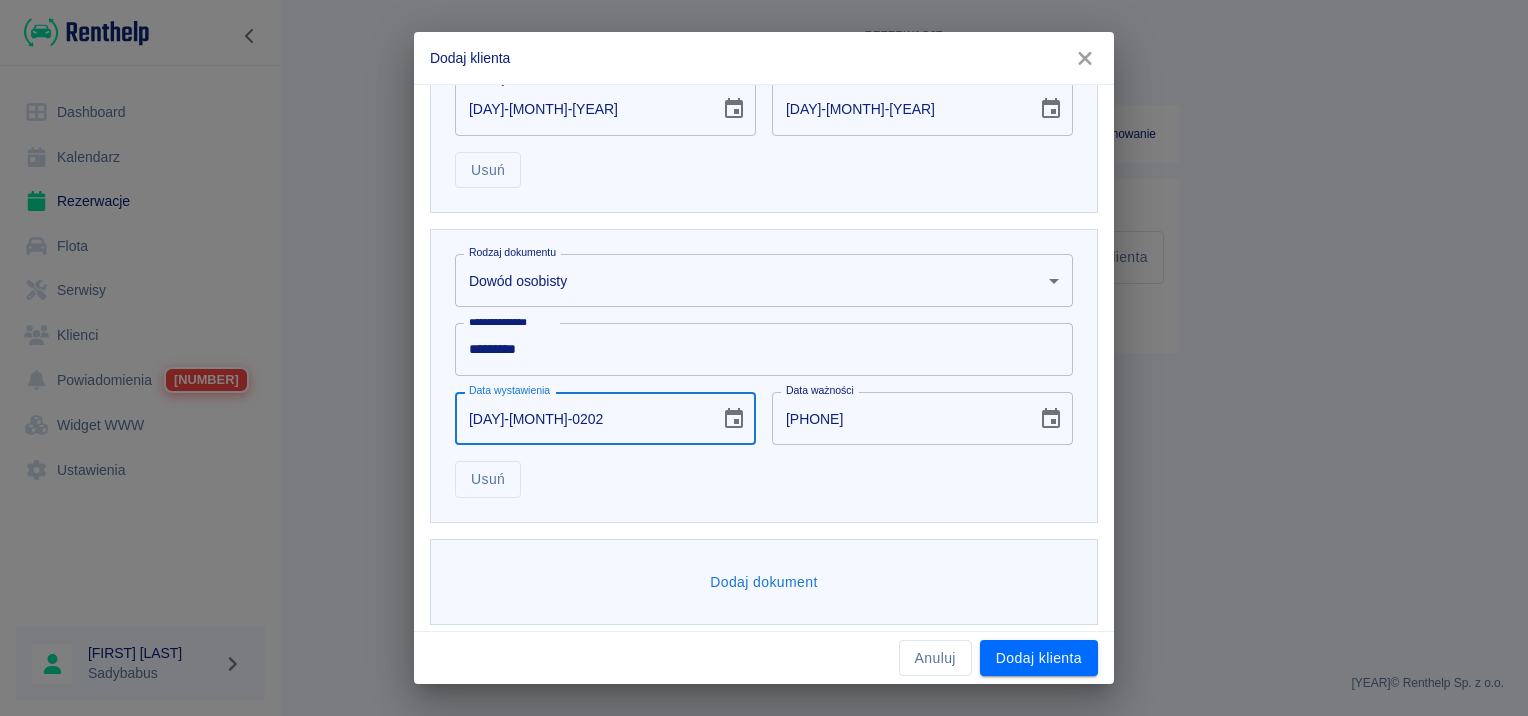 type on "[DD]-[MM]-[YYYY]" 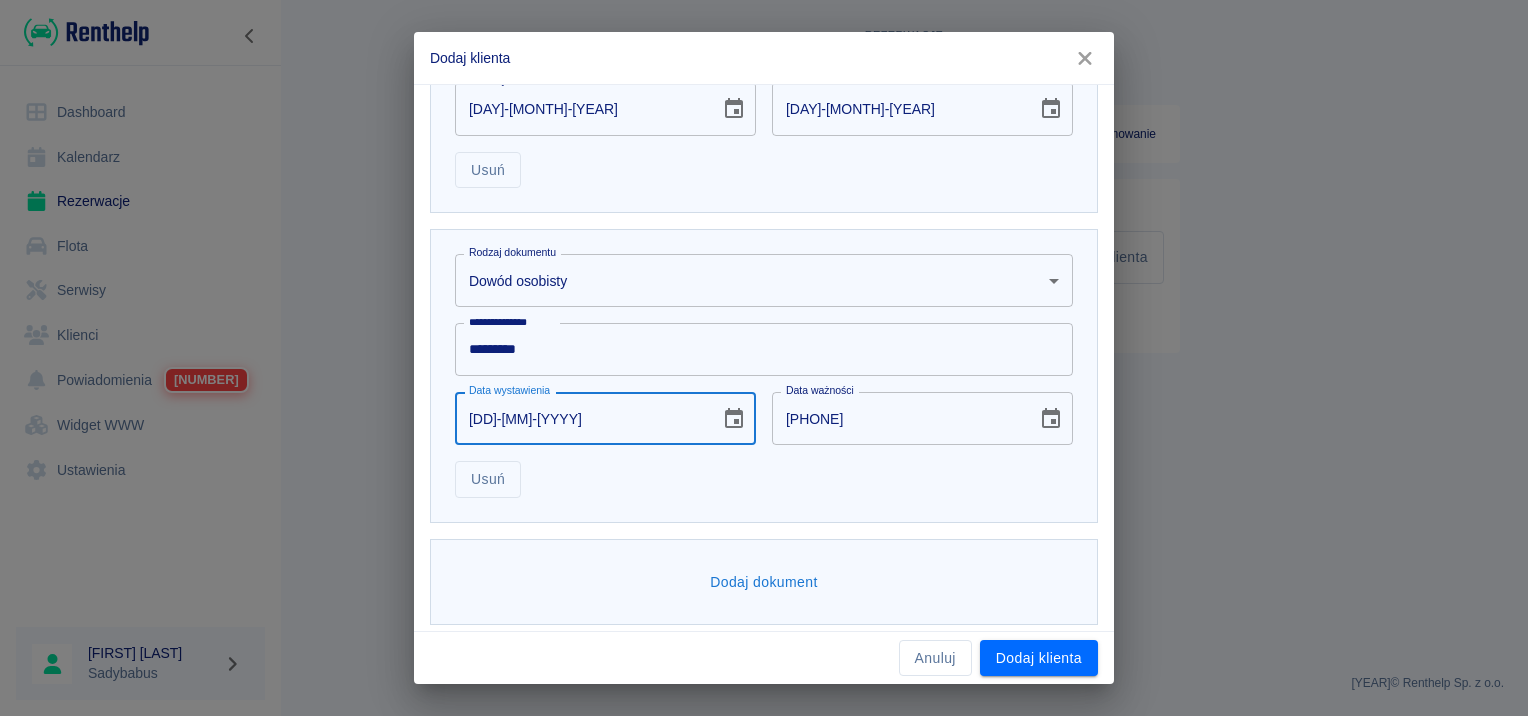 type on "[DATE]" 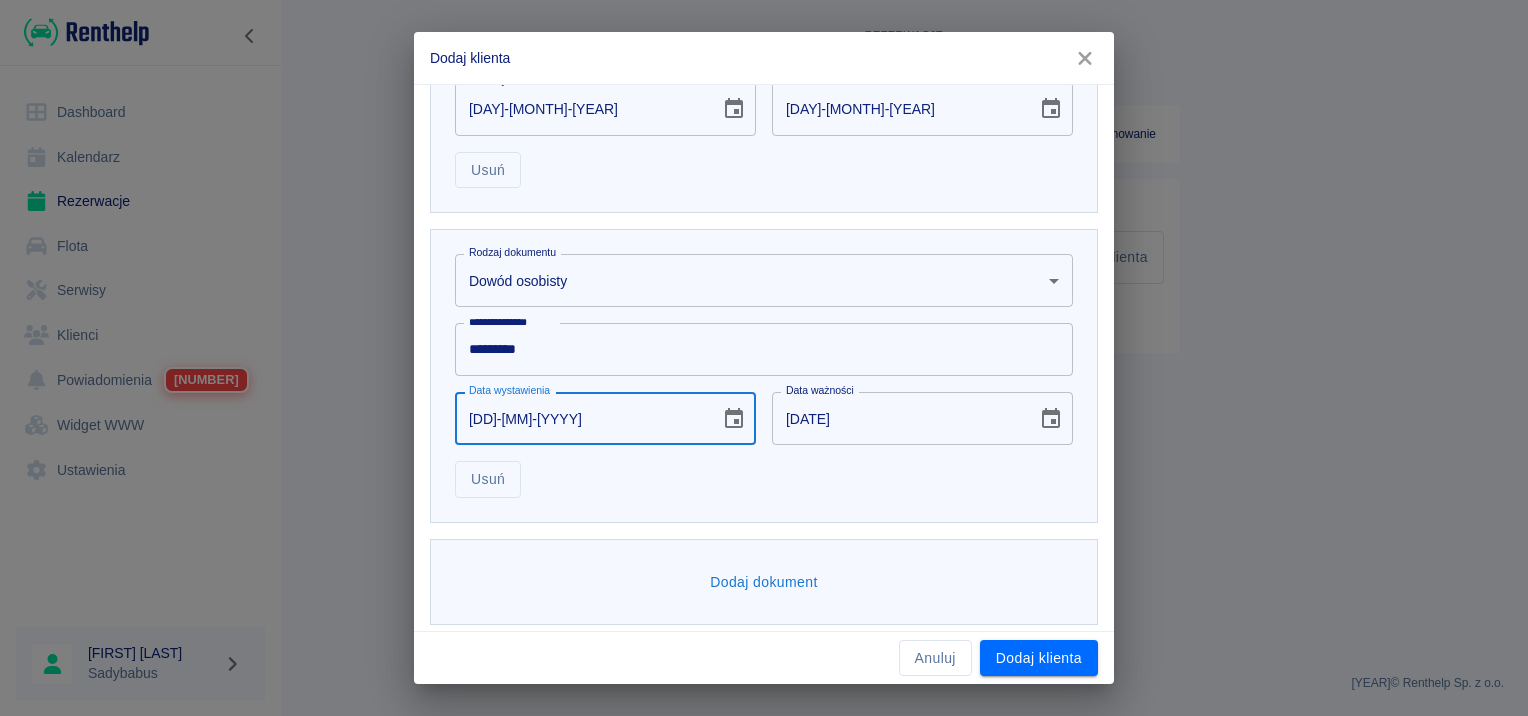 type on "[DD]-[MM]-[YYYY]" 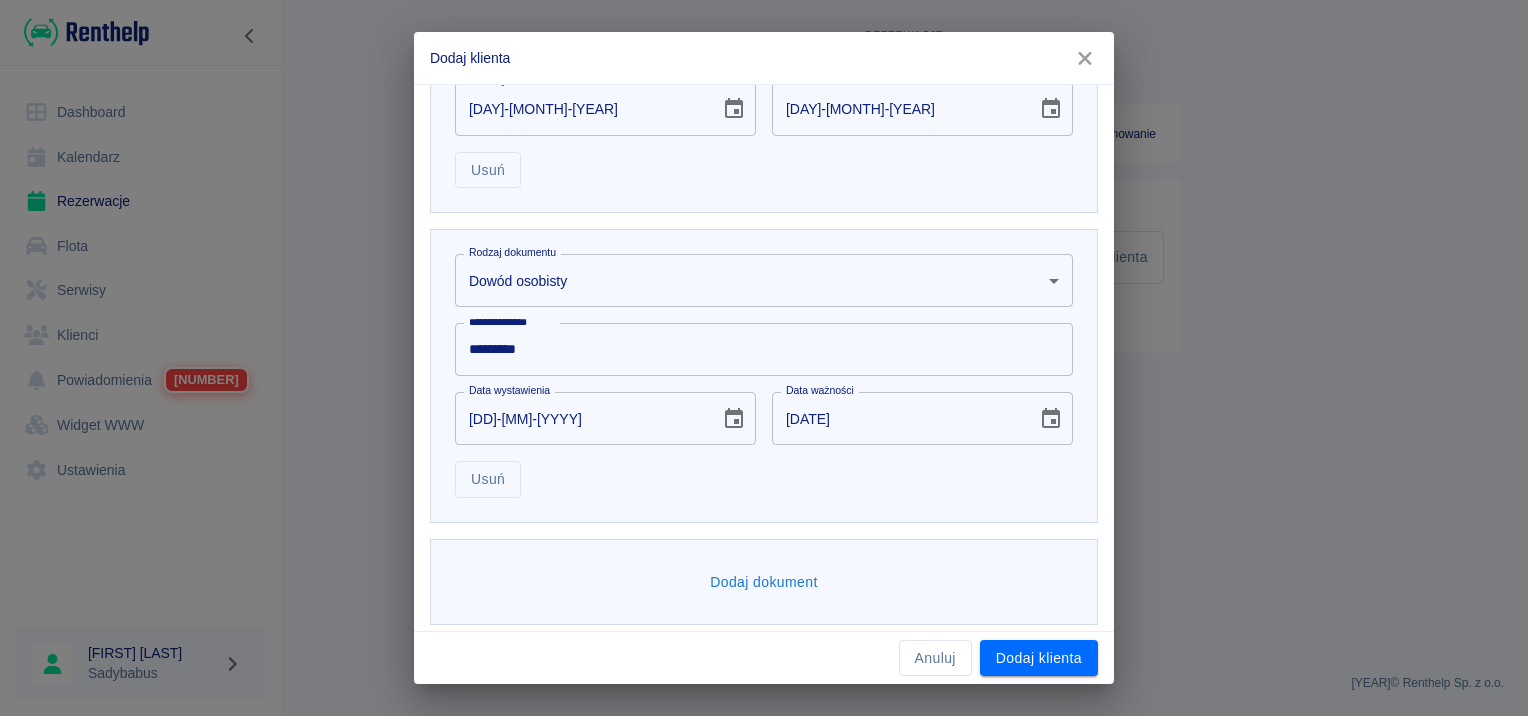 click on "**********" at bounding box center (764, 376) 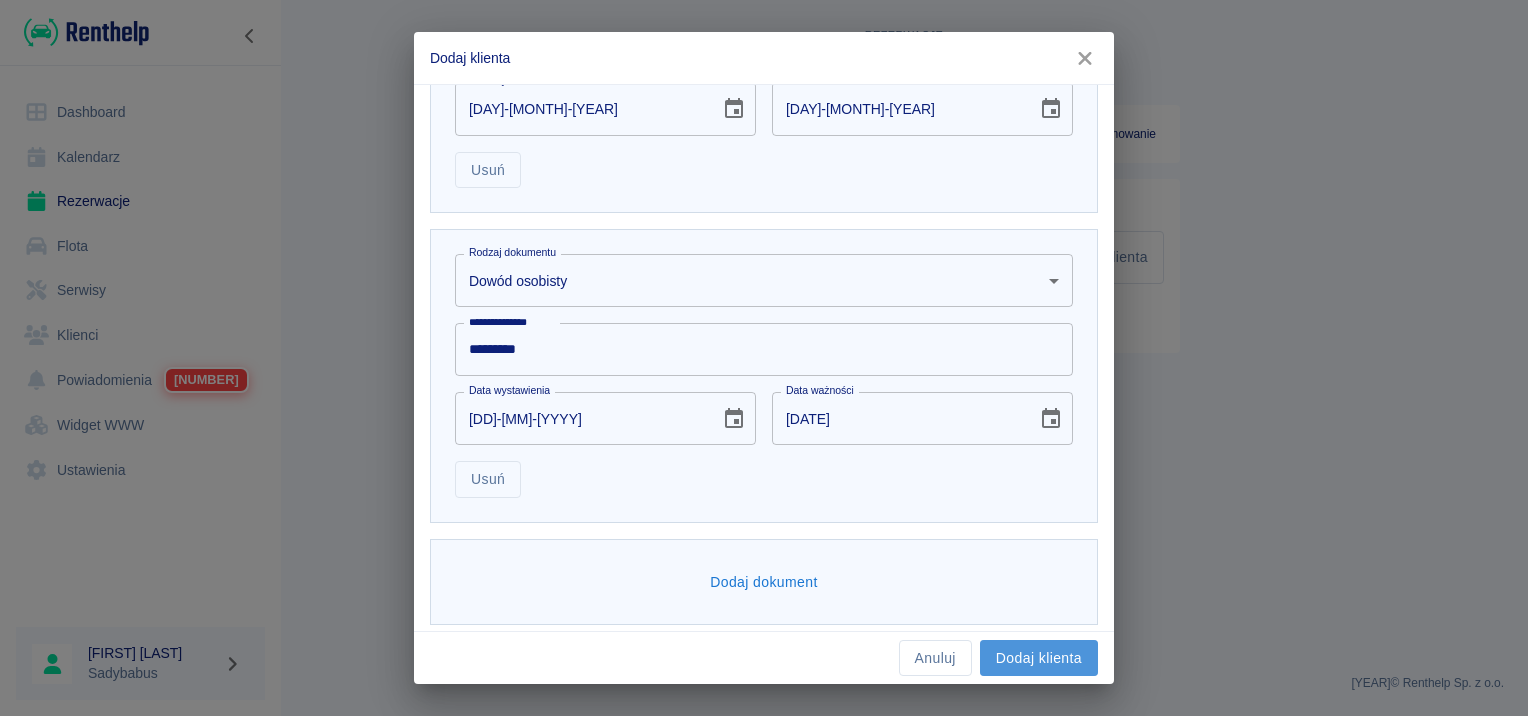 click on "Dodaj klienta" at bounding box center (1039, 658) 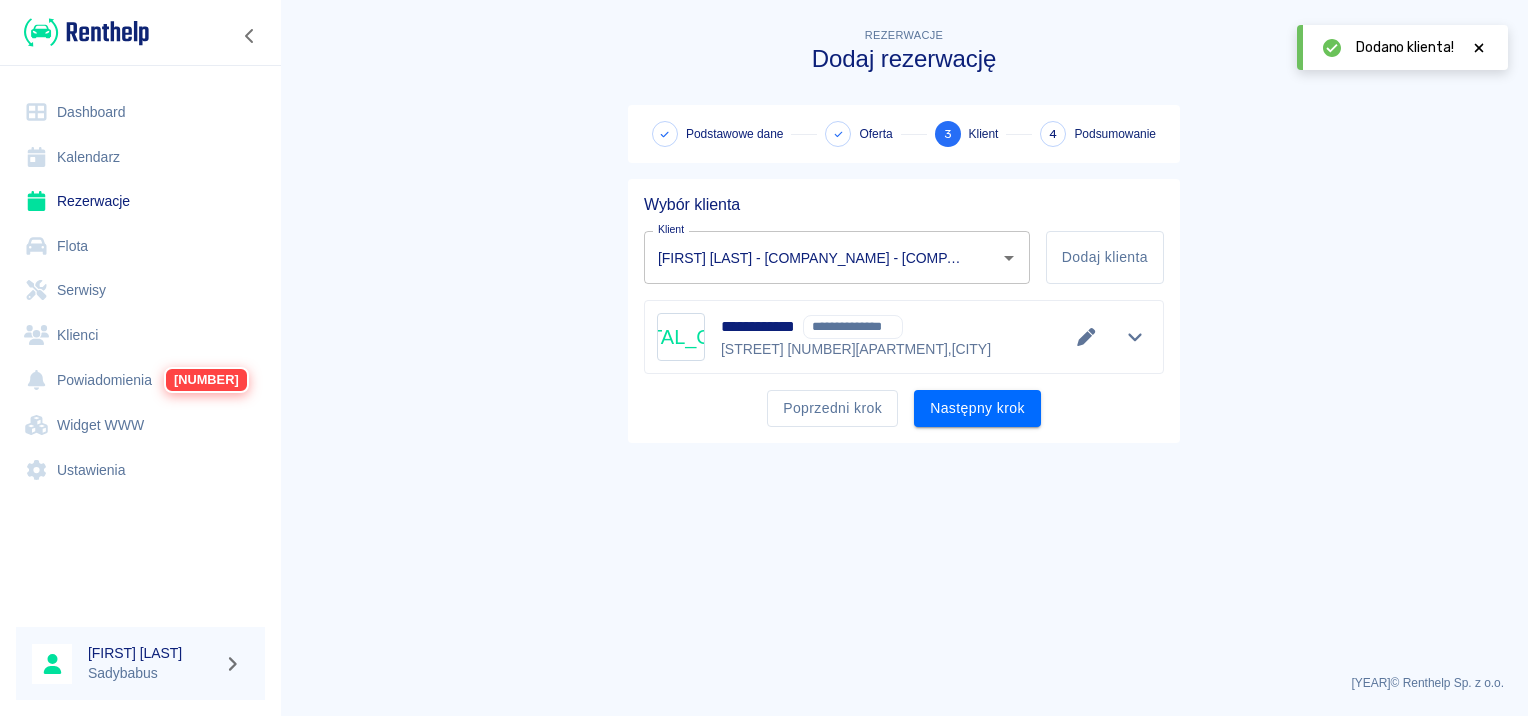 type on "[FIRST] [LAST] - [COMPANY_NAME] - [COMPANY_TYPE] ([NIP_NUMBER]) ([PHONE_NUMBER])" 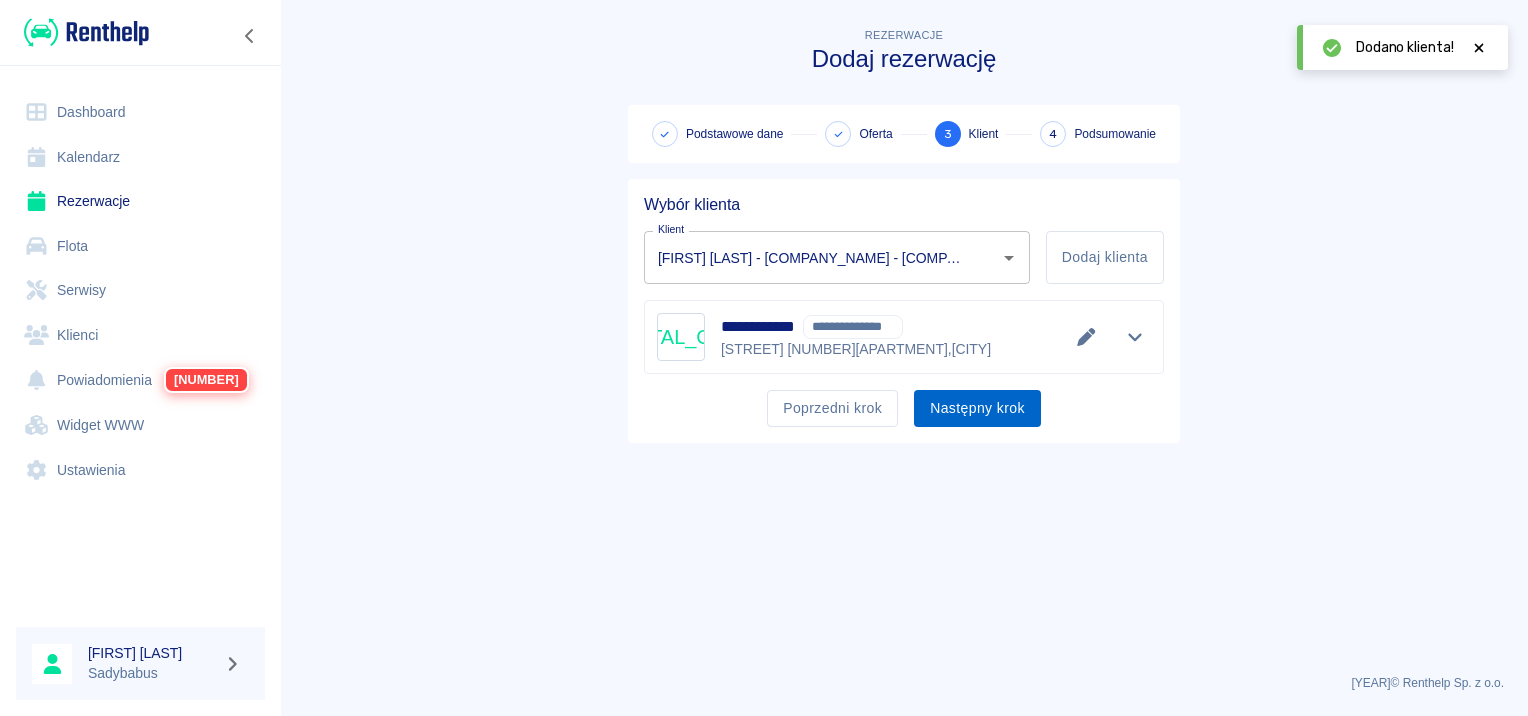 click on "Następny krok" at bounding box center [977, 408] 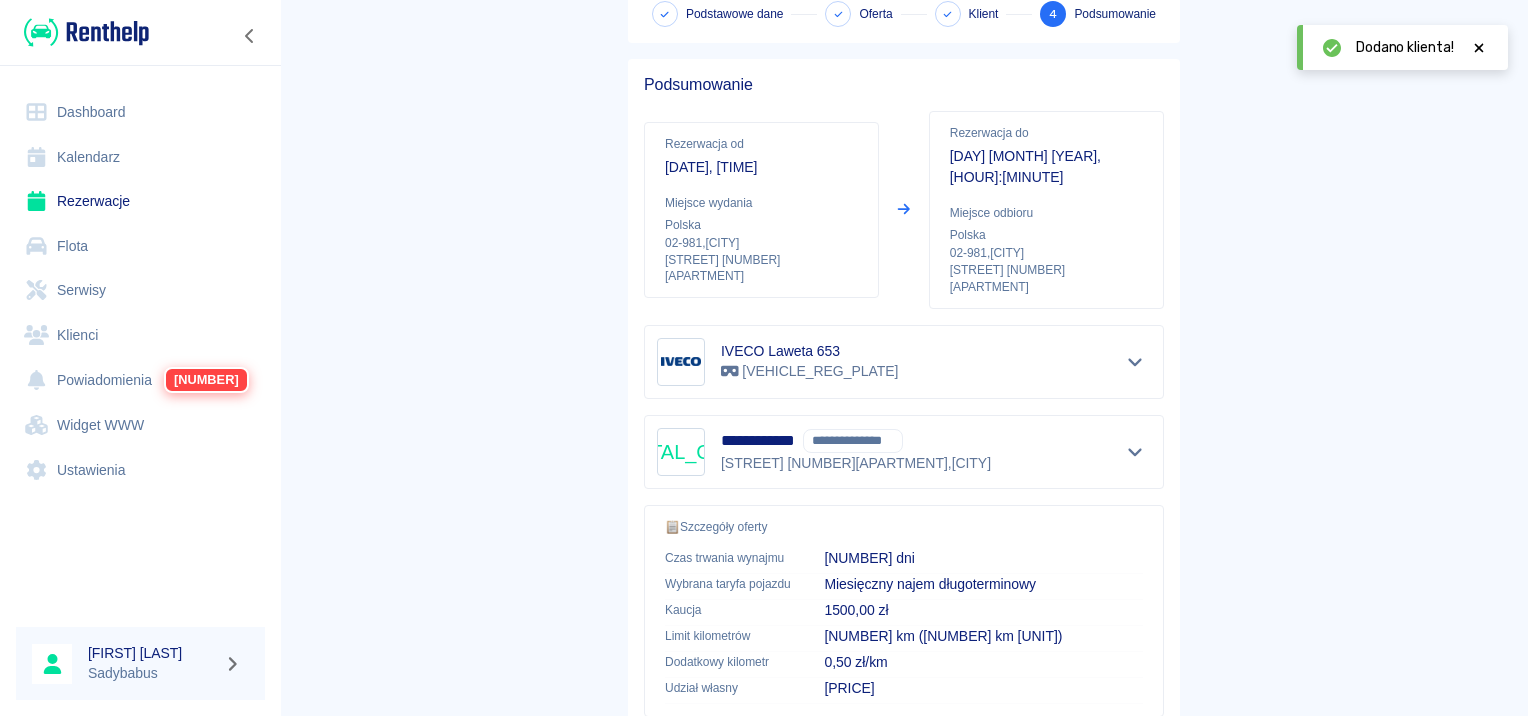 scroll, scrollTop: 360, scrollLeft: 0, axis: vertical 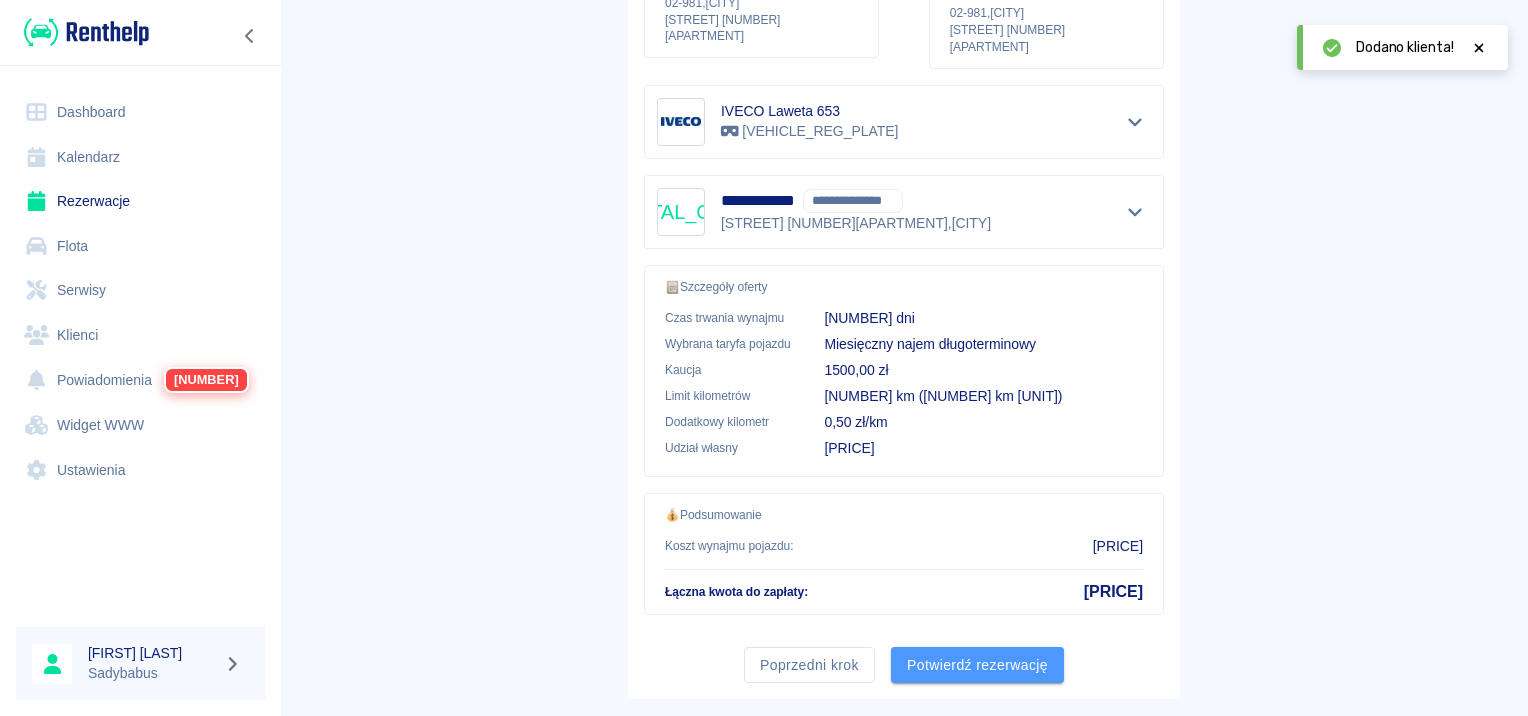 click on "Potwierdź rezerwację" at bounding box center [977, 665] 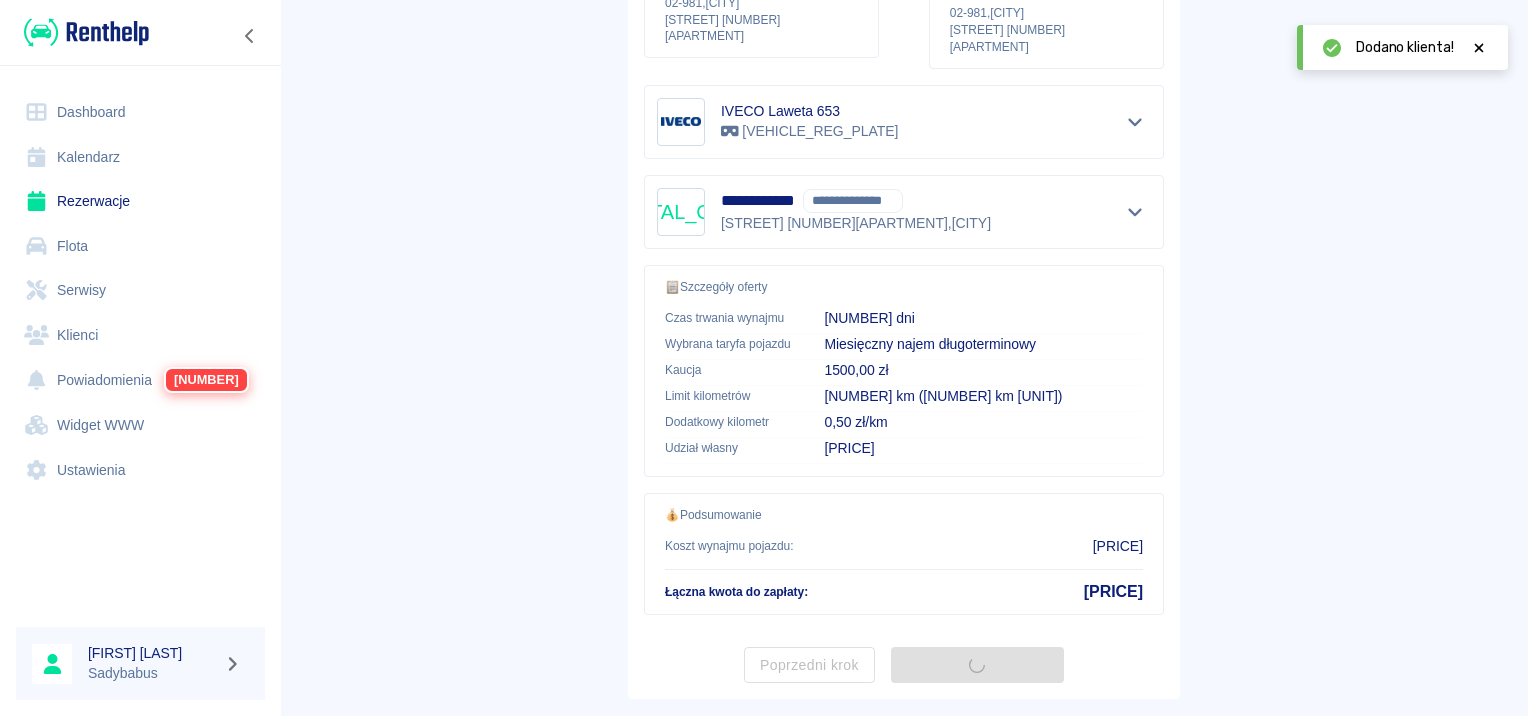 scroll, scrollTop: 0, scrollLeft: 0, axis: both 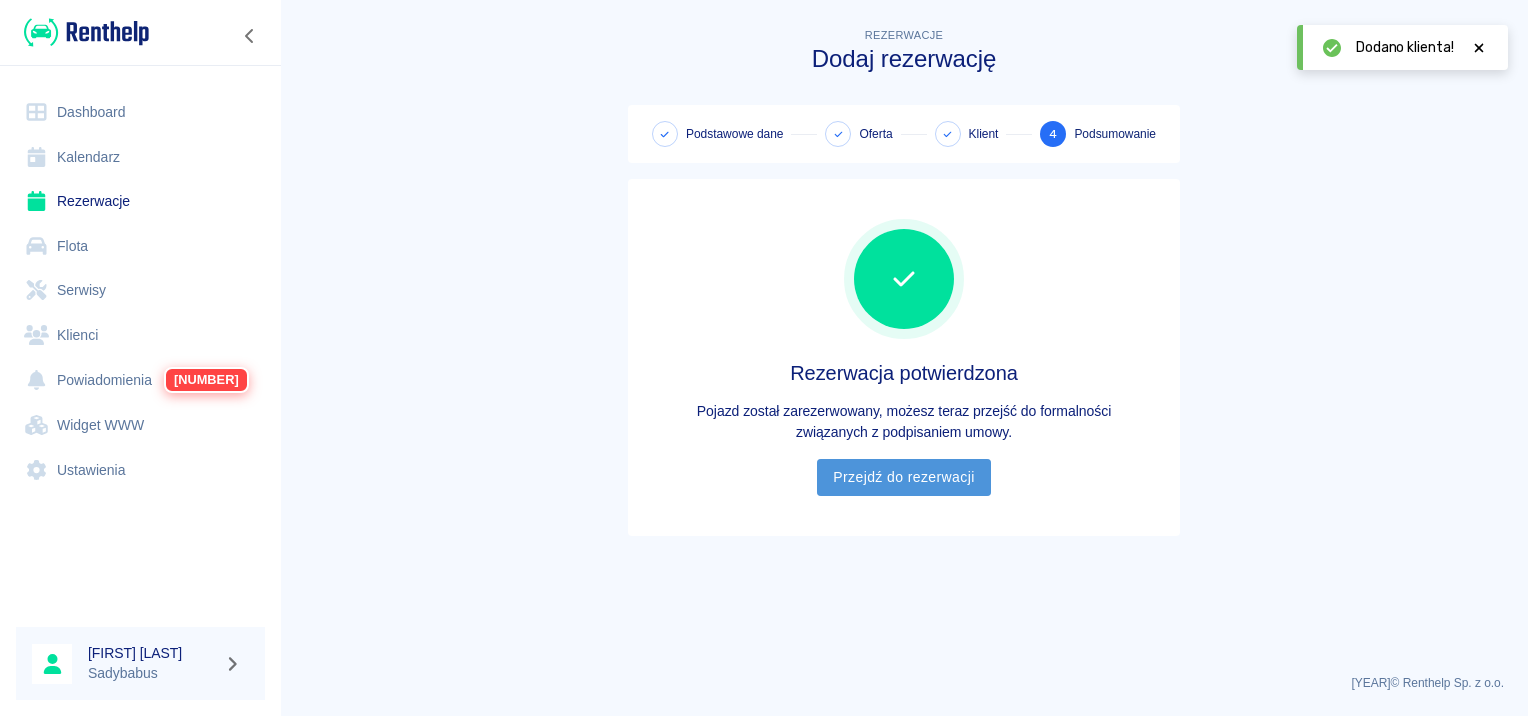click on "Przejdź do rezerwacji" at bounding box center [903, 477] 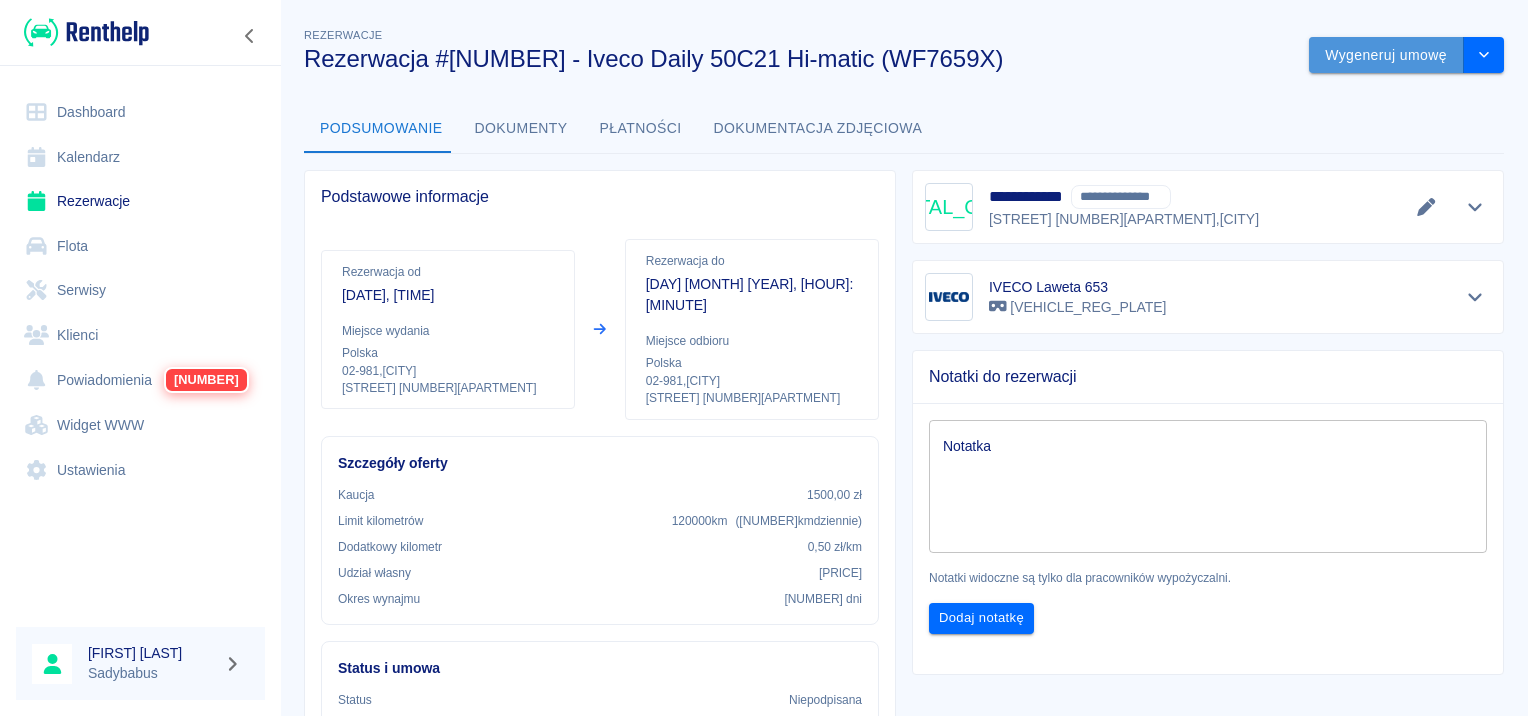 click on "Wygeneruj umowę" at bounding box center (1386, 55) 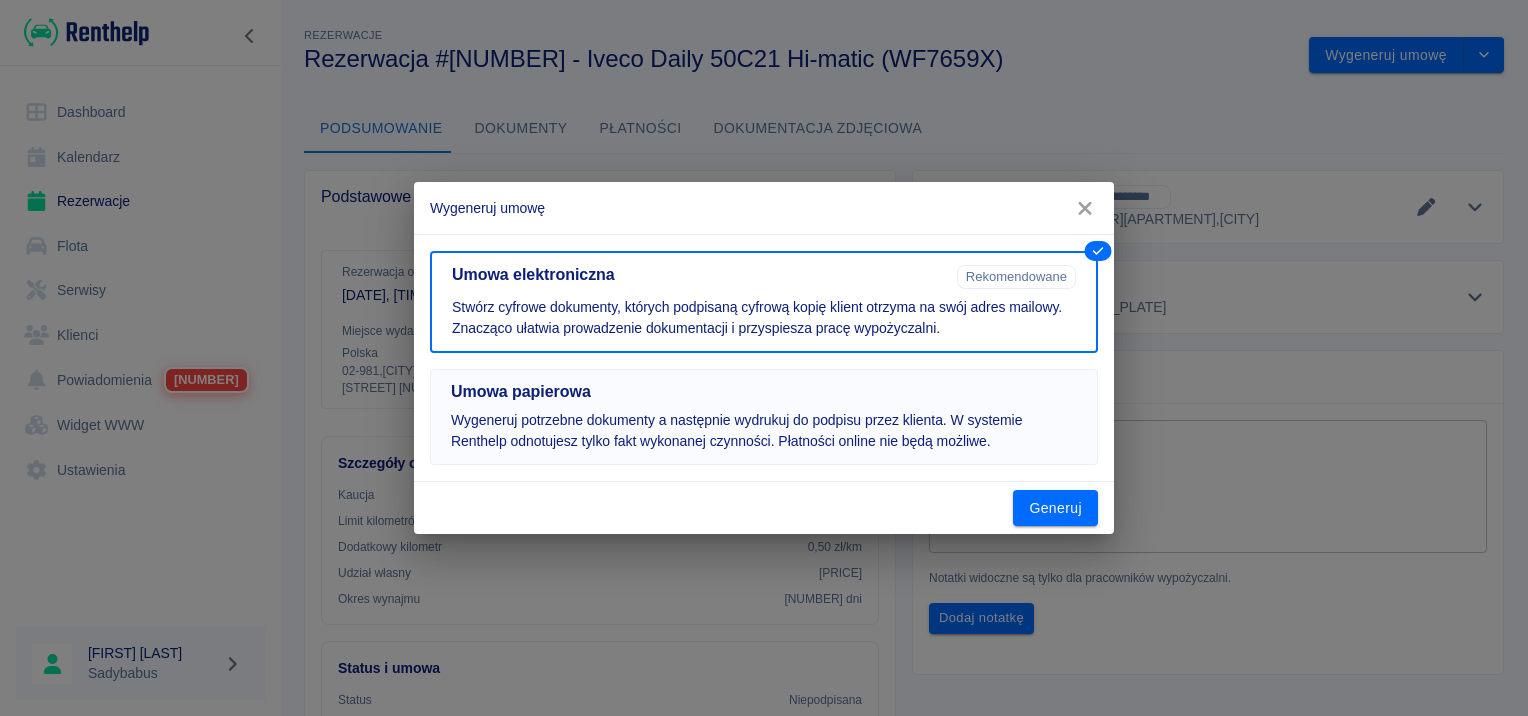 drag, startPoint x: 798, startPoint y: 397, endPoint x: 867, endPoint y: 420, distance: 72.73238 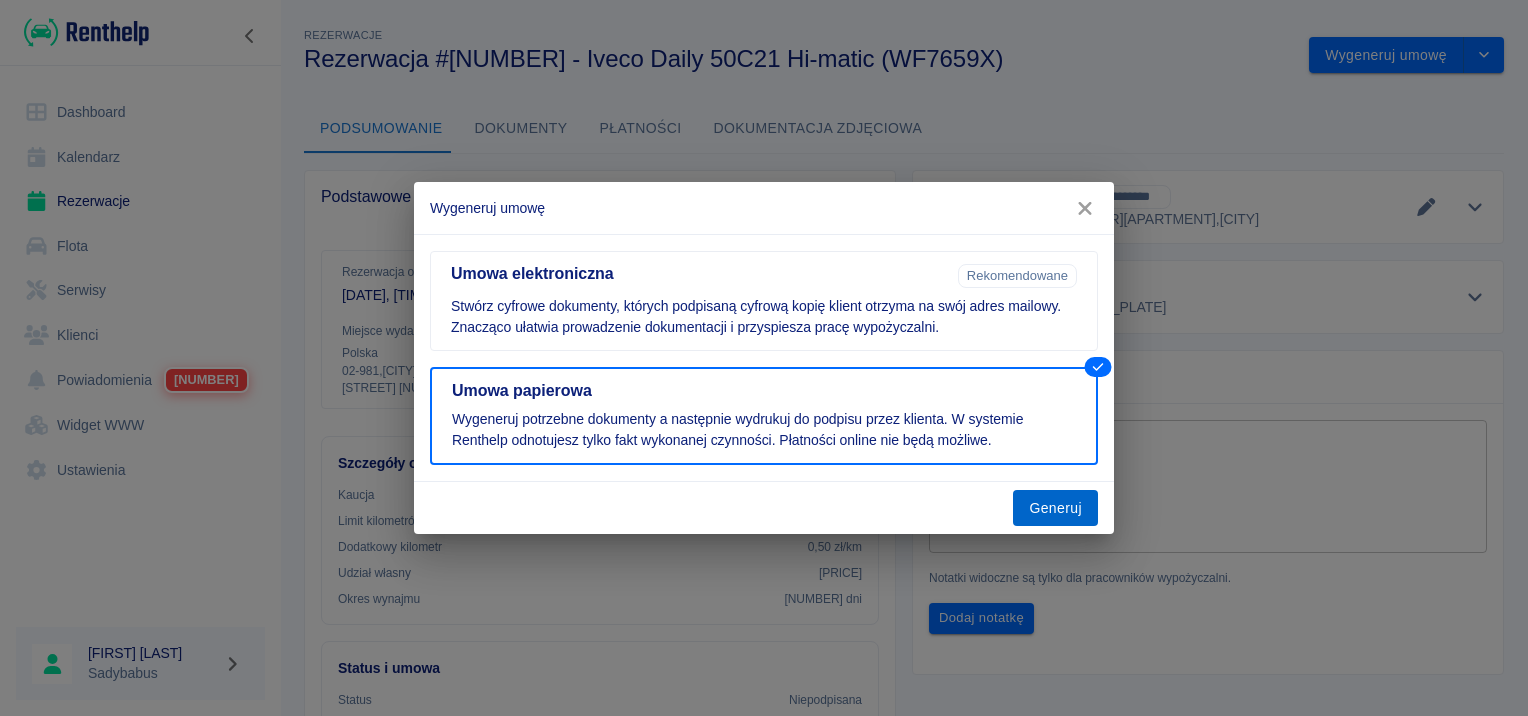 click on "Generuj" at bounding box center (1055, 508) 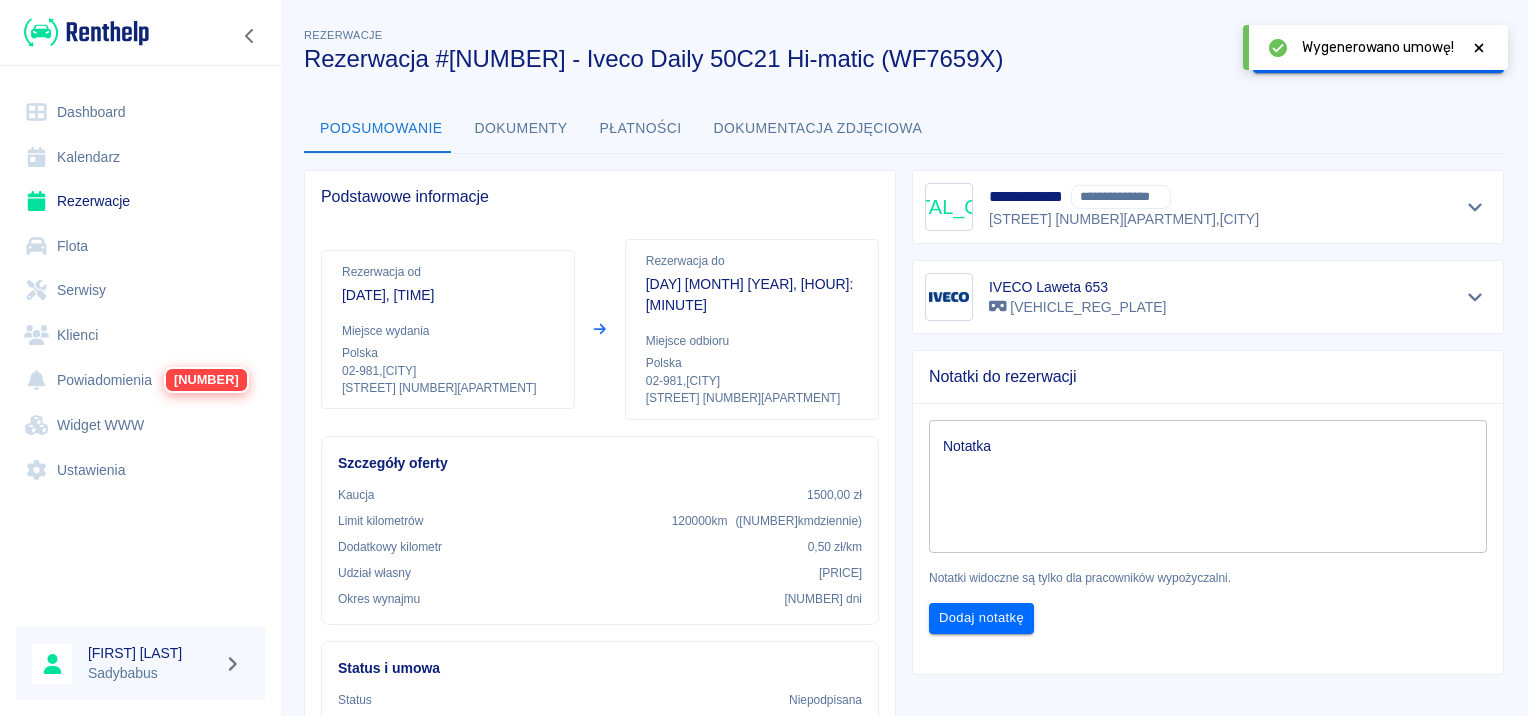 click 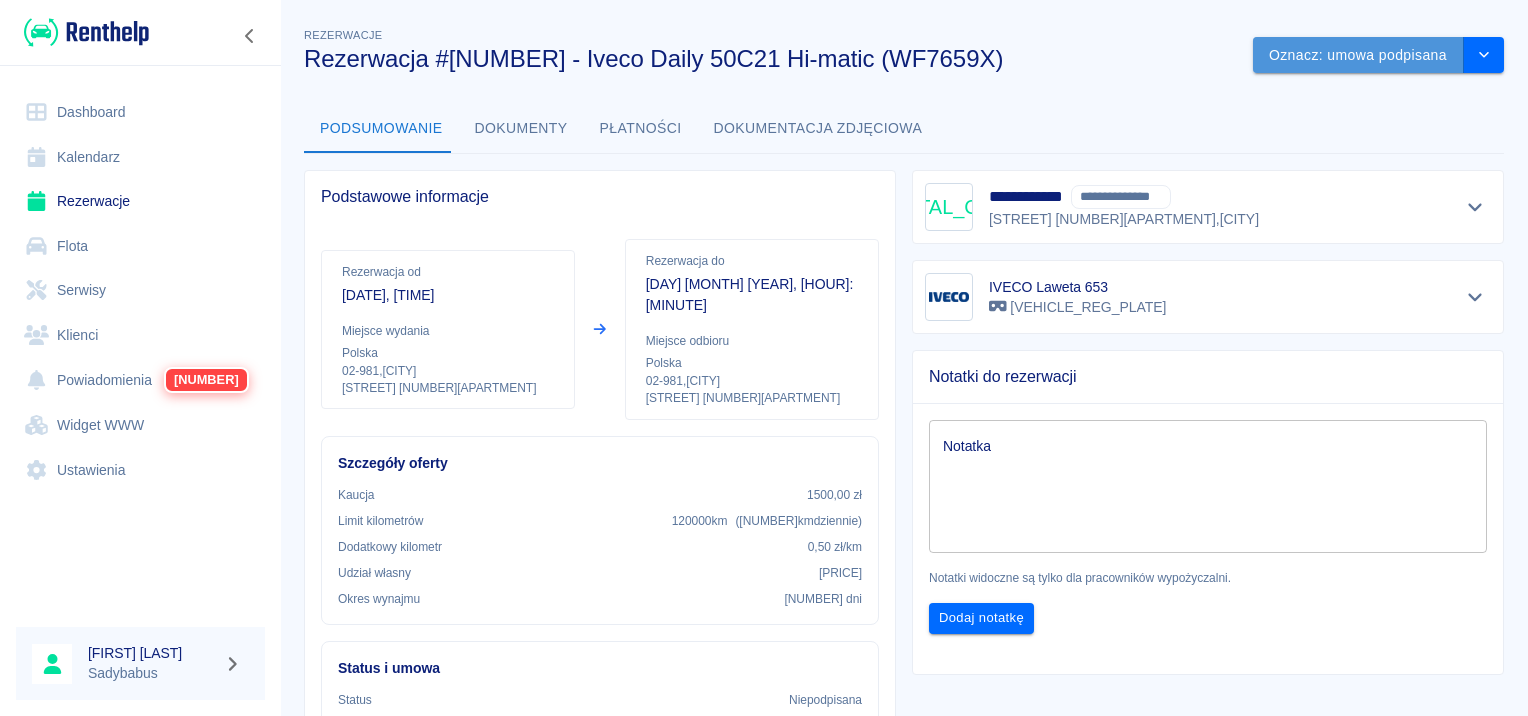 click on "Oznacz: umowa podpisana" at bounding box center [1358, 55] 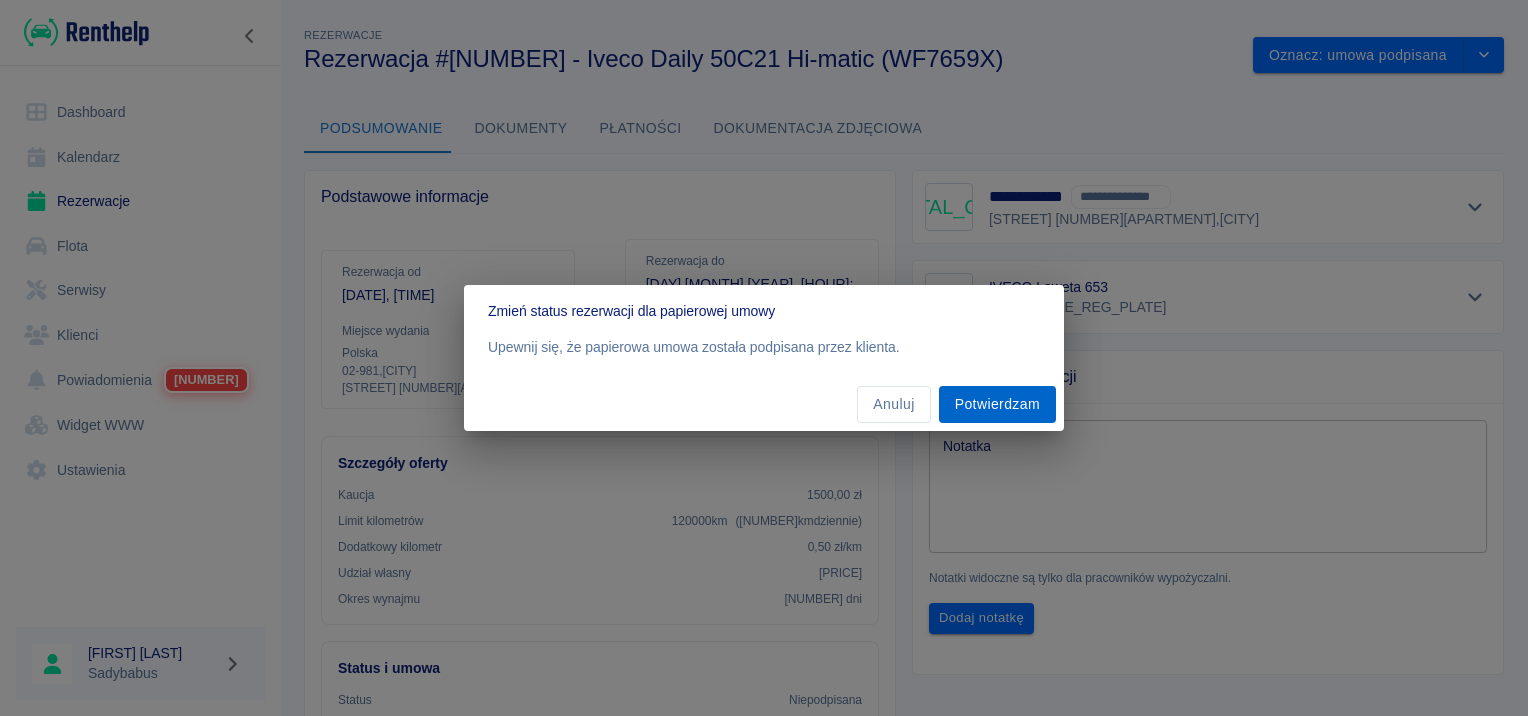 click on "Potwierdzam" at bounding box center [997, 404] 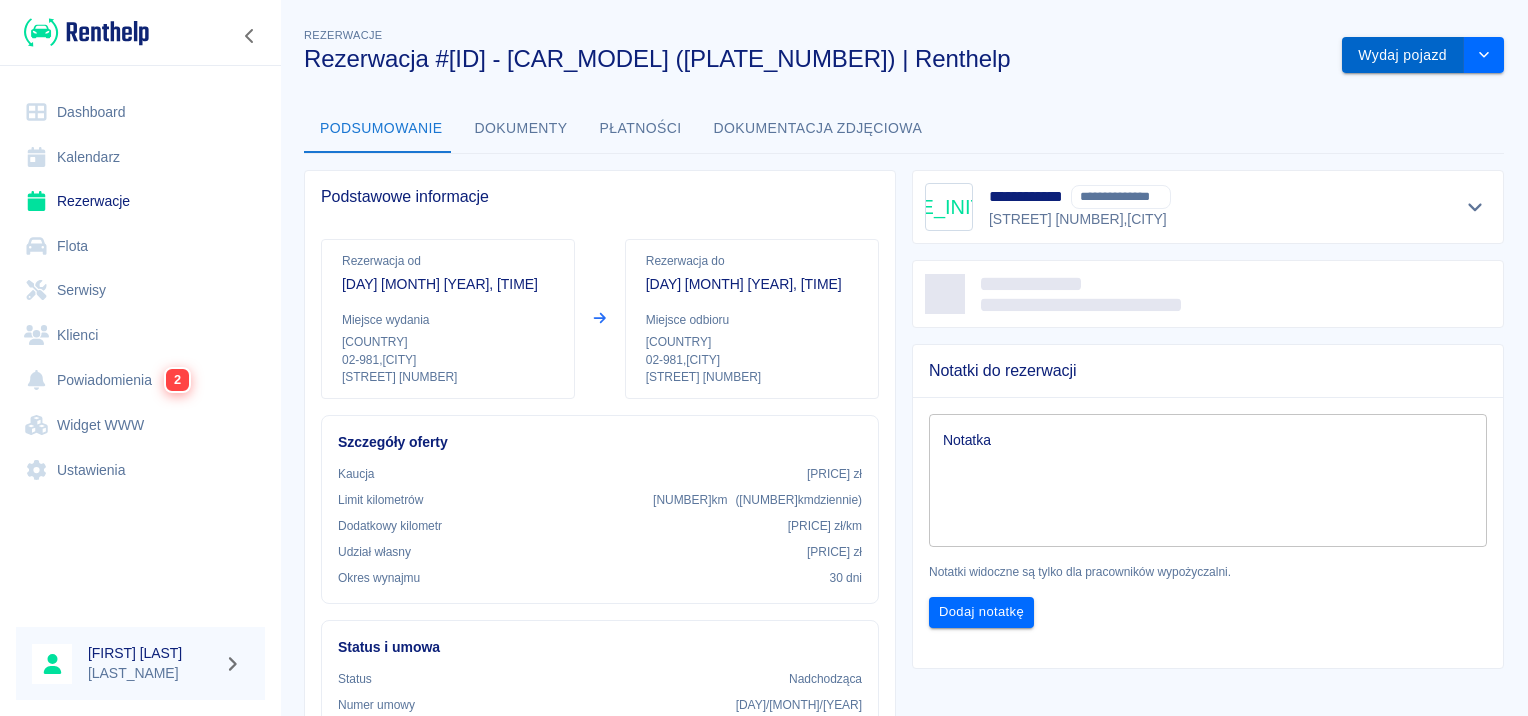 scroll, scrollTop: 0, scrollLeft: 0, axis: both 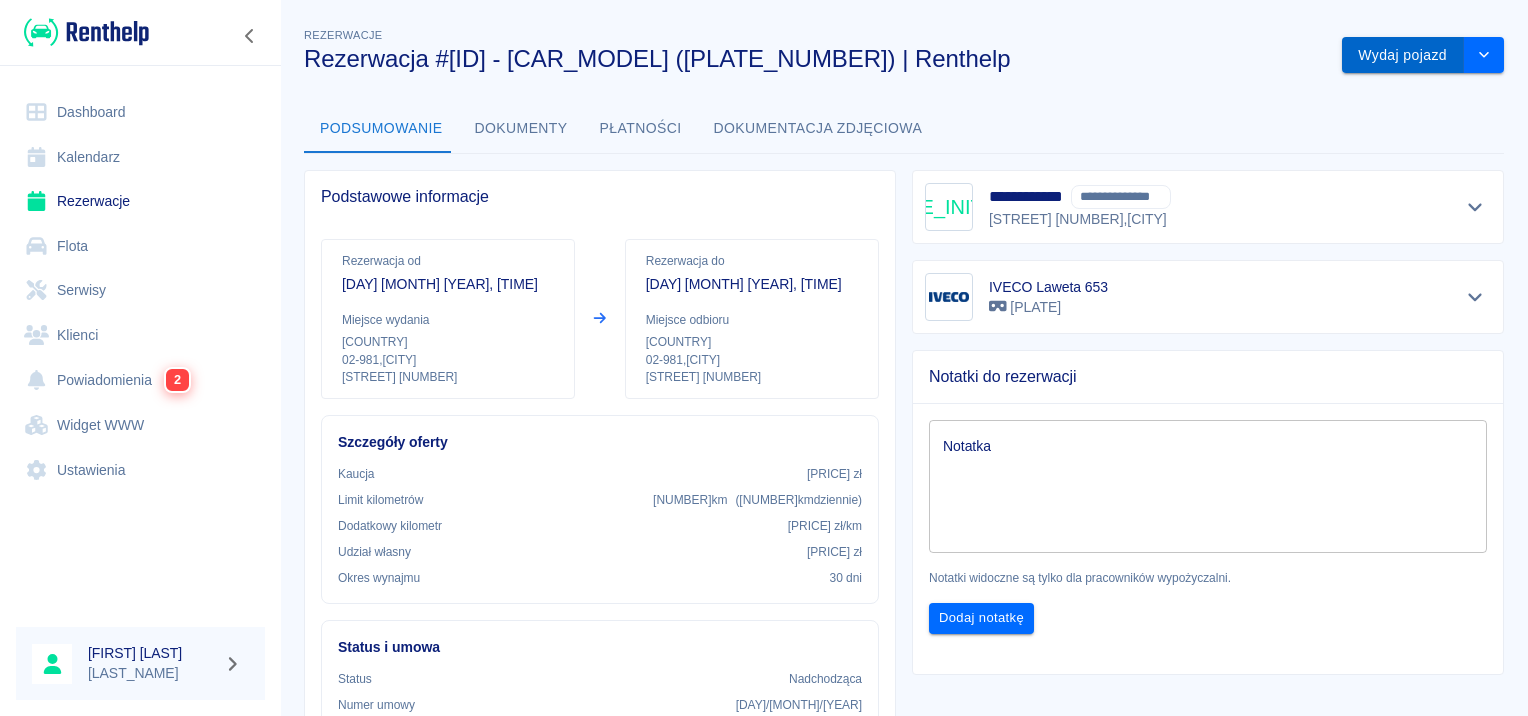 click on "Wydaj pojazd" at bounding box center [1403, 55] 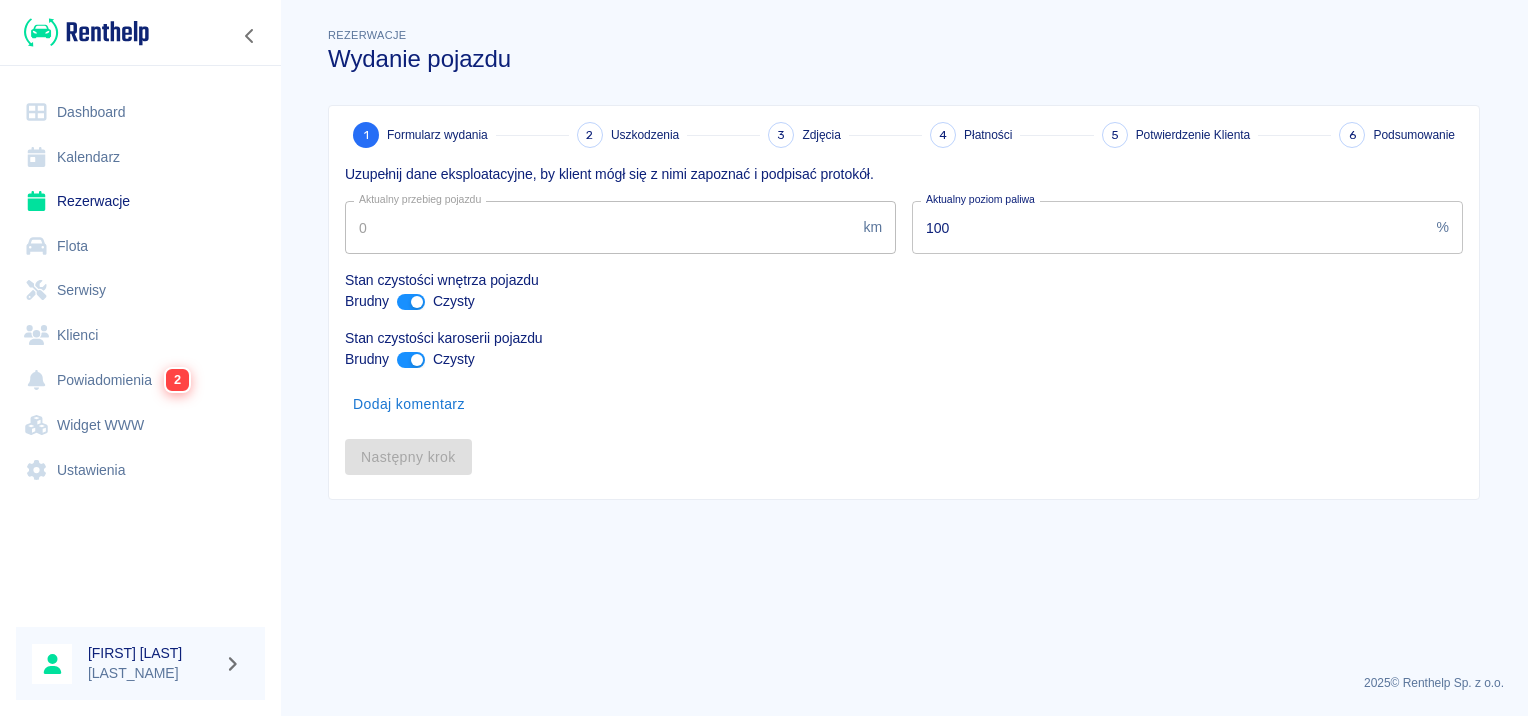 type on "388500" 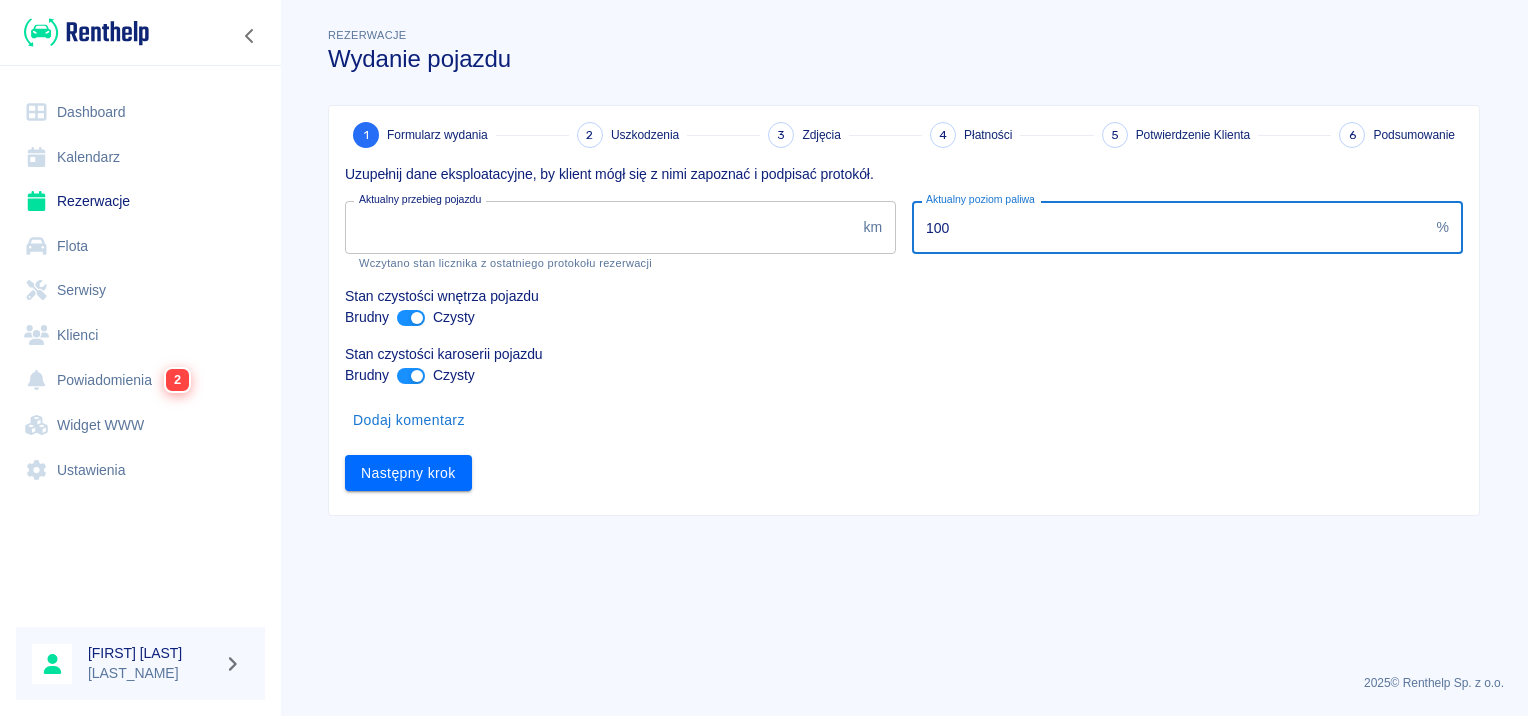 drag, startPoint x: 1085, startPoint y: 221, endPoint x: 335, endPoint y: 276, distance: 752.014 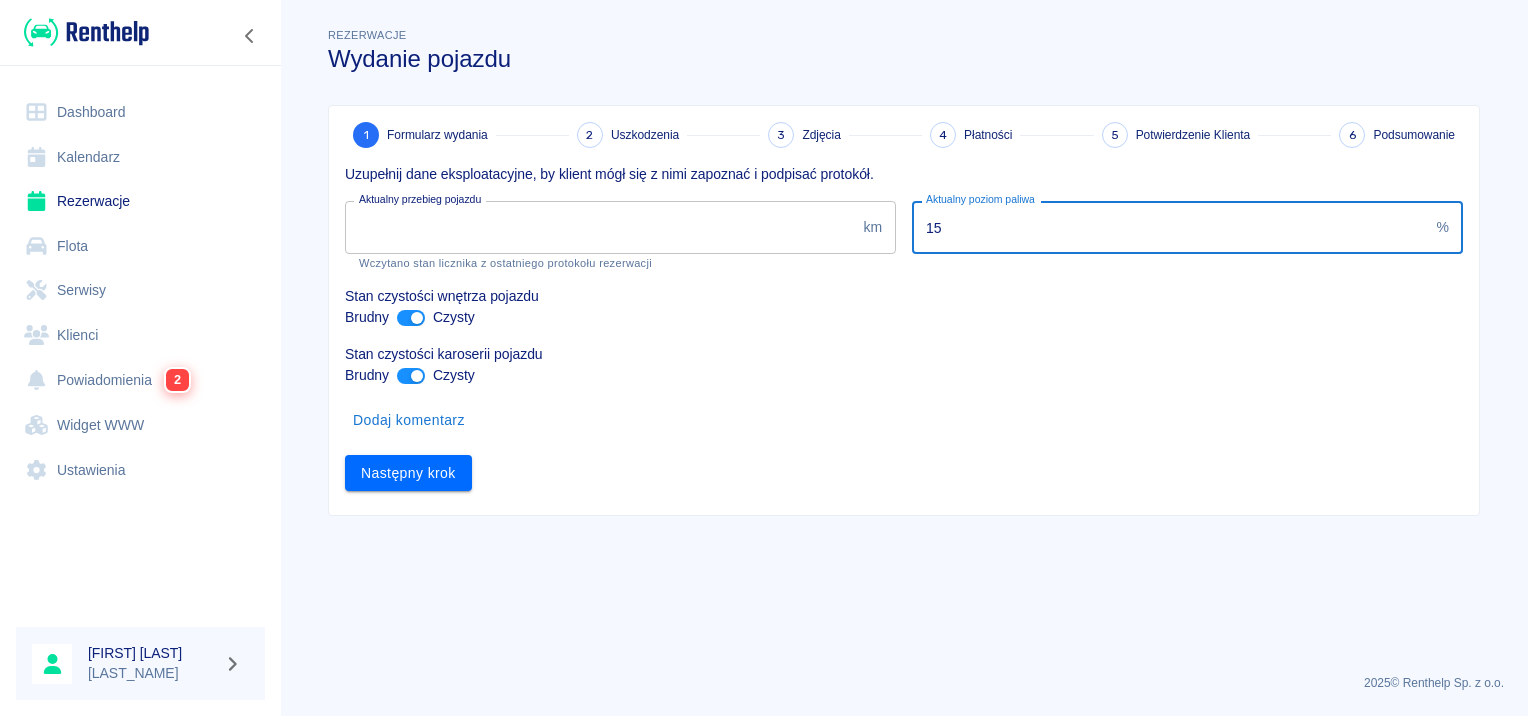 type on "15" 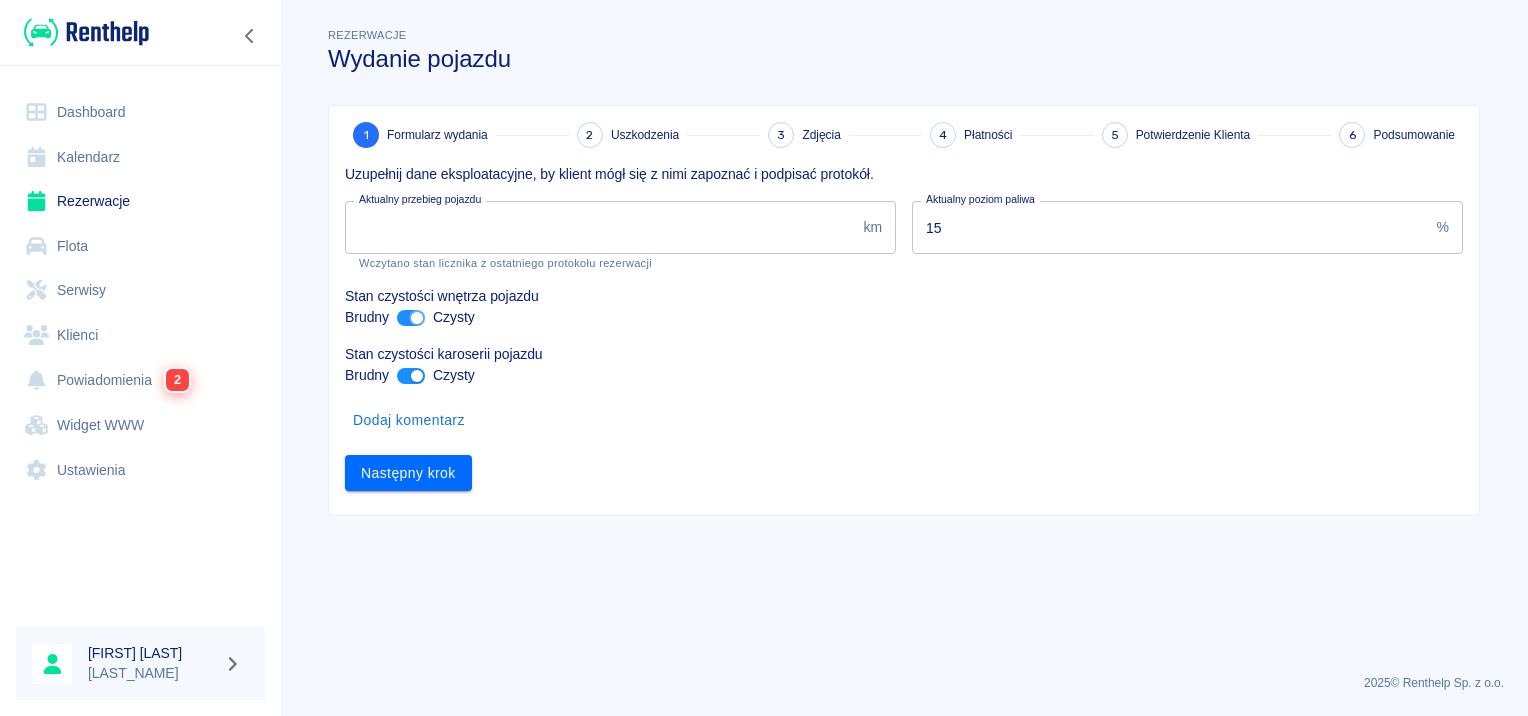 click at bounding box center [417, 318] 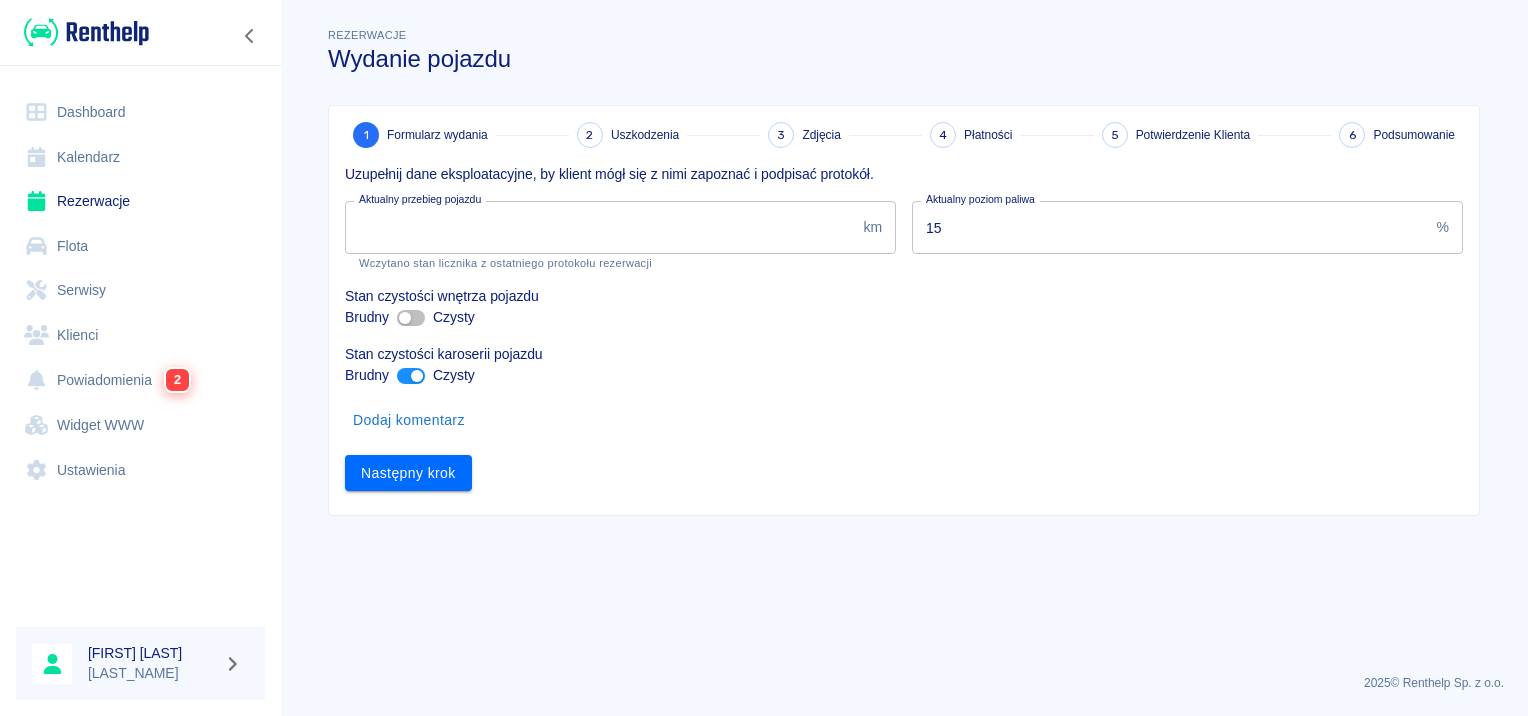 click at bounding box center (417, 376) 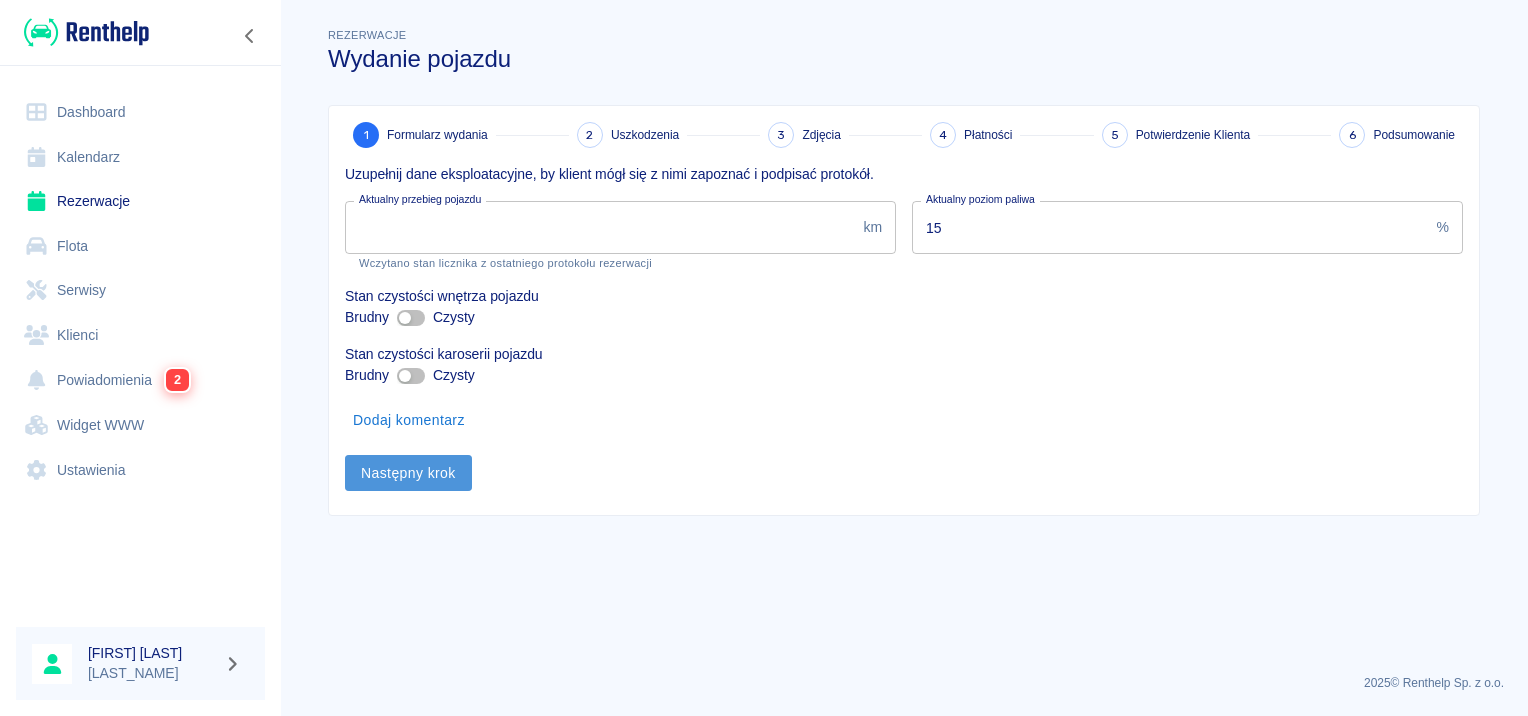 click on "Następny krok" at bounding box center [408, 473] 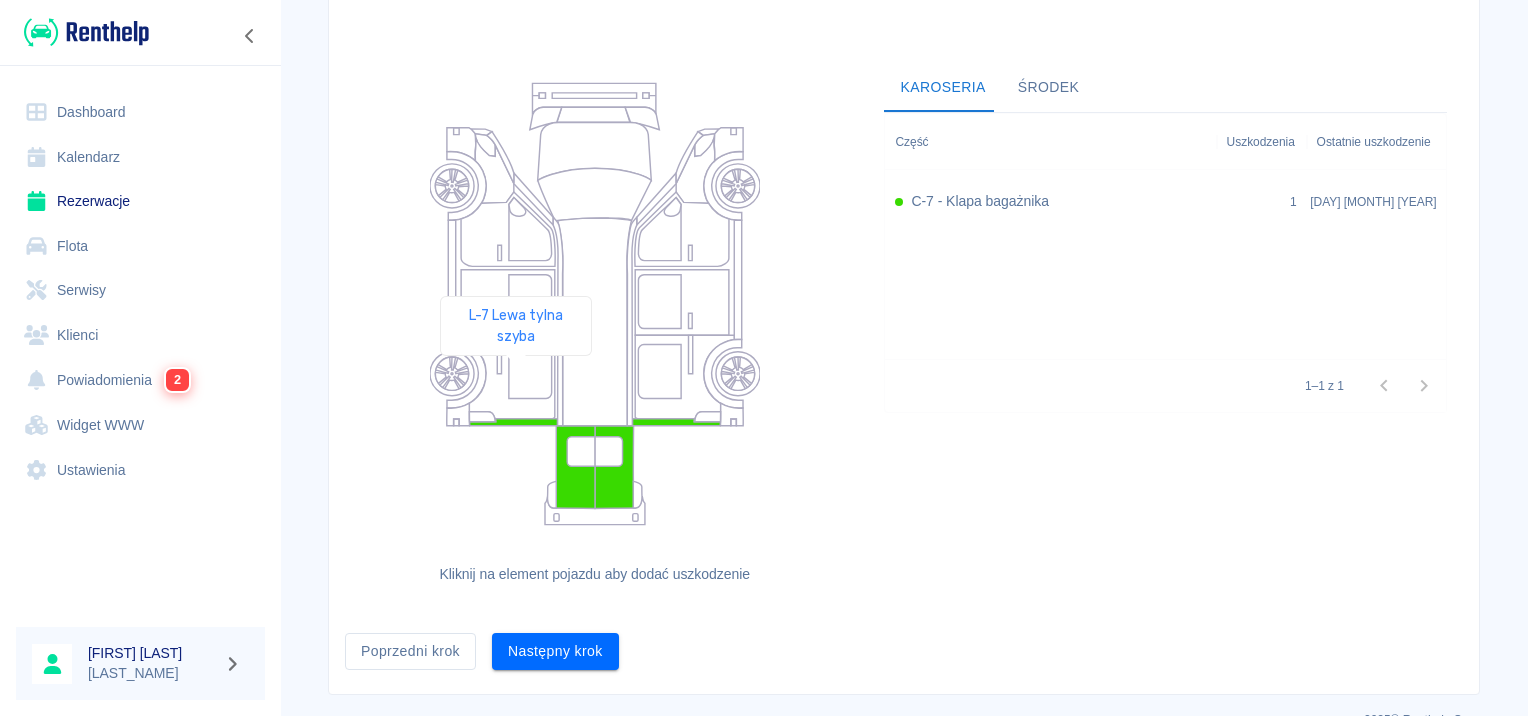 scroll, scrollTop: 184, scrollLeft: 0, axis: vertical 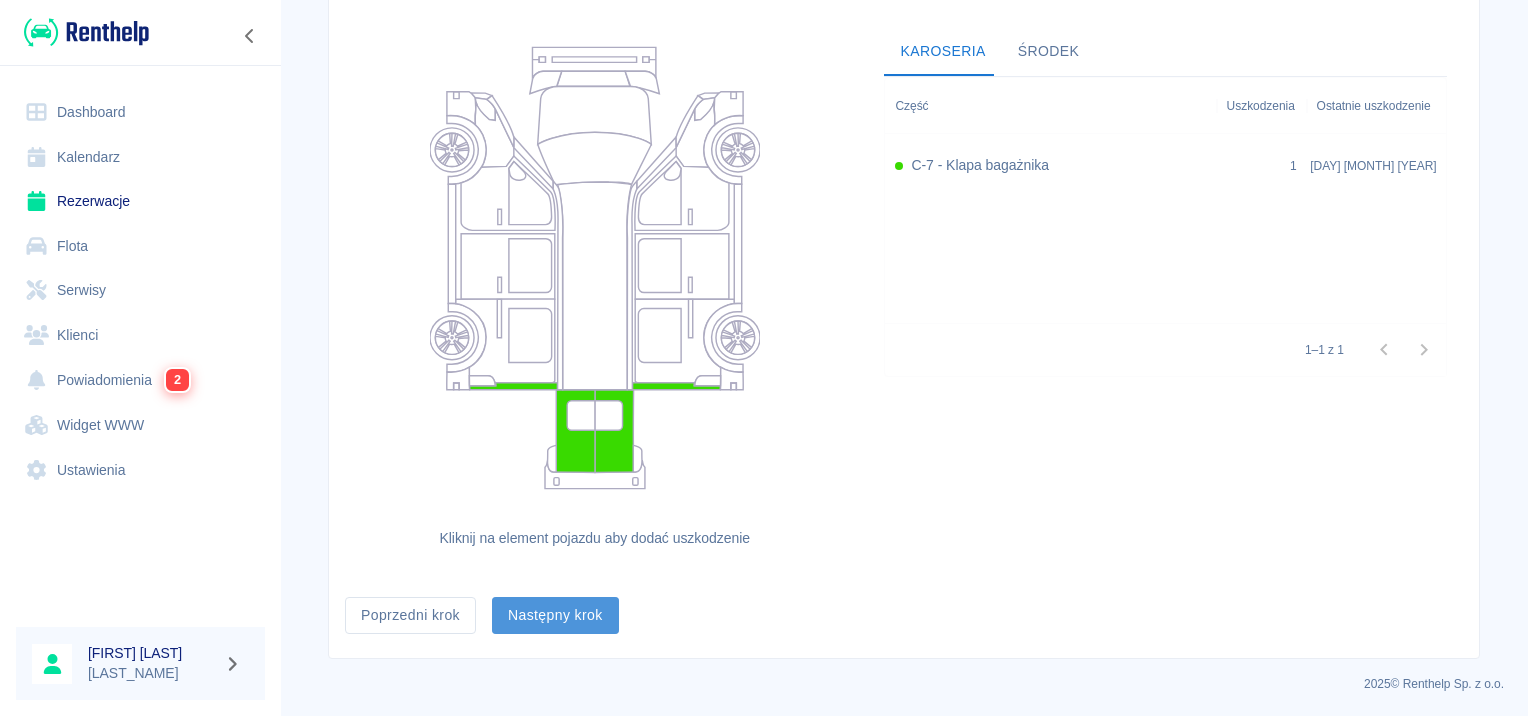 click on "Następny krok" at bounding box center (555, 615) 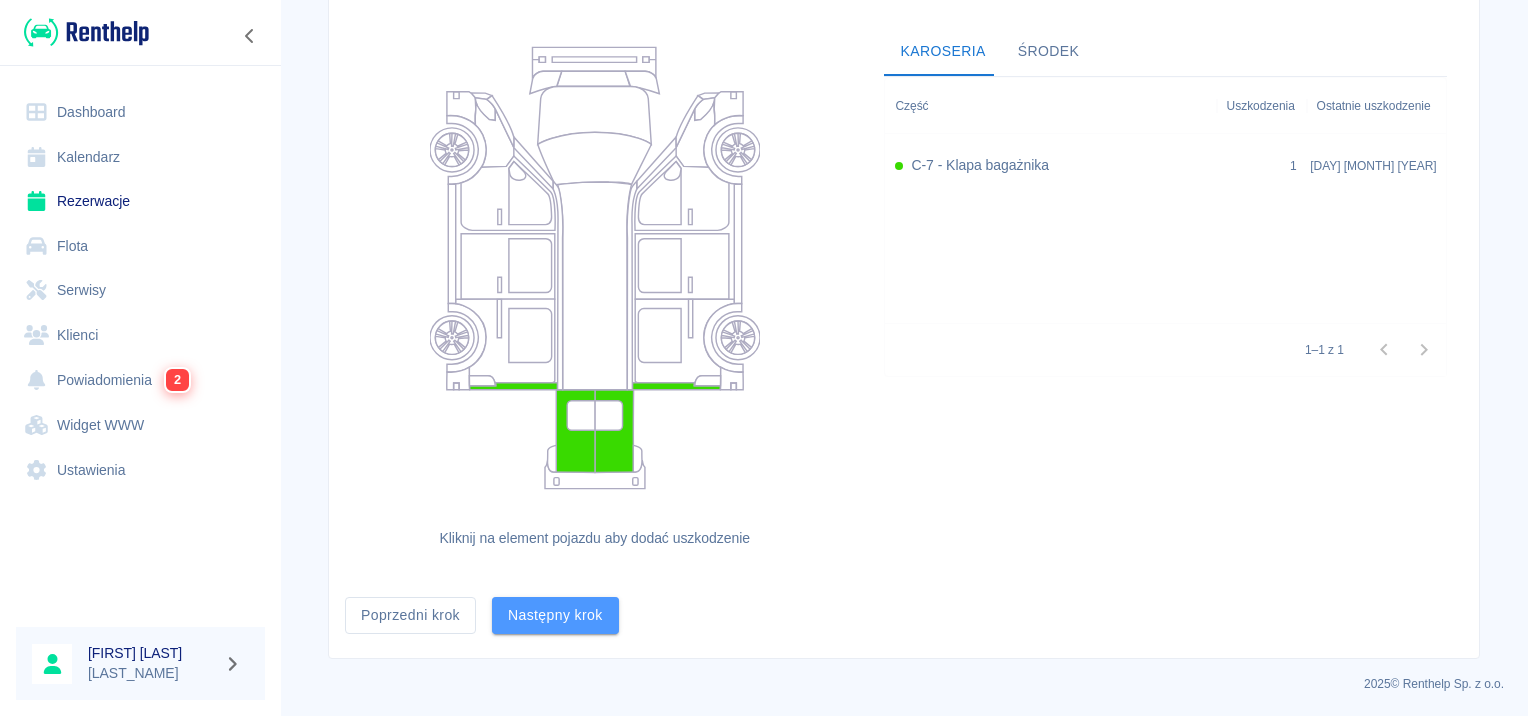 scroll, scrollTop: 0, scrollLeft: 0, axis: both 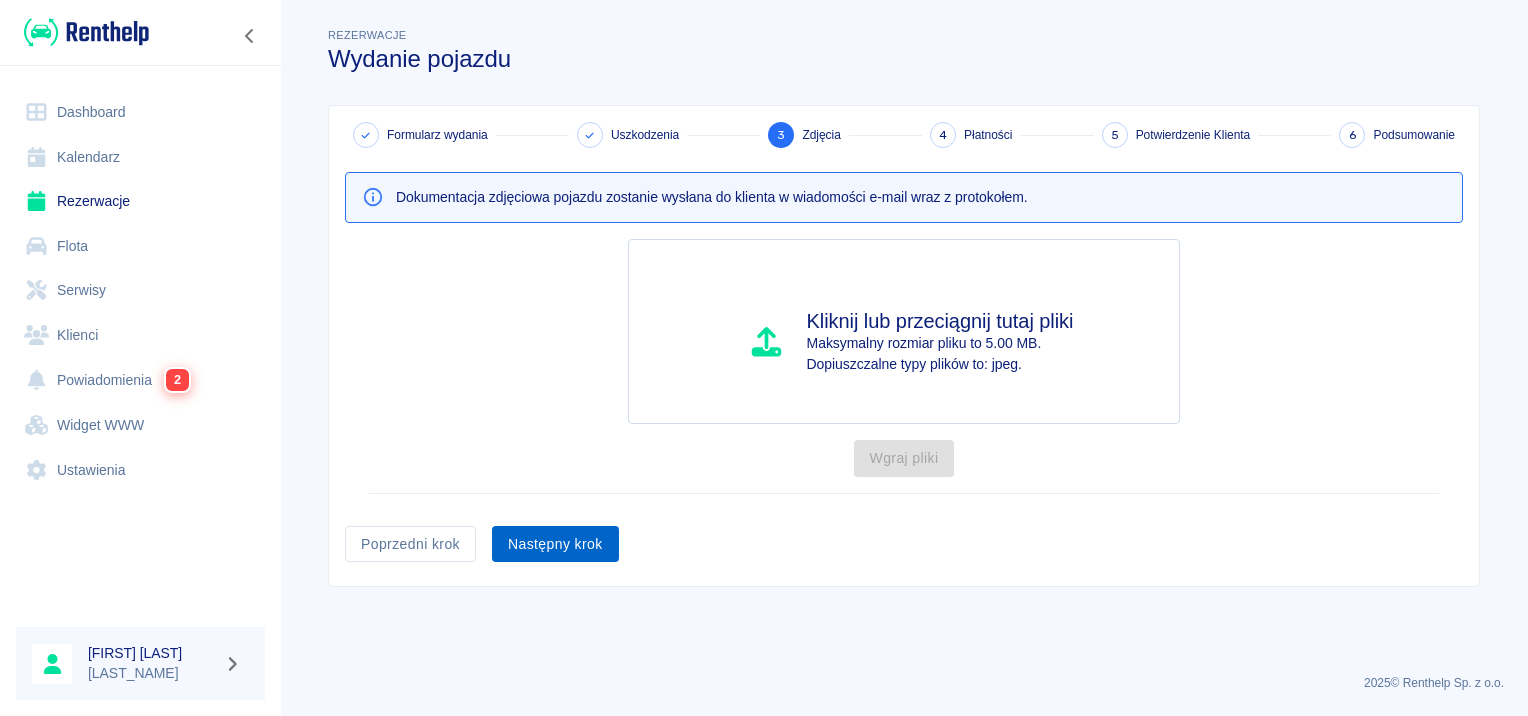 click on "Następny krok" at bounding box center (555, 544) 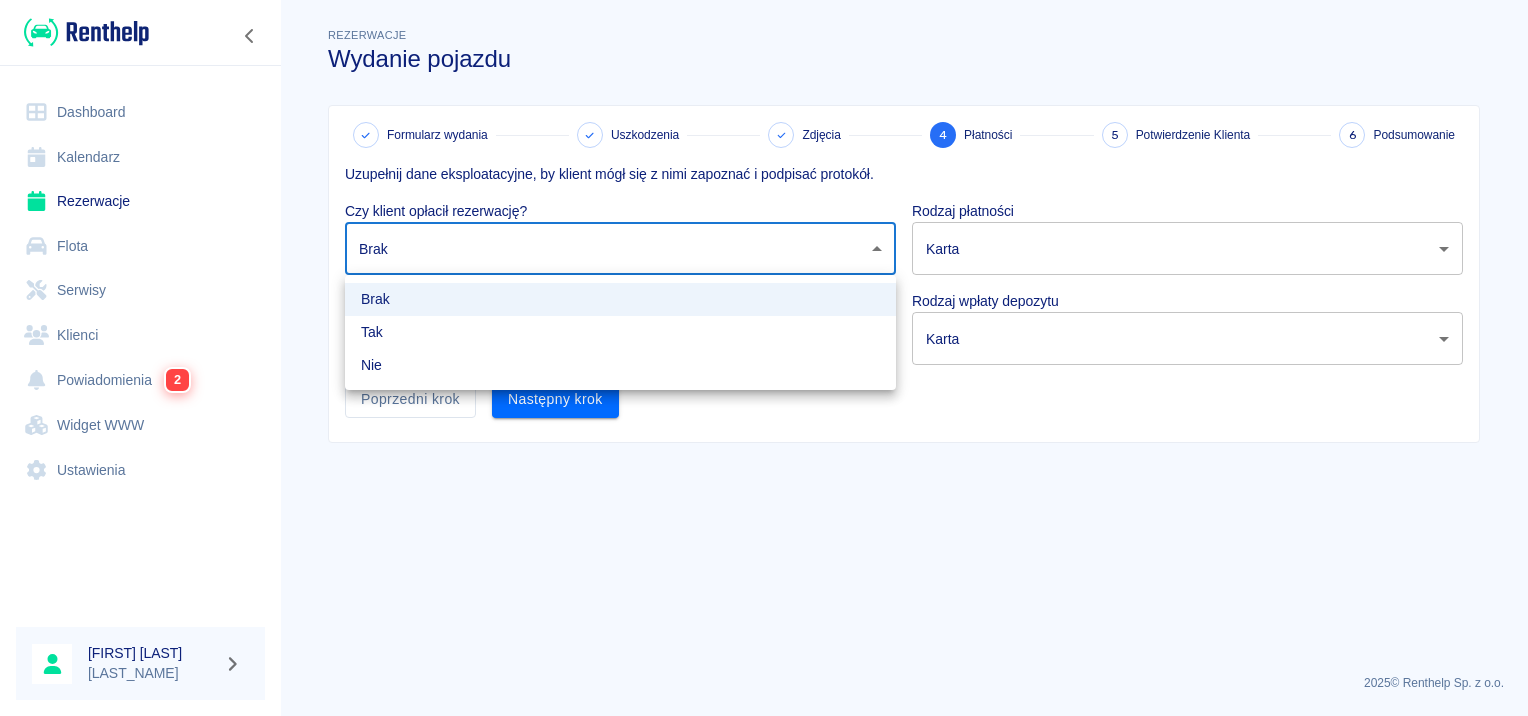 click on "Używamy plików Cookies, by zapewnić Ci najlepsze możliwe doświadczenie. Aby dowiedzieć się więcej, zapoznaj się z naszą Polityką Prywatności.  Polityka Prywatności Rozumiem Dashboard Kalendarz Rezerwacje Flota Serwisy Klienci Powiadomienia 2 Widget WWW Ustawienia Anna Jarosławska Sadybabus Rezerwacje Wydanie pojazdu Formularz wydania Uszkodzenia Zdjęcia 4 Płatności 5 Potwierdzenie Klienta 6 Podsumowanie Uzupełnij dane eksploatacyjne, by klient mógł się z nimi zapoznać i podpisać protokół. Czy klient opłacił rezerwację? Brak none ​ Rodzaj płatności Karta card ​ Czy klient wpłacił depozyt? Brak none ​ Rodzaj wpłaty depozytu Karta terminal_card_authorization ​ Poprzedni krok Następny krok 2025  © Renthelp Sp. z o.o. Wydanie pojazdu | Renthelp Brak Tak Nie" at bounding box center (764, 358) 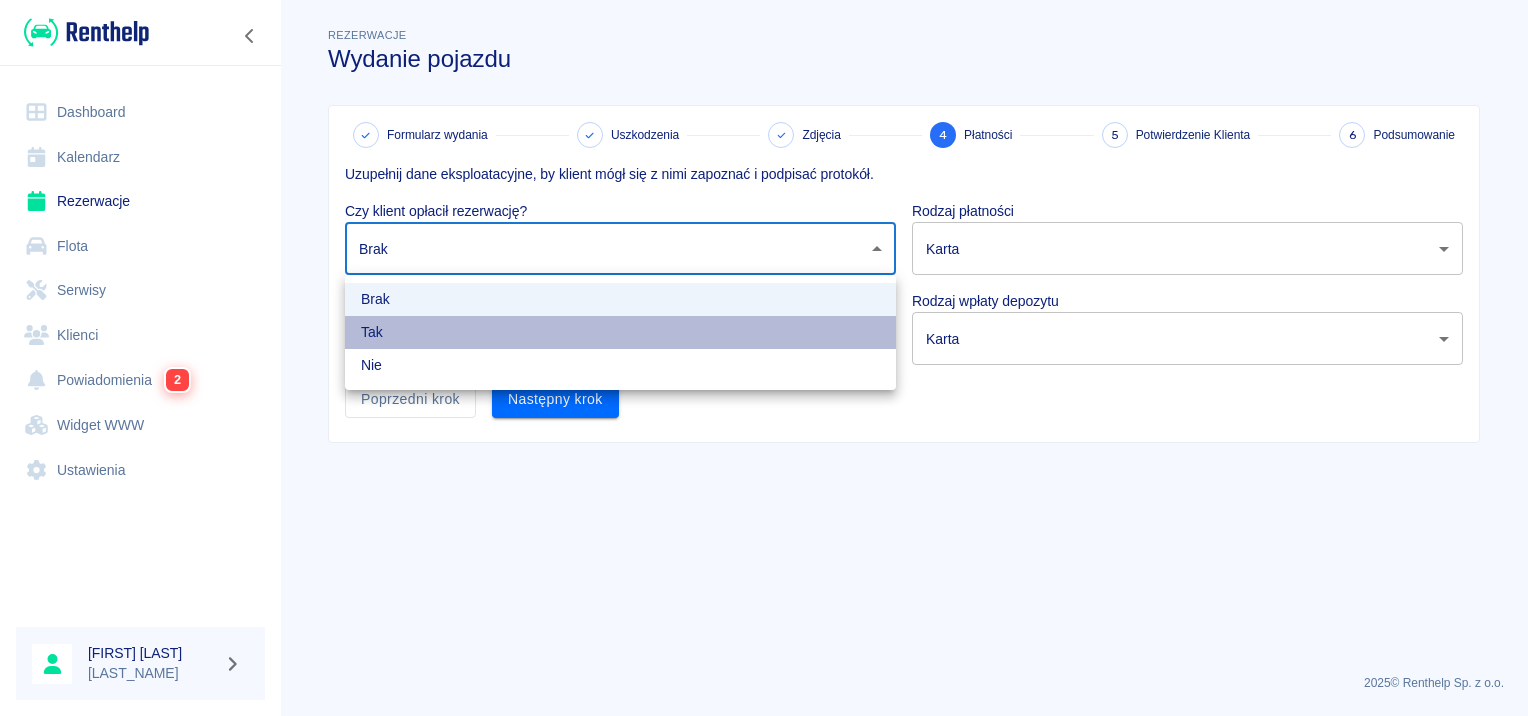 click on "Tak" at bounding box center (620, 332) 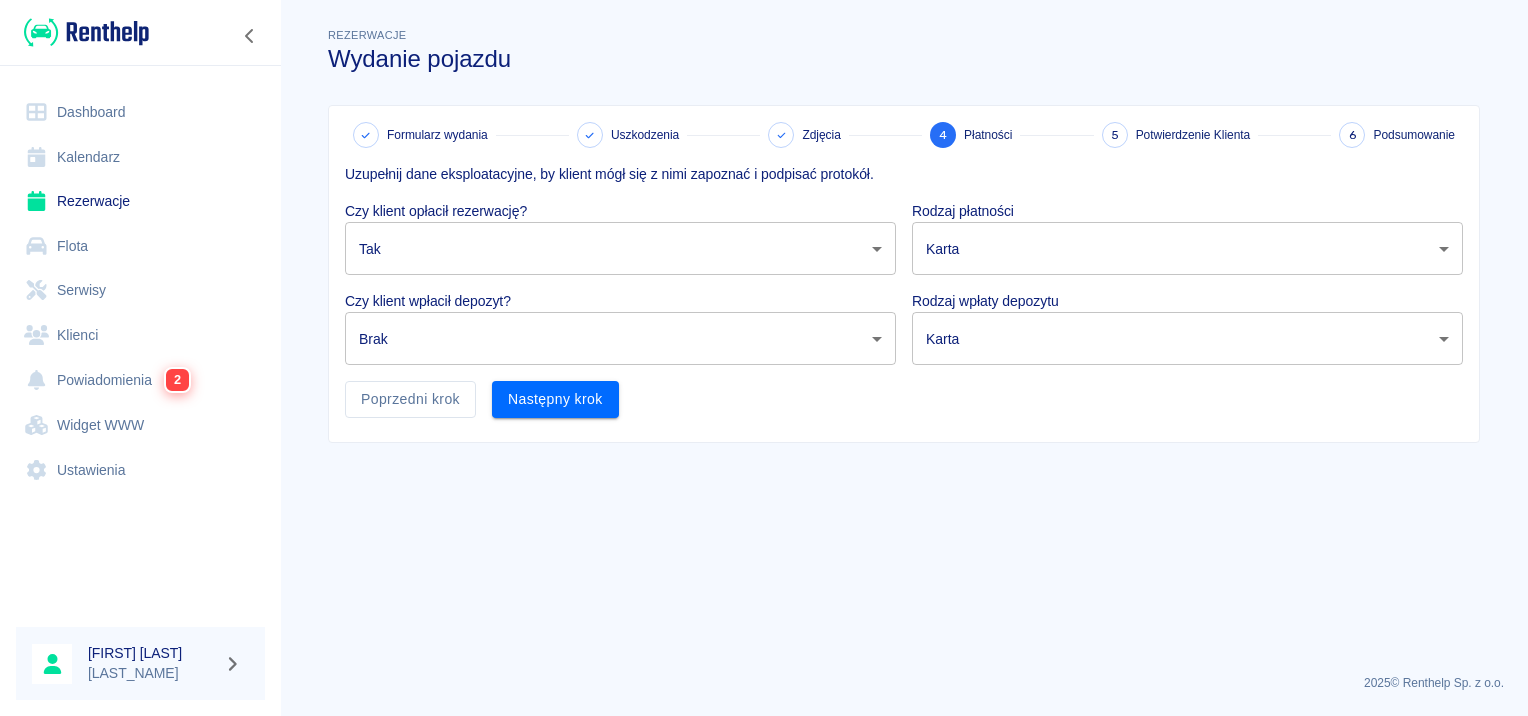 click on "Poprzedni krok" at bounding box center (402, 391) 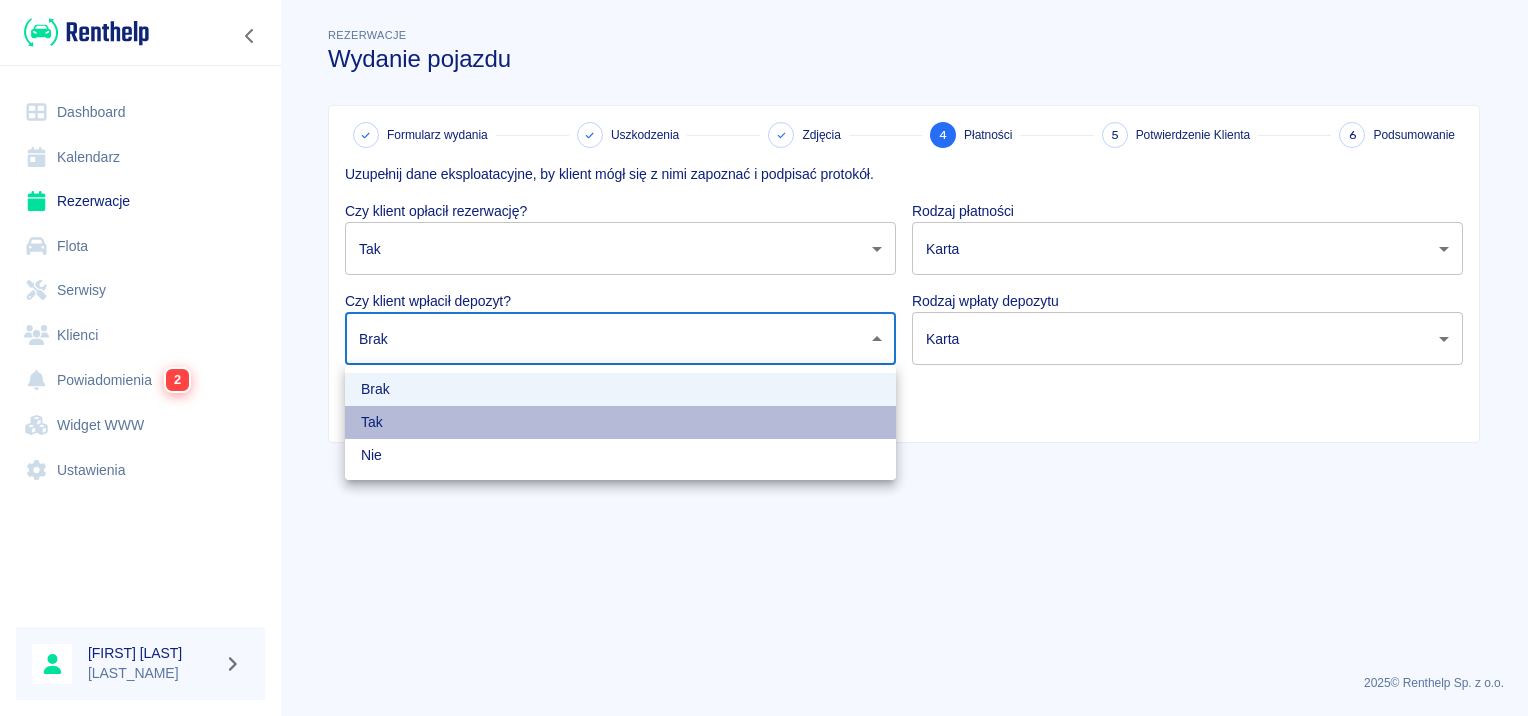 drag, startPoint x: 428, startPoint y: 416, endPoint x: 702, endPoint y: 345, distance: 283.04947 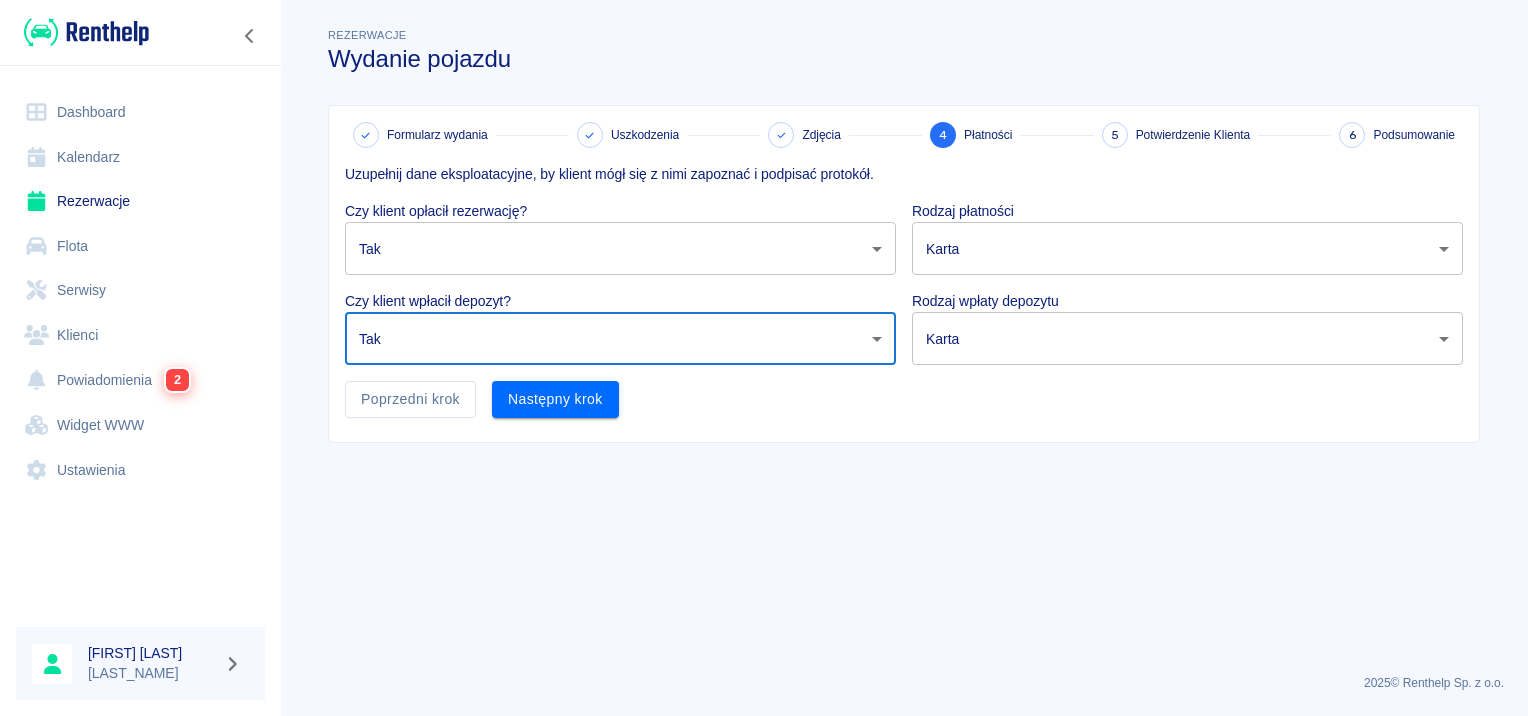 click on "Używamy plików Cookies, by zapewnić Ci najlepsze możliwe doświadczenie. Aby dowiedzieć się więcej, zapoznaj się z naszą Polityką Prywatności.  Polityka Prywatności Rozumiem Dashboard Kalendarz Rezerwacje Flota Serwisy Klienci Powiadomienia 2 Widget WWW Ustawienia Anna Jarosławska Sadybabus Rezerwacje Wydanie pojazdu Formularz wydania Uszkodzenia Zdjęcia 4 Płatności 5 Potwierdzenie Klienta 6 Podsumowanie Uzupełnij dane eksploatacyjne, by klient mógł się z nimi zapoznać i podpisać protokół. Czy klient opłacił rezerwację? Tak true ​ Rodzaj płatności Karta card ​ Czy klient wpłacił depozyt? Tak true ​ Rodzaj wpłaty depozytu Karta terminal_card_authorization ​ Poprzedni krok Następny krok 2025  © Renthelp Sp. z o.o. Wydanie pojazdu | Renthelp" at bounding box center [764, 358] 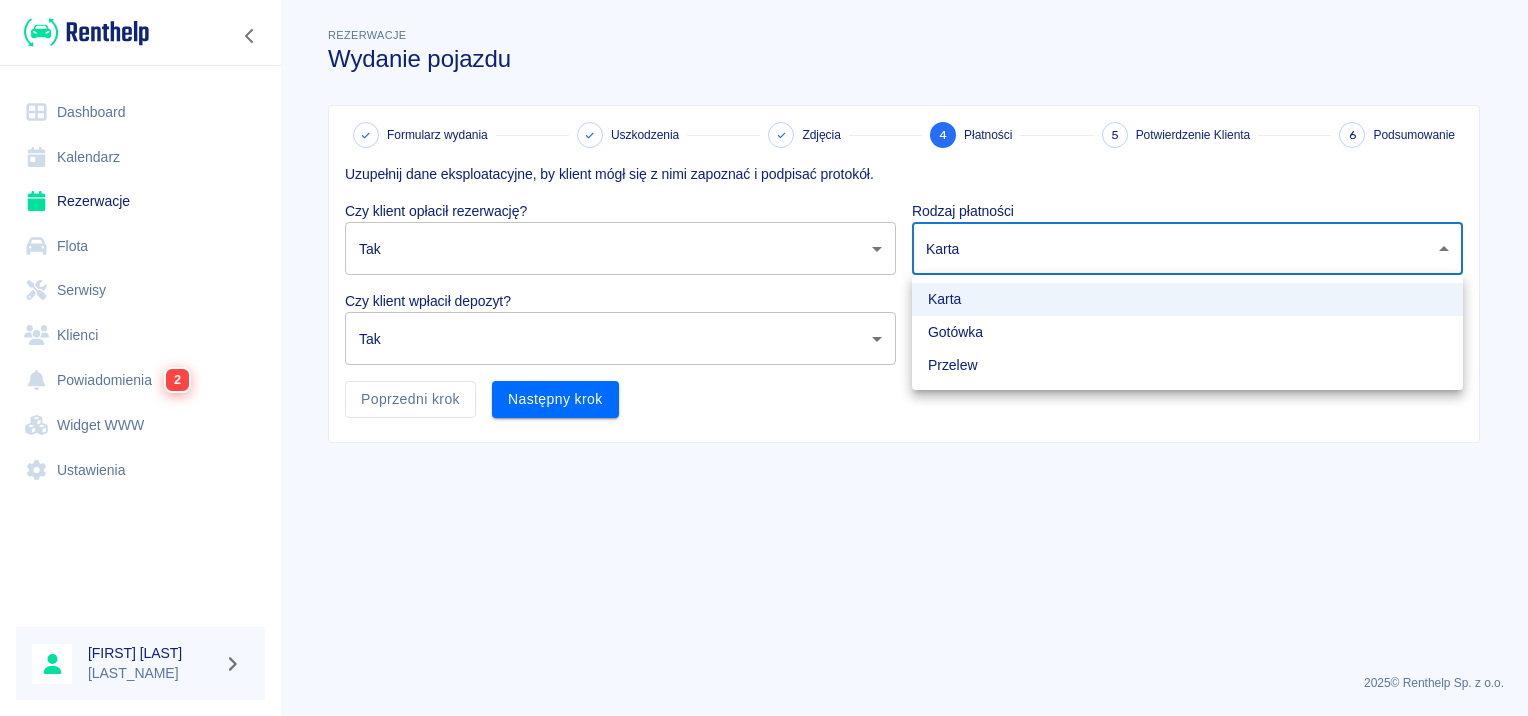 click on "Przelew" at bounding box center [1187, 365] 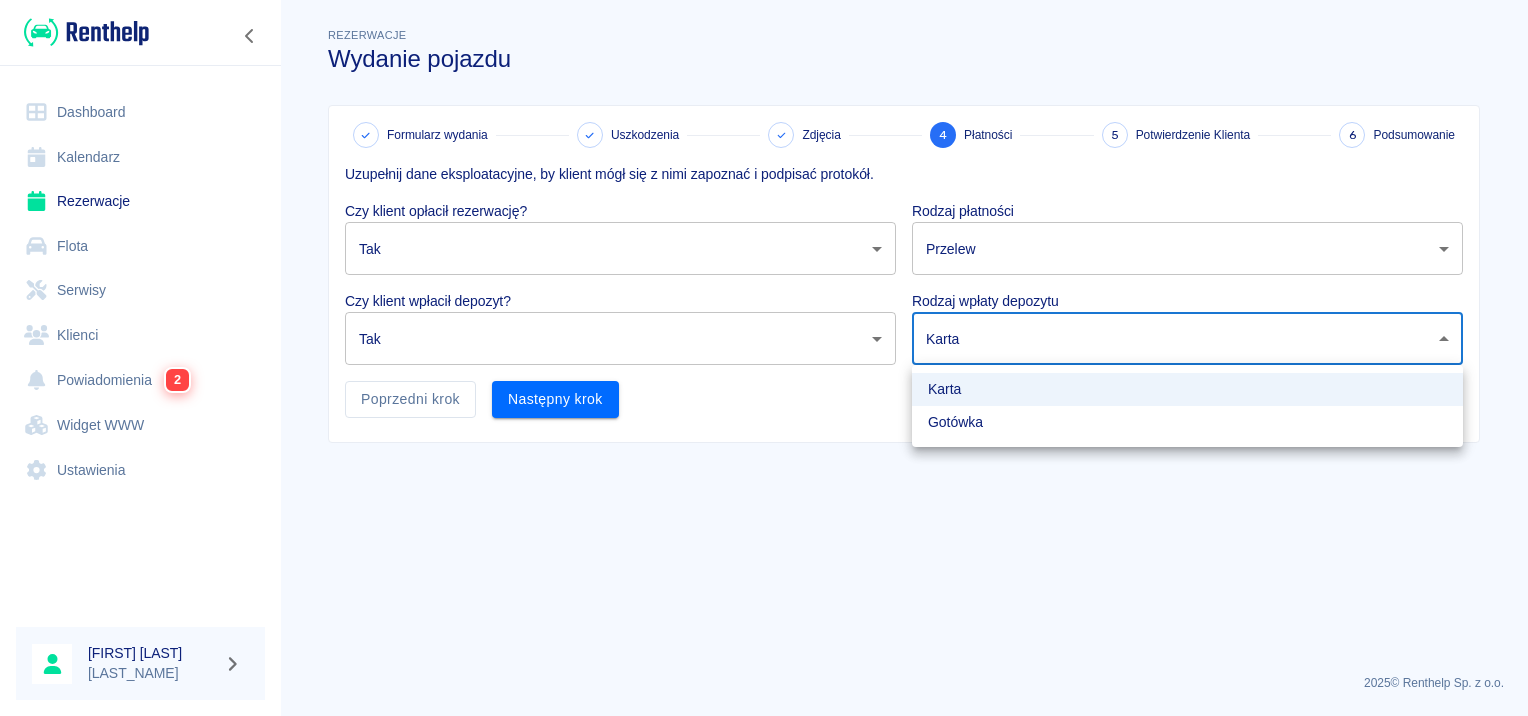 click on "Używamy plików Cookies, by zapewnić Ci najlepsze możliwe doświadczenie. Aby dowiedzieć się więcej, zapoznaj się z naszą Polityką Prywatności.  Polityka Prywatności Rozumiem Dashboard Kalendarz Rezerwacje Flota Serwisy Klienci Powiadomienia 2 Widget WWW Ustawienia Anna Jarosławska Sadybabus Rezerwacje Wydanie pojazdu Formularz wydania Uszkodzenia Zdjęcia 4 Płatności 5 Potwierdzenie Klienta 6 Podsumowanie Uzupełnij dane eksploatacyjne, by klient mógł się z nimi zapoznać i podpisać protokół. Czy klient opłacił rezerwację? Tak true ​ Rodzaj płatności Przelew bank_transfer ​ Czy klient wpłacił depozyt? Tak true ​ Rodzaj wpłaty depozytu Karta terminal_card_authorization ​ Poprzedni krok Następny krok 2025  © Renthelp Sp. z o.o. Wydanie pojazdu | Renthelp Karta Gotówka" at bounding box center [764, 358] 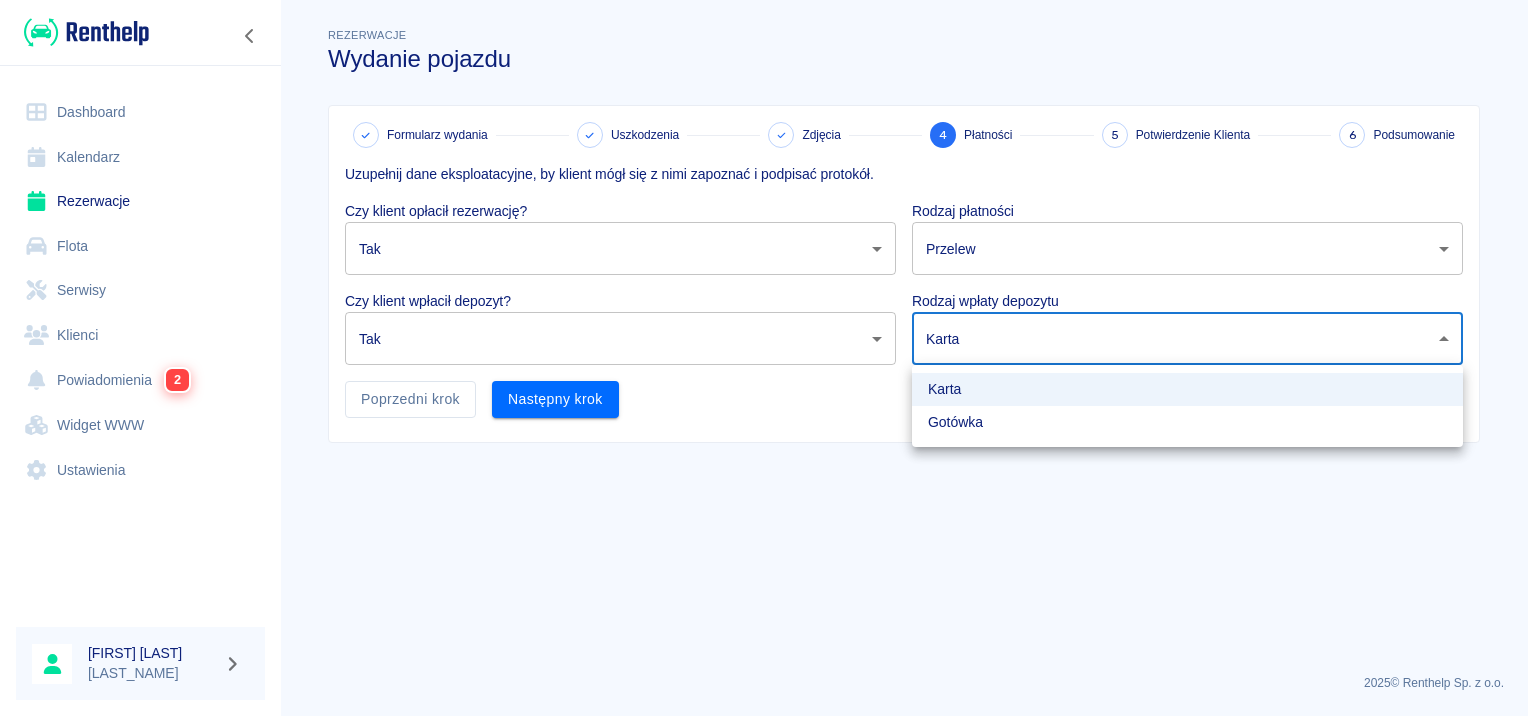 click on "Karta" at bounding box center [1187, 389] 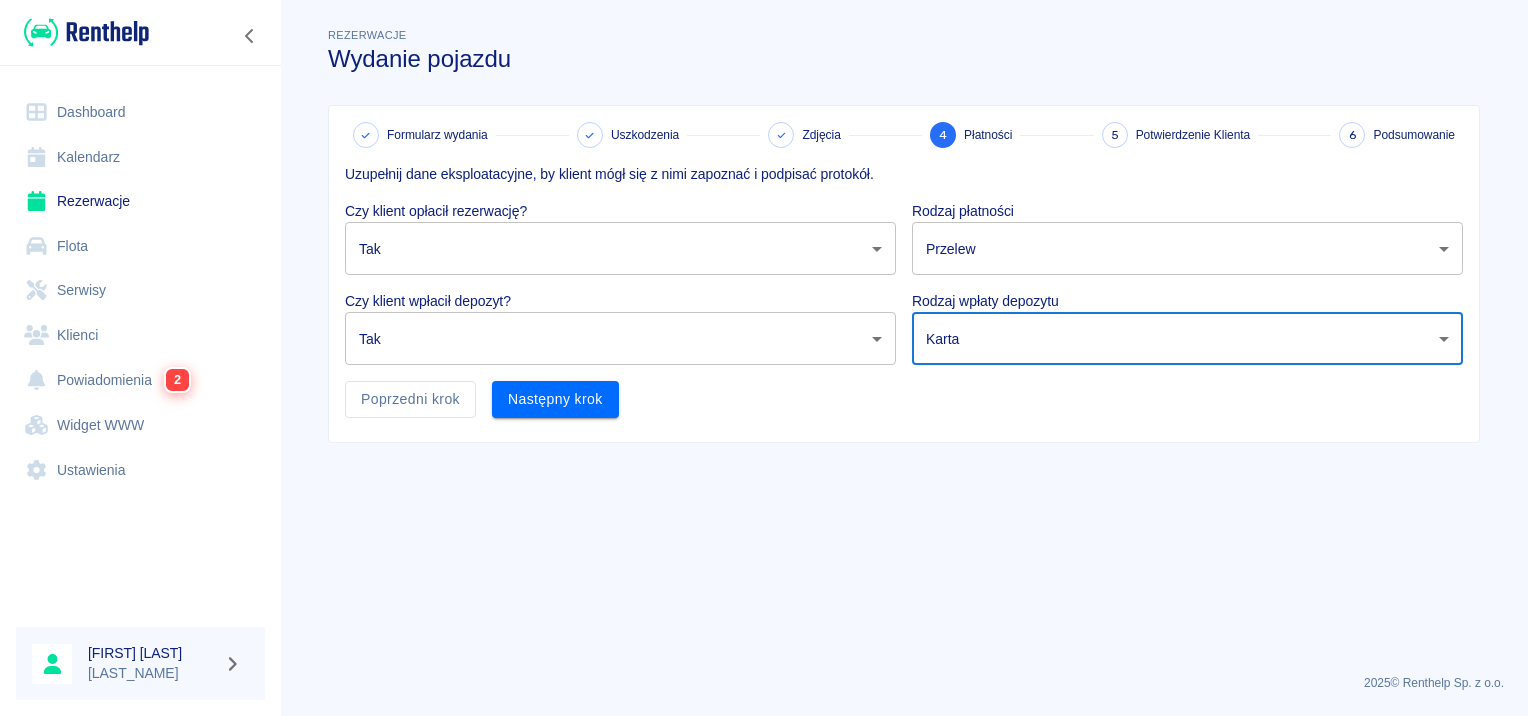 click on "Rezerwacje Wydanie pojazdu Formularz wydania Uszkodzenia Zdjęcia 4 Płatności 5 Potwierdzenie Klienta 6 Podsumowanie Uzupełnij dane eksploatacyjne, by klient mógł się z nimi zapoznać i podpisać protokół. Czy klient opłacił rezerwację? Tak true ​ Rodzaj płatności Przelew bank_transfer ​ Czy klient wpłacił depozyt? Tak true ​ Rodzaj wpłaty depozytu Karta terminal_card_authorization ​ Poprzedni krok Następny krok" at bounding box center [904, 341] 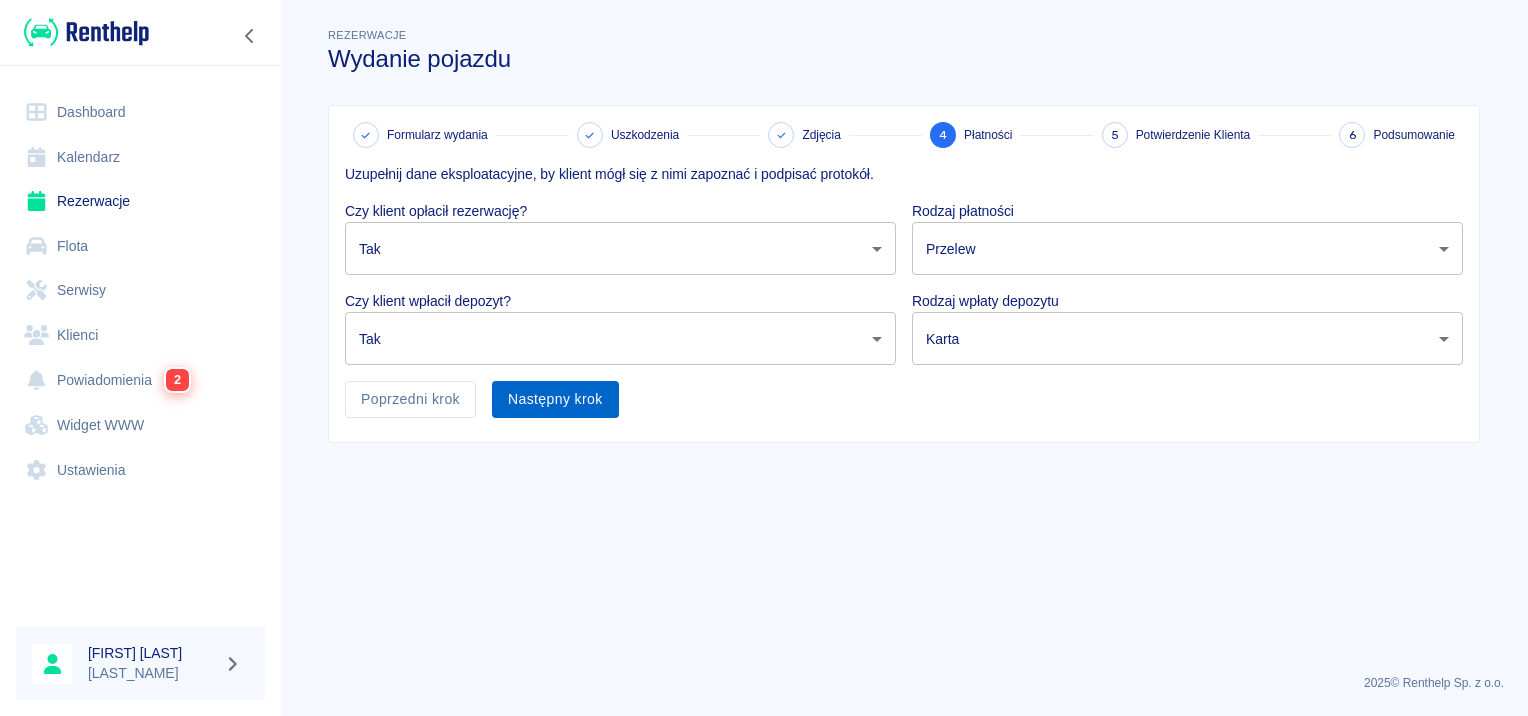 click on "Następny krok" at bounding box center [555, 399] 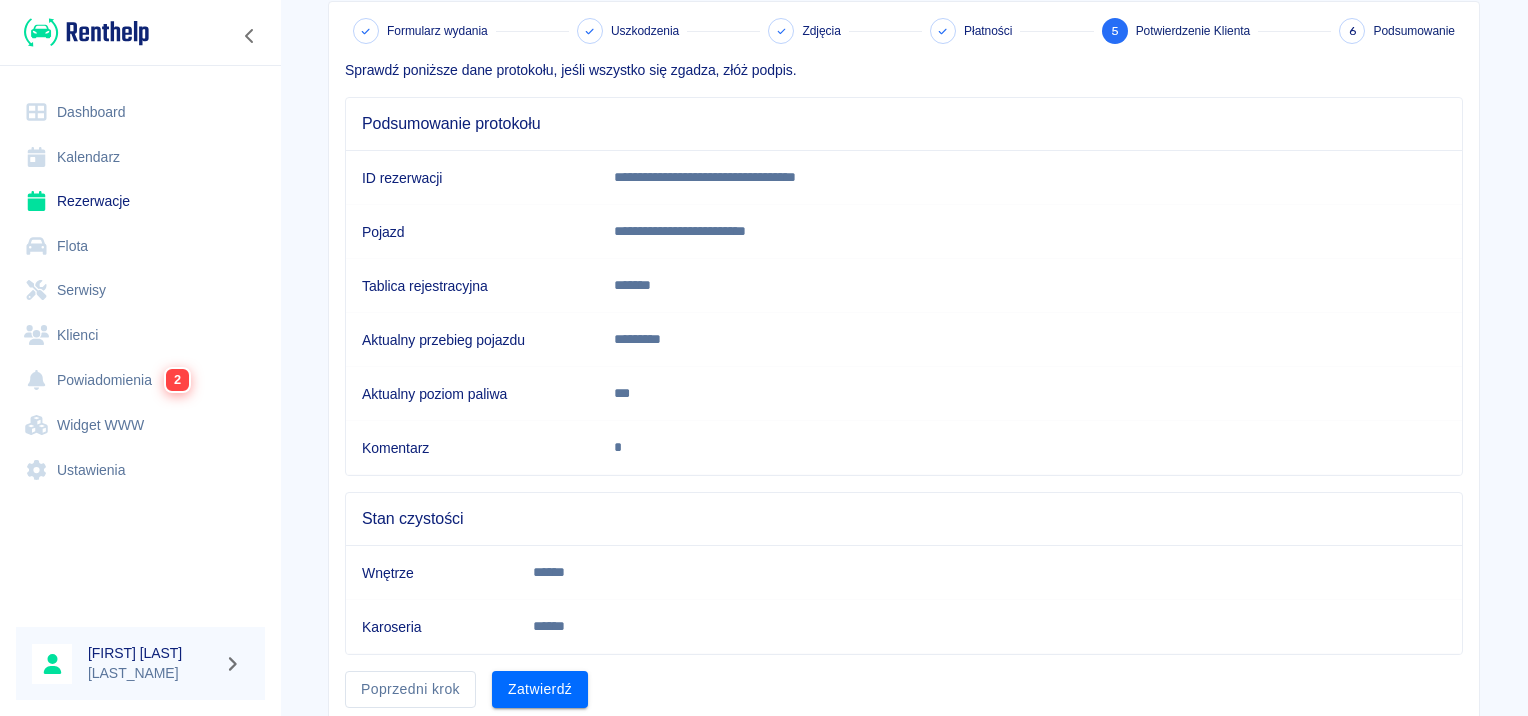 scroll, scrollTop: 175, scrollLeft: 0, axis: vertical 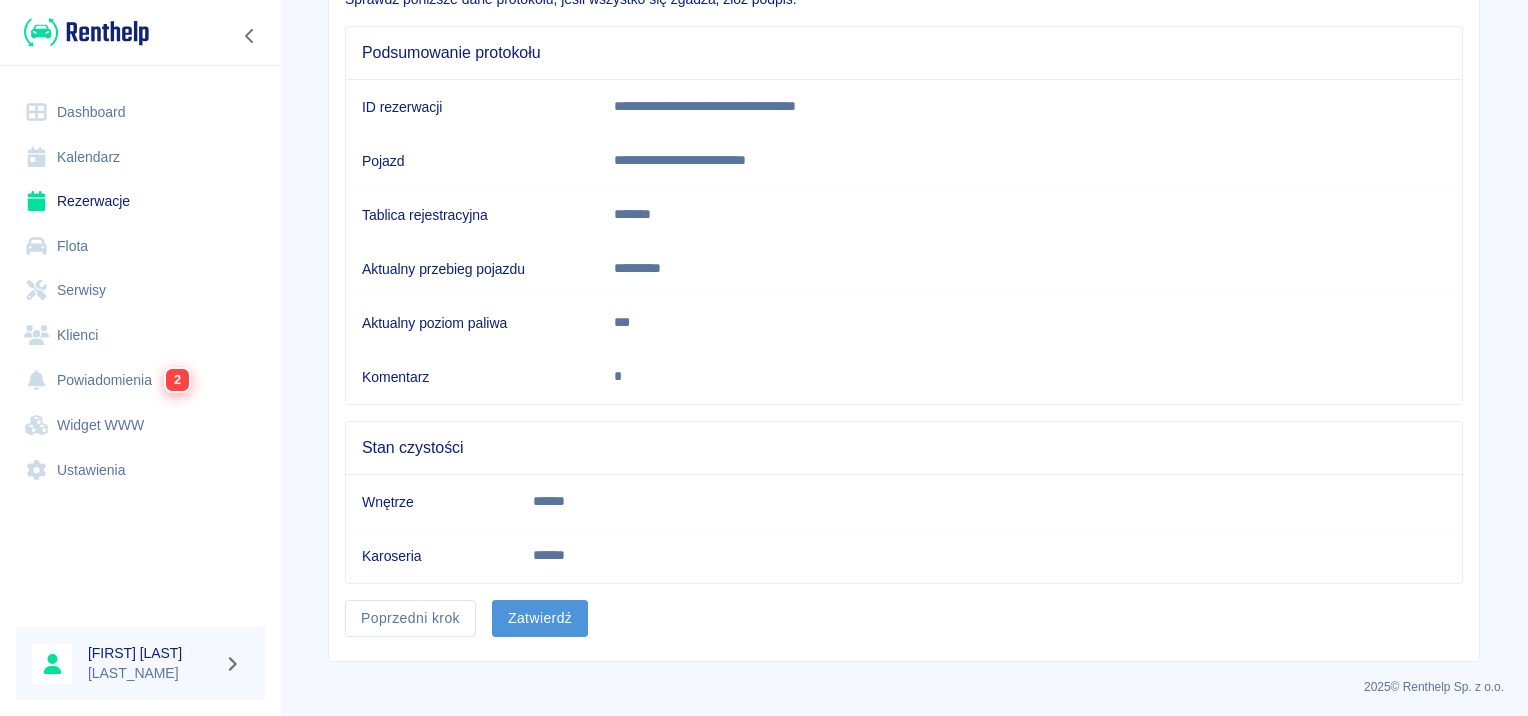 click on "Zatwierdź" at bounding box center [540, 618] 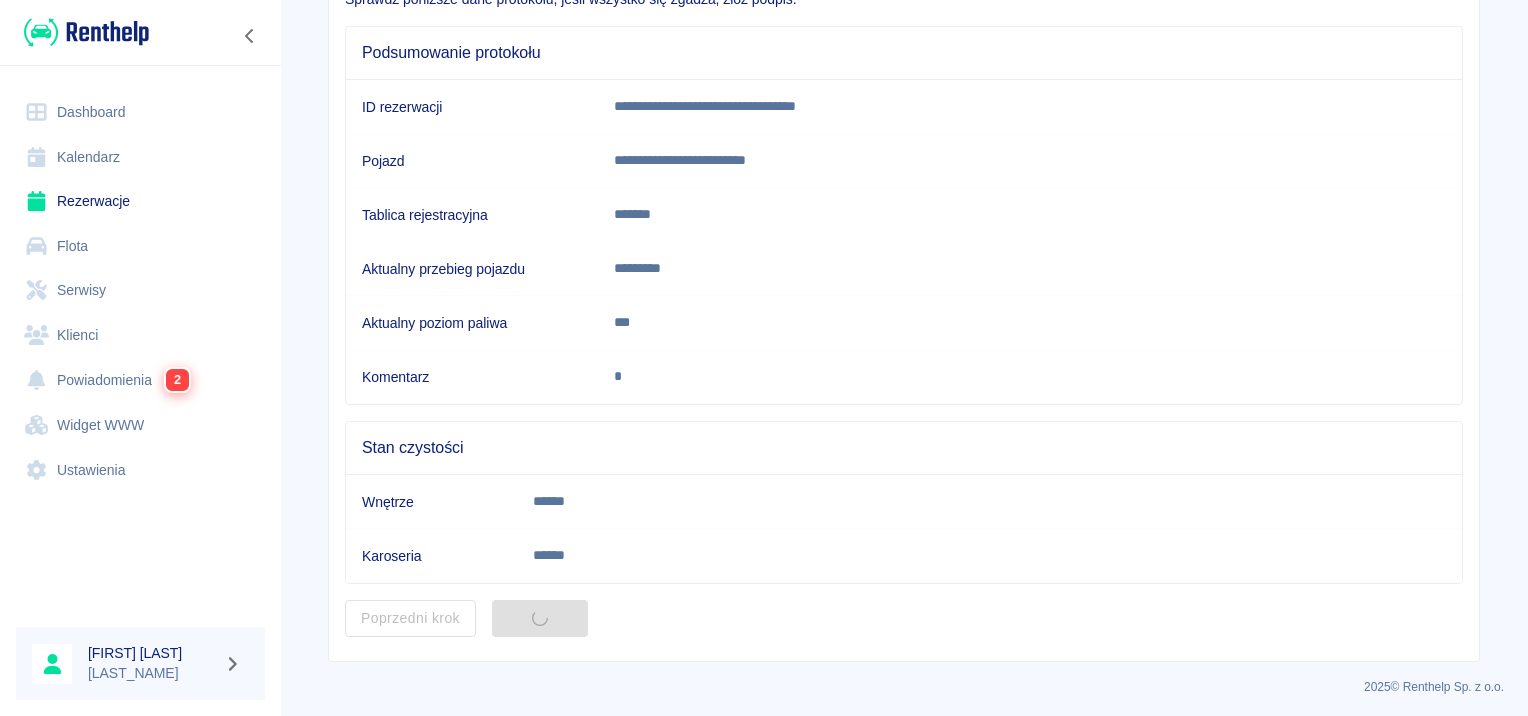 scroll, scrollTop: 0, scrollLeft: 0, axis: both 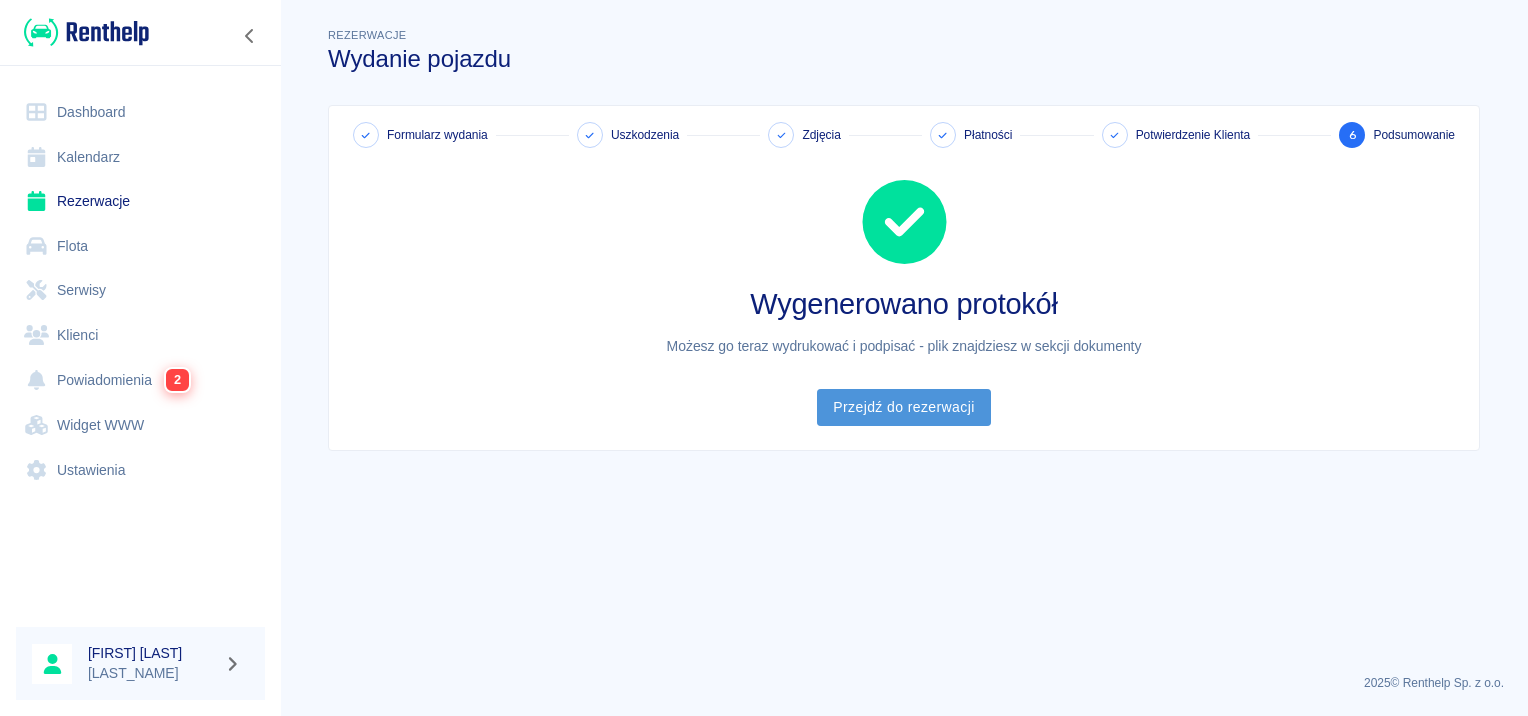 click on "Przejdź do rezerwacji" at bounding box center [903, 407] 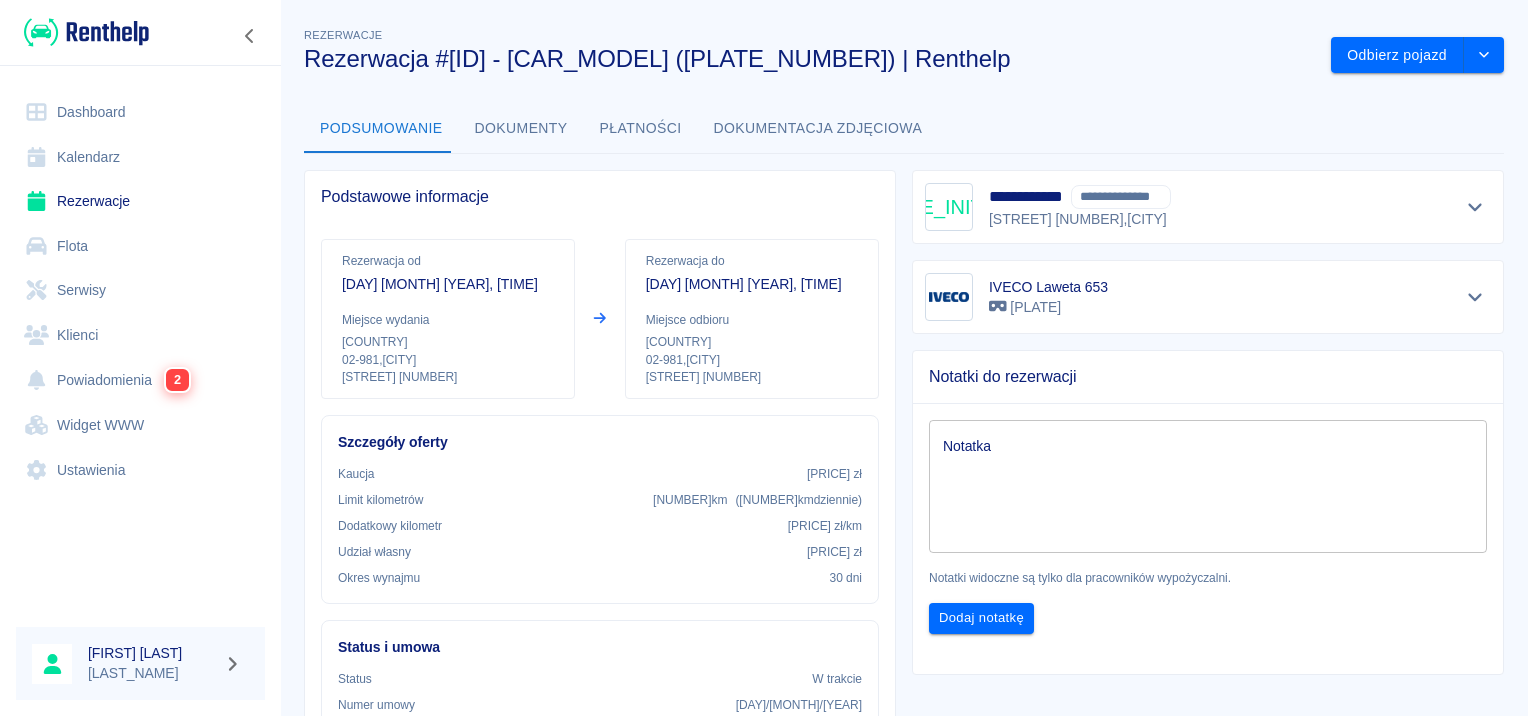 click on "Dokumenty" at bounding box center [521, 129] 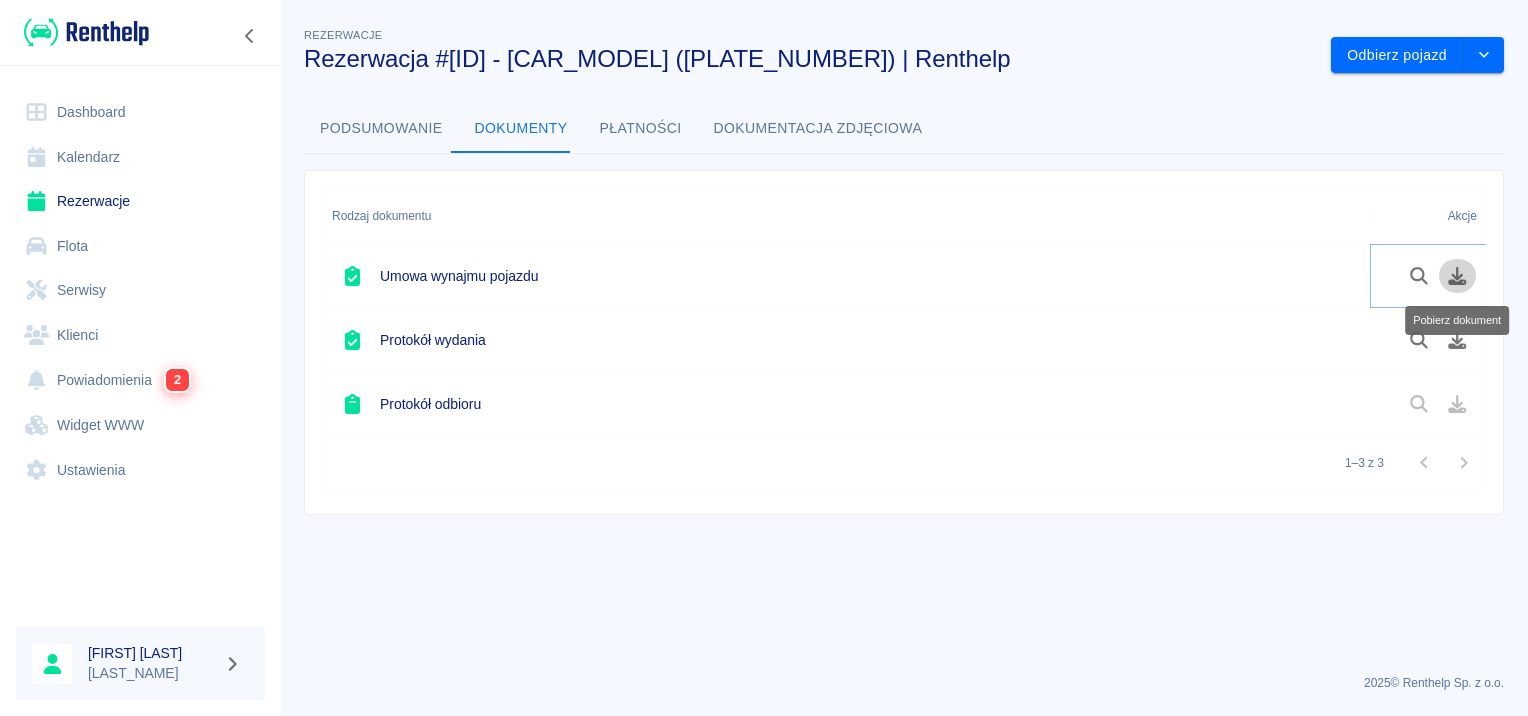 click 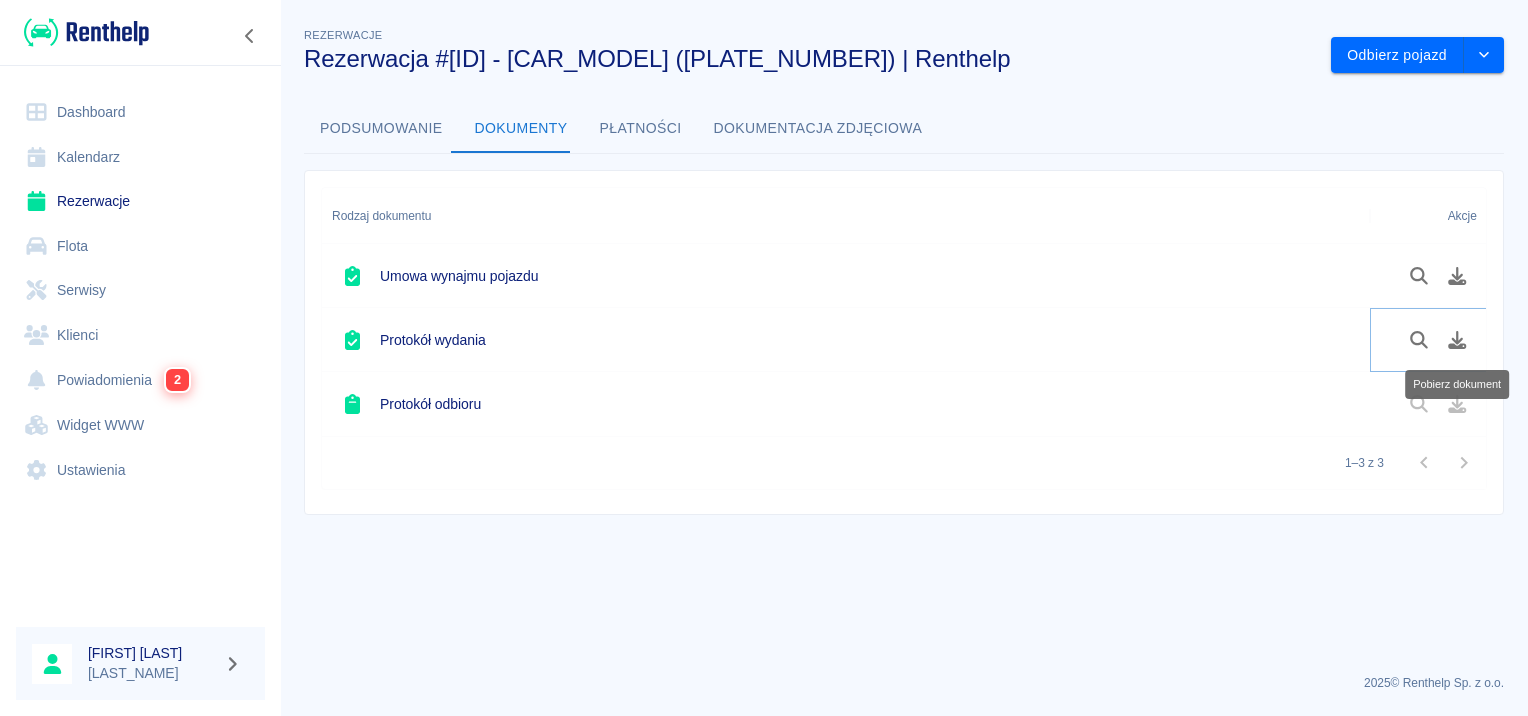 click 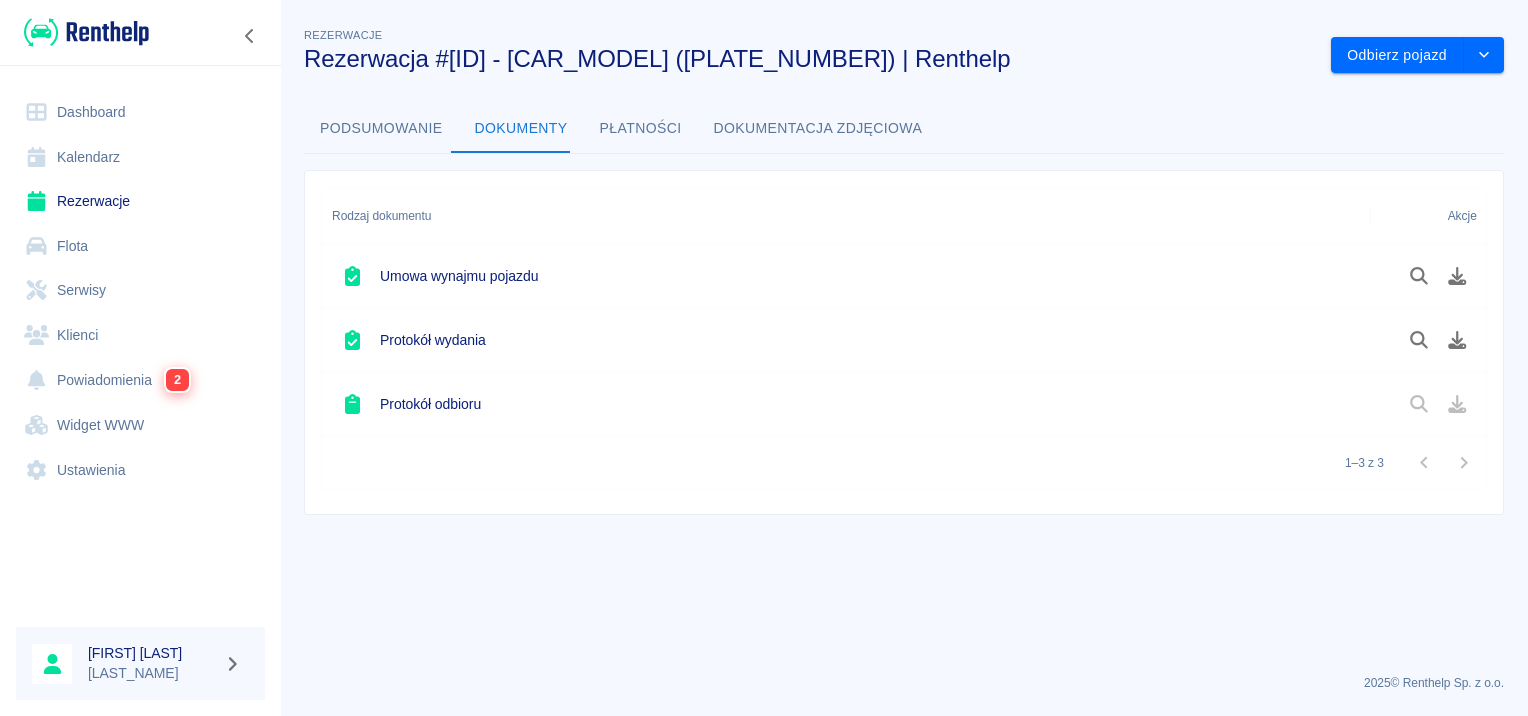 click on "Rezerwacje" at bounding box center [140, 201] 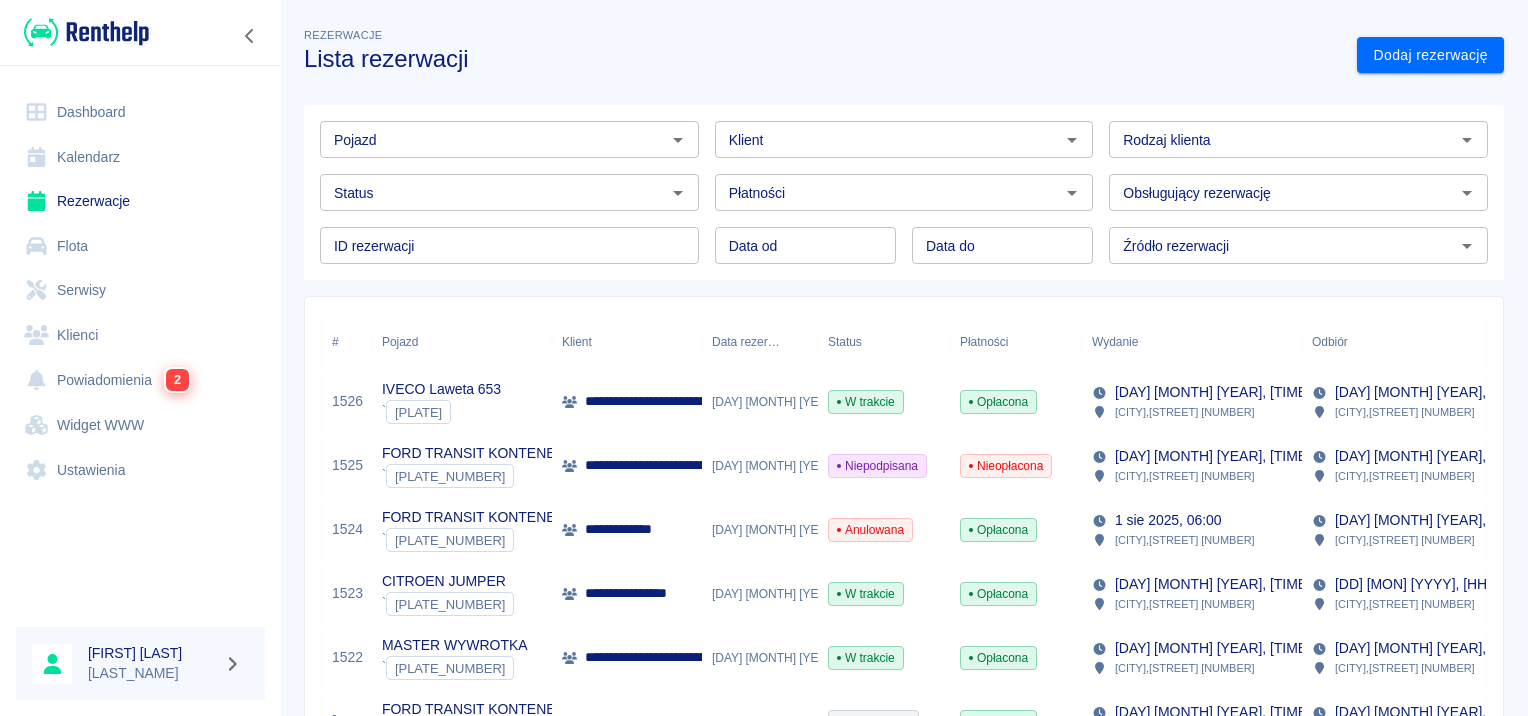 scroll, scrollTop: 100, scrollLeft: 0, axis: vertical 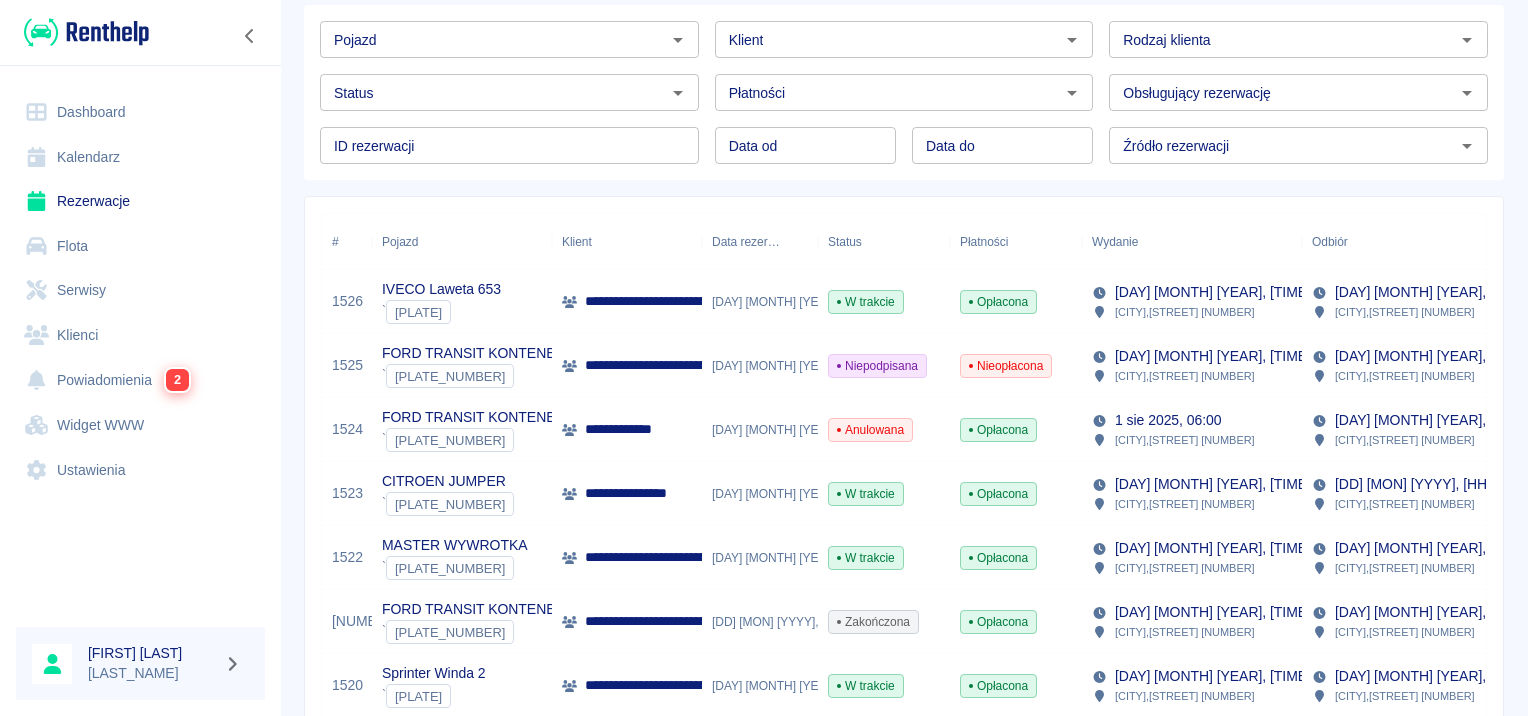 click on "**********" at bounding box center [637, 493] 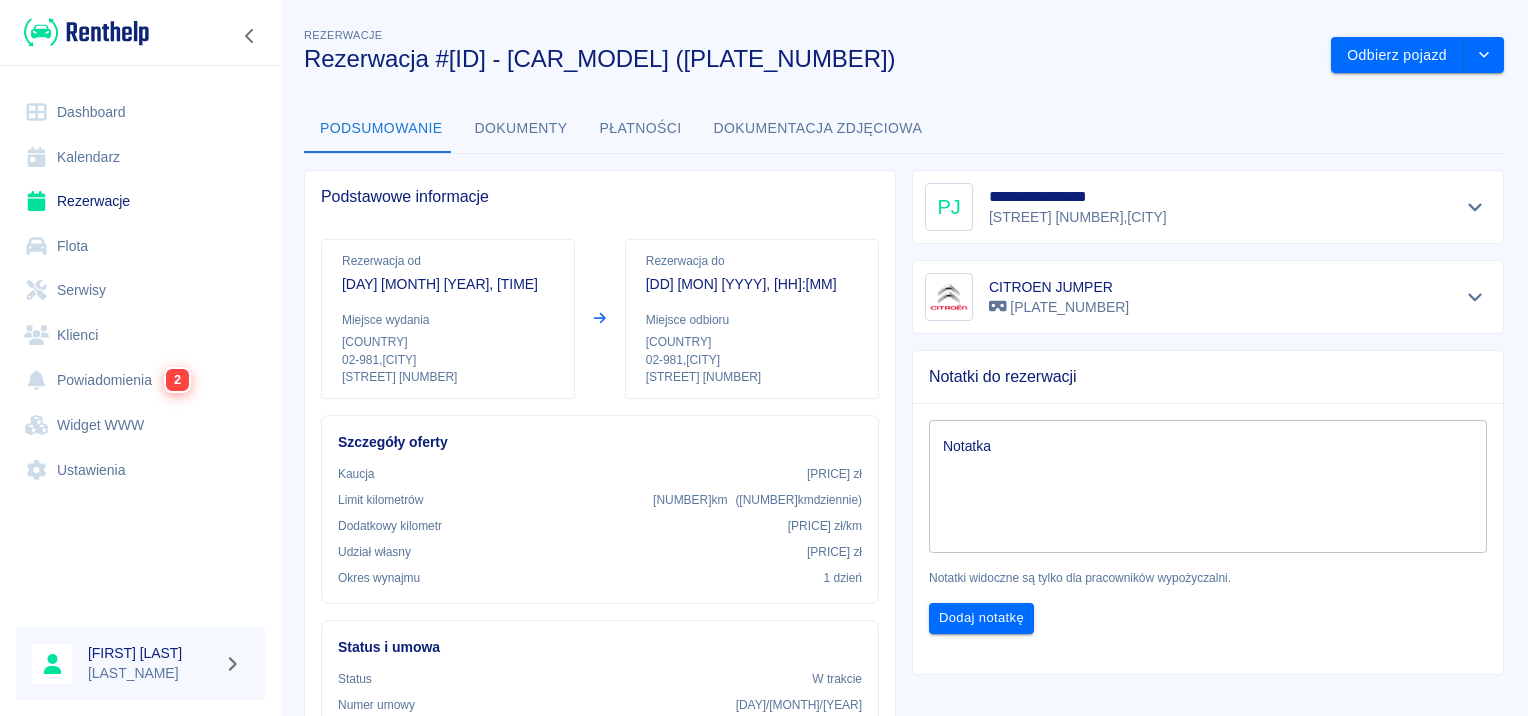 click on "**********" at bounding box center (1208, 207) 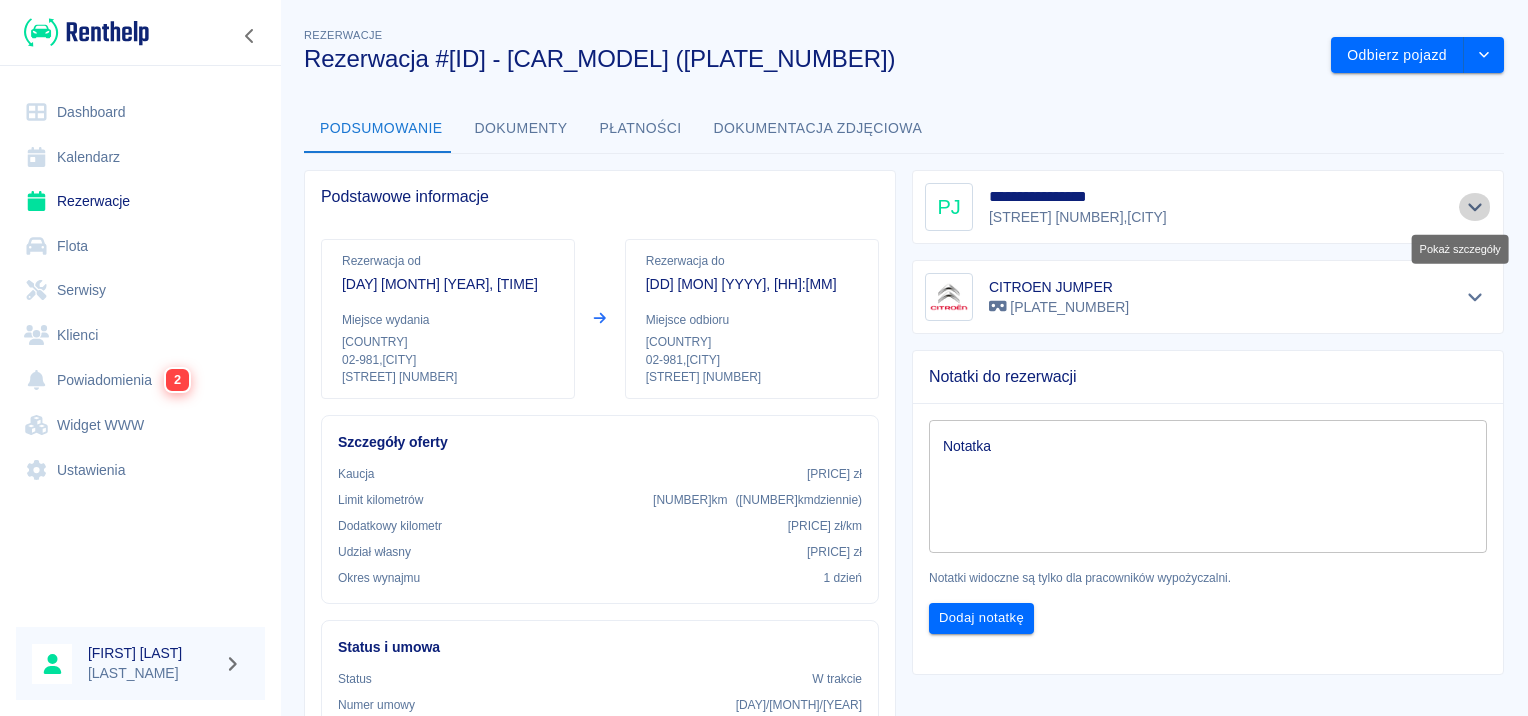 click 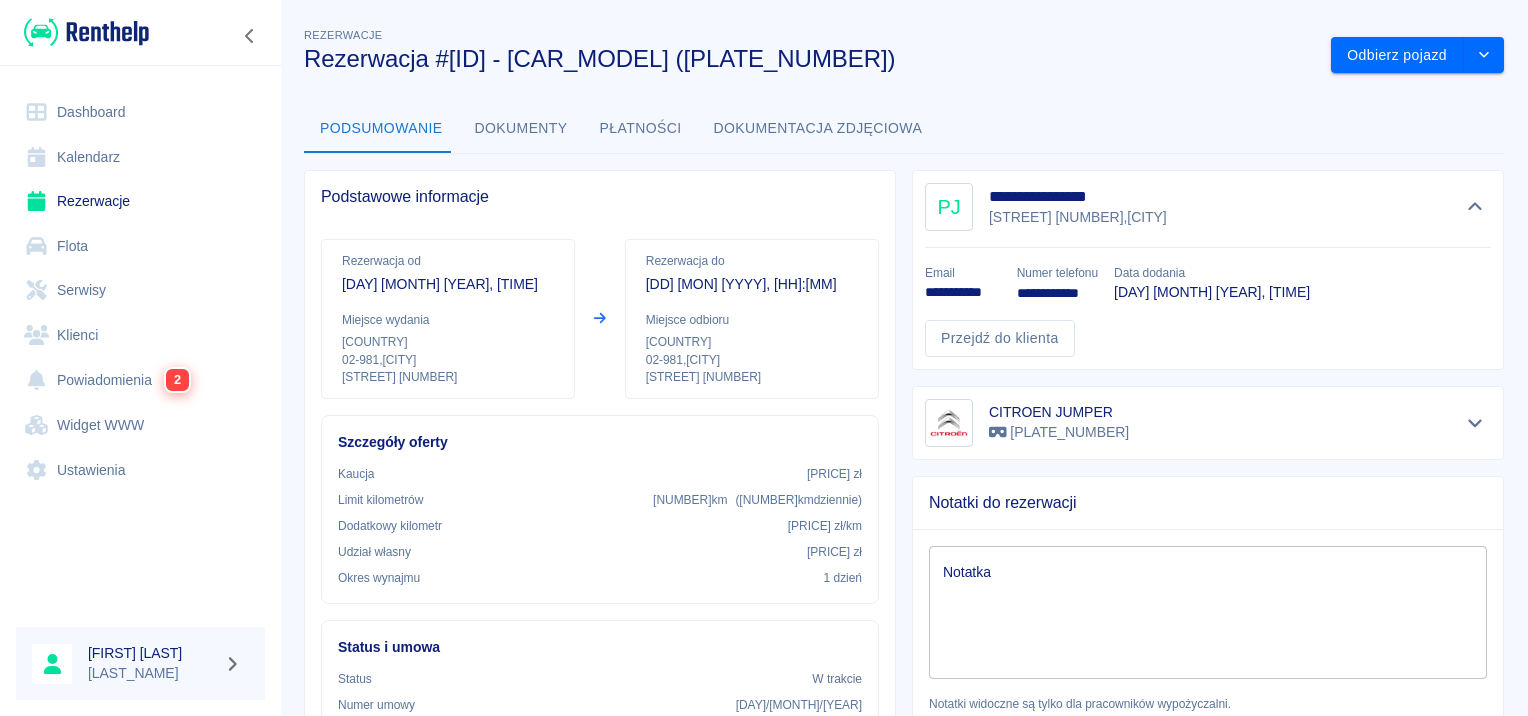 type 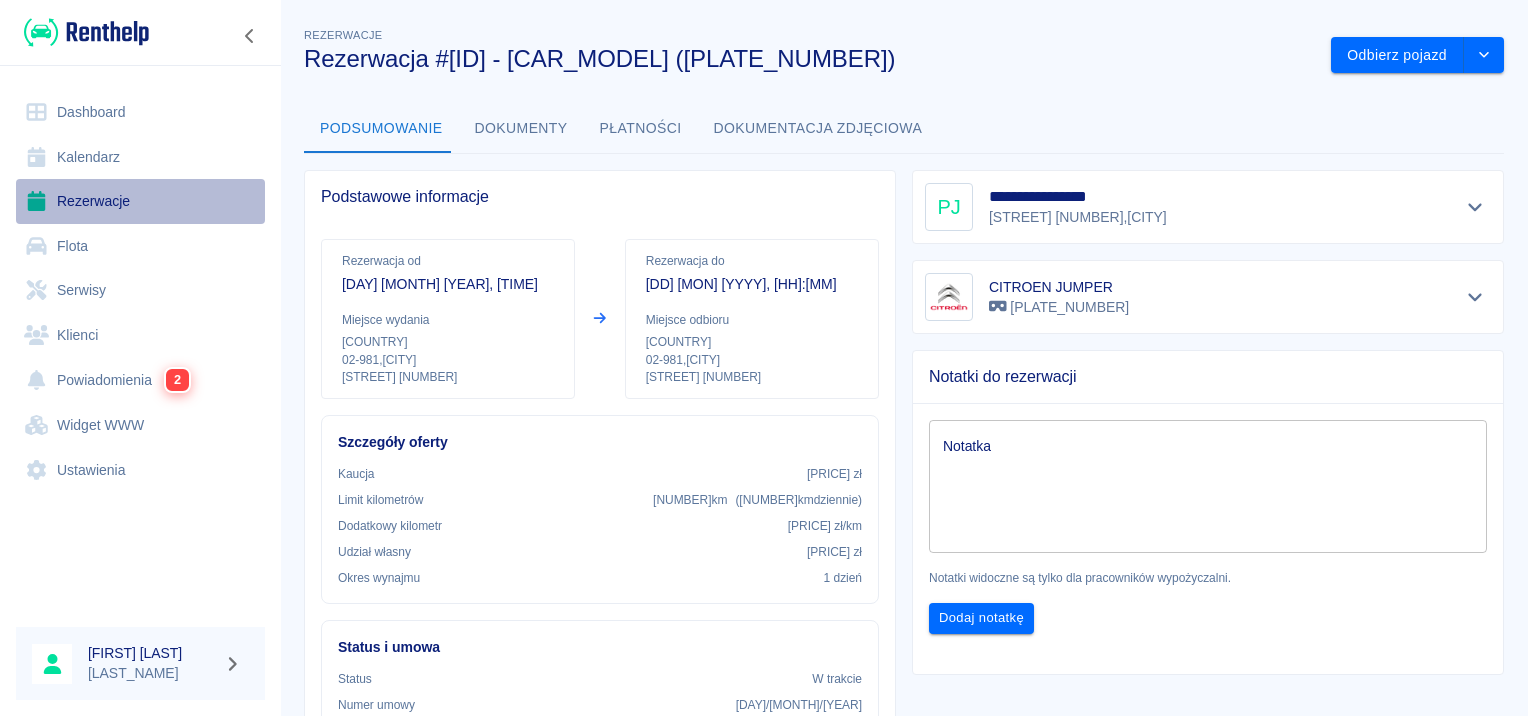 click on "Rezerwacje" at bounding box center [140, 201] 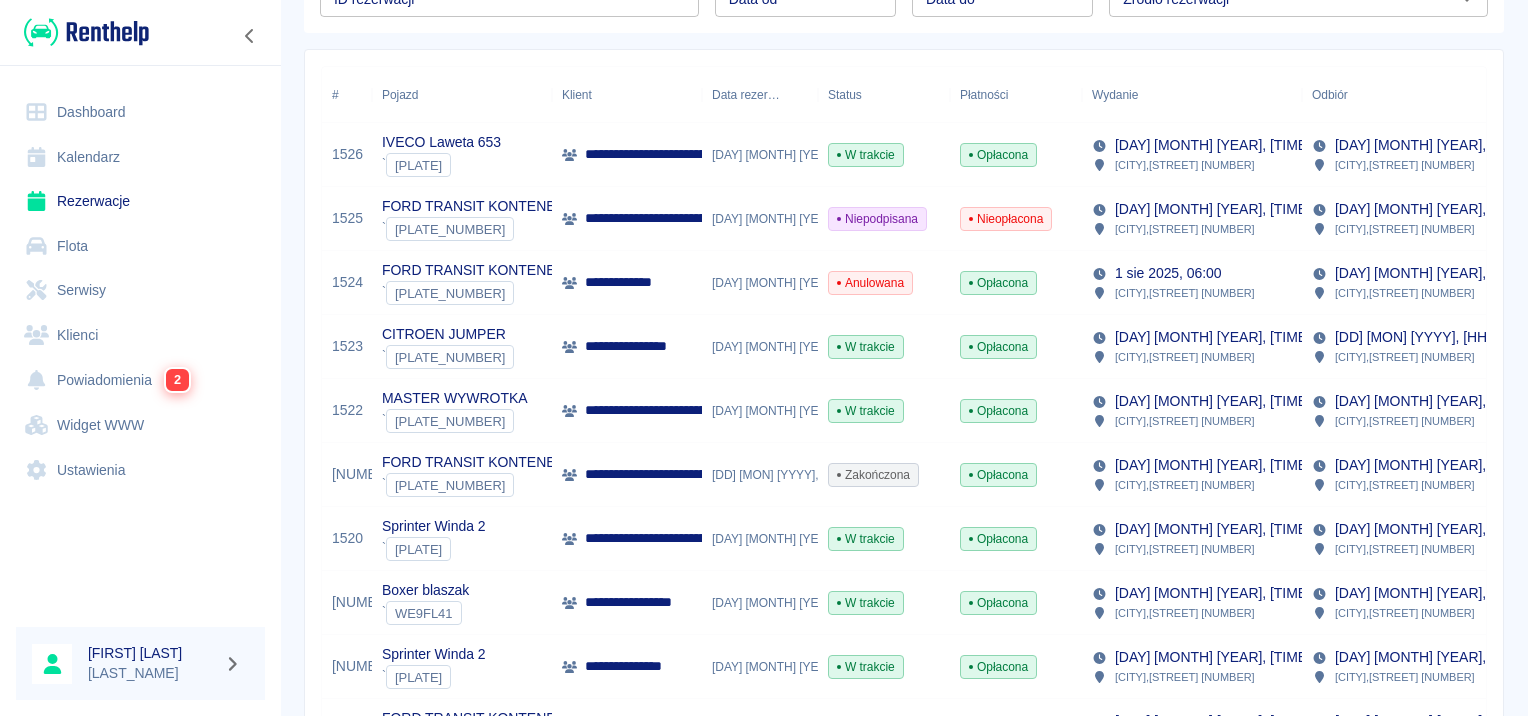 scroll, scrollTop: 300, scrollLeft: 0, axis: vertical 